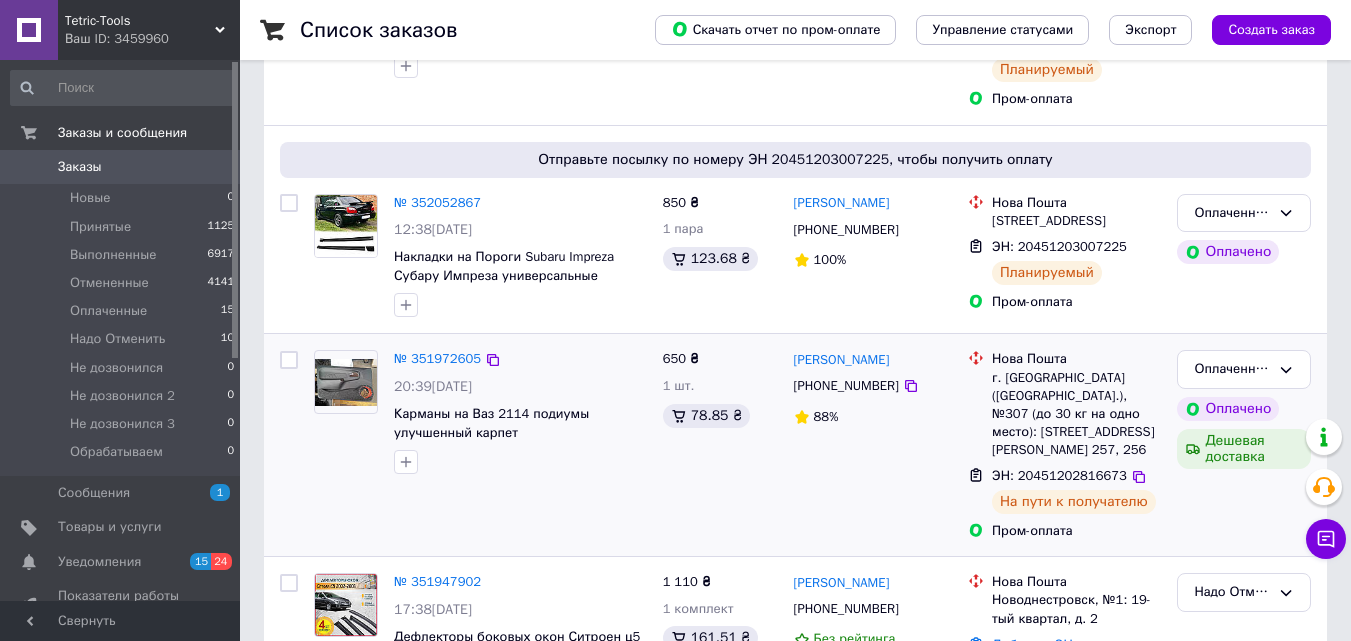 scroll, scrollTop: 500, scrollLeft: 0, axis: vertical 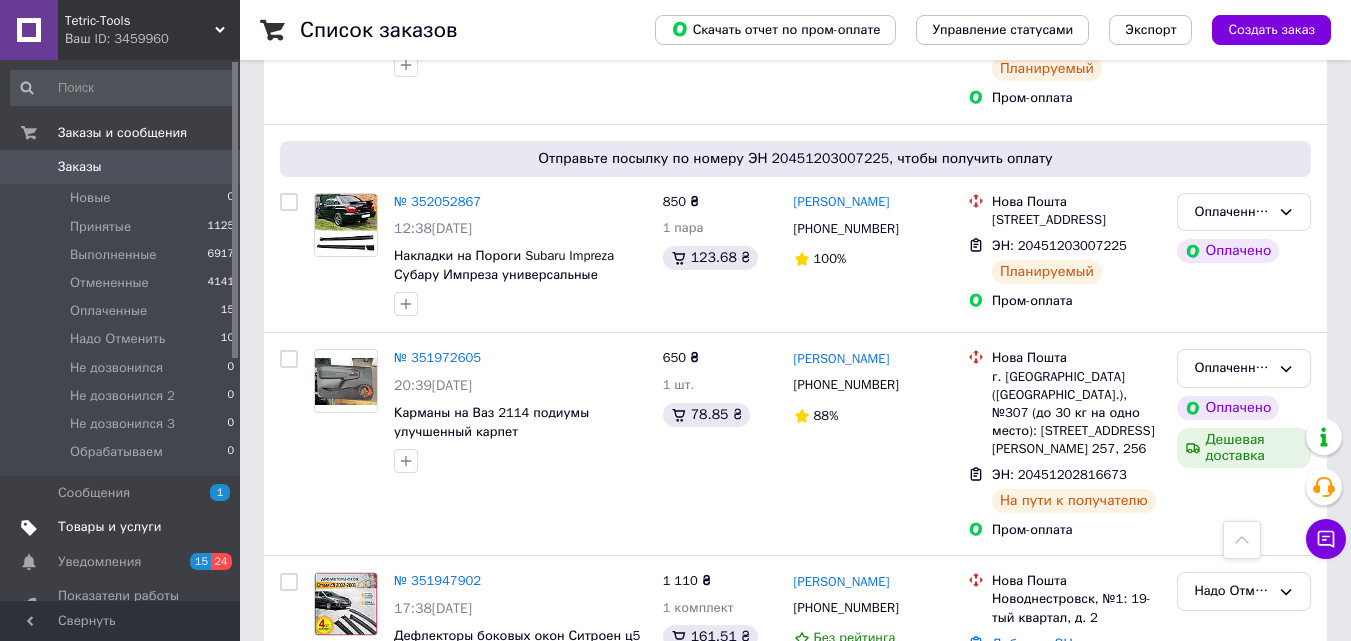 click on "Товары и услуги" at bounding box center [110, 527] 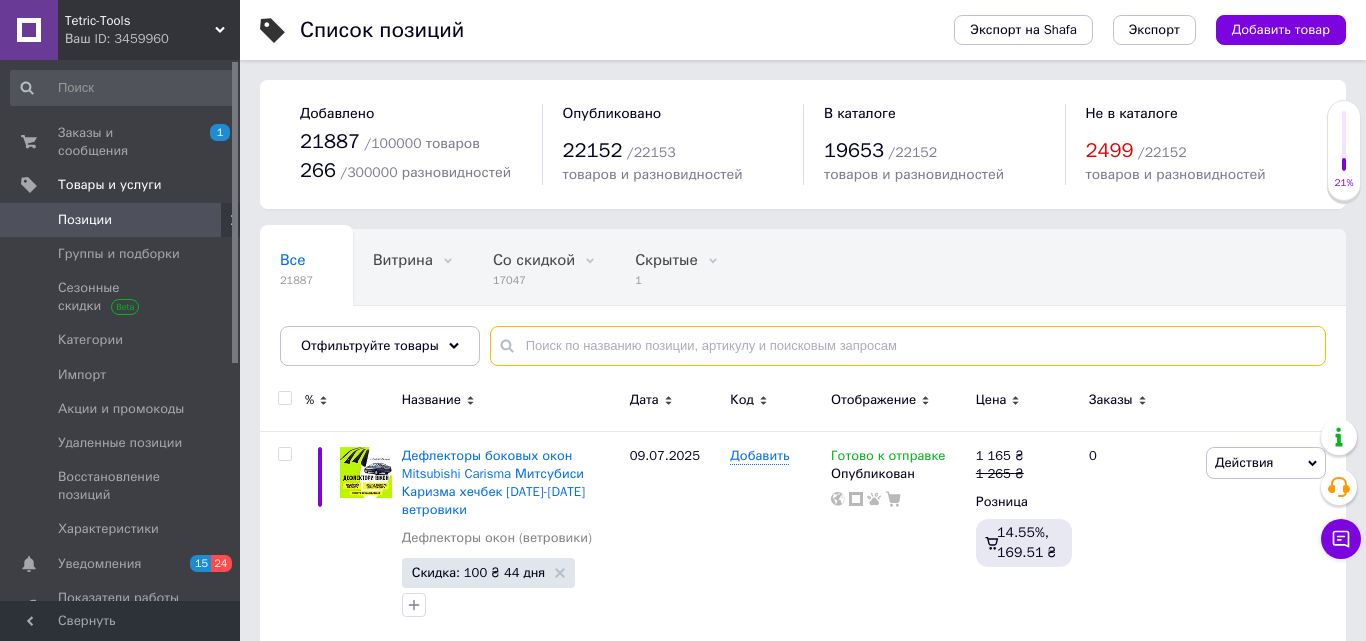 click at bounding box center (908, 346) 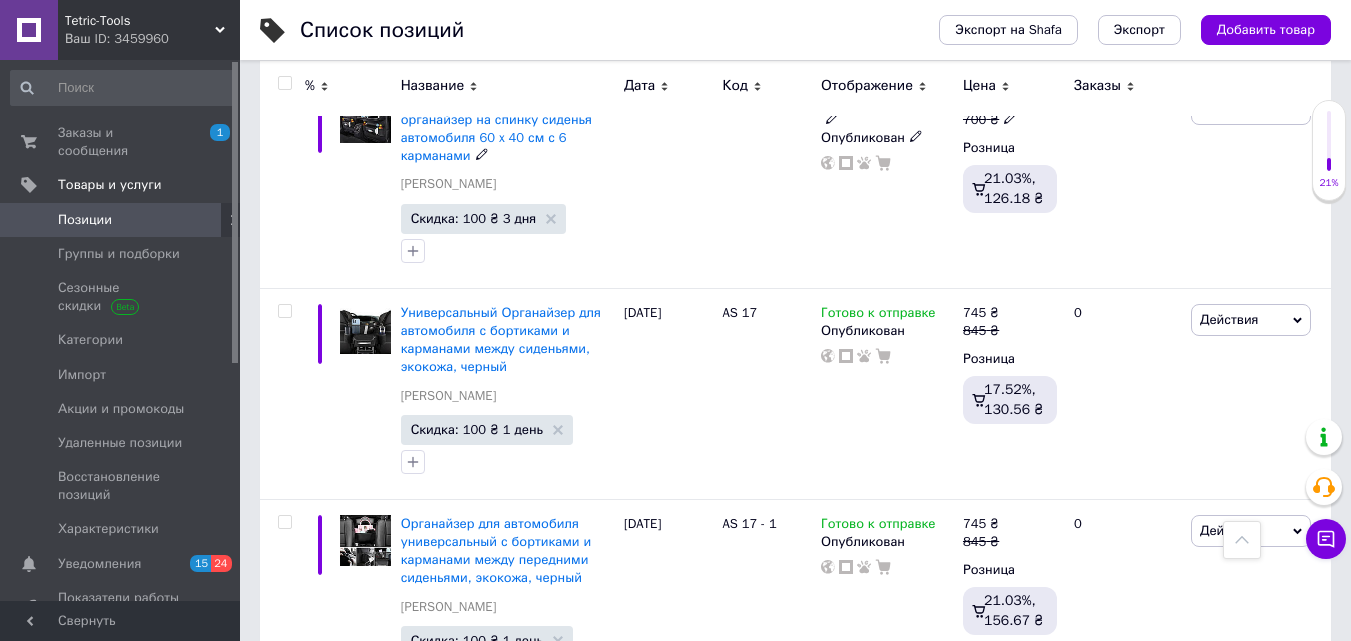 scroll, scrollTop: 1251, scrollLeft: 0, axis: vertical 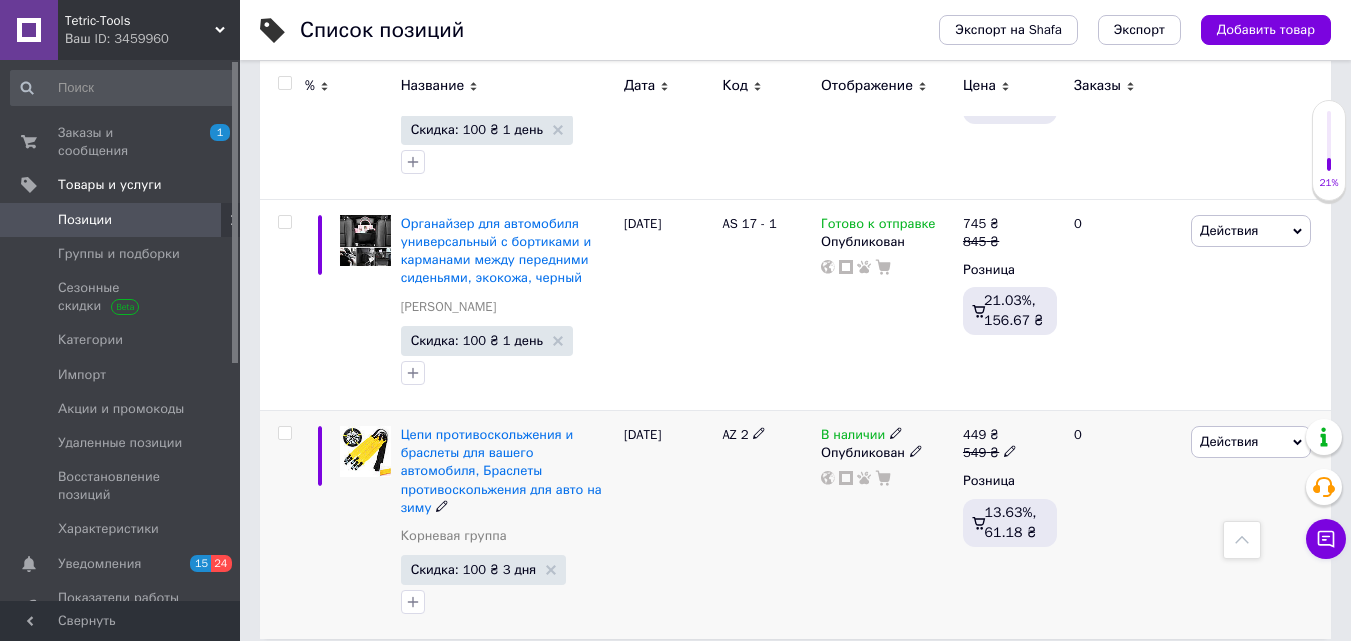 type on "столик" 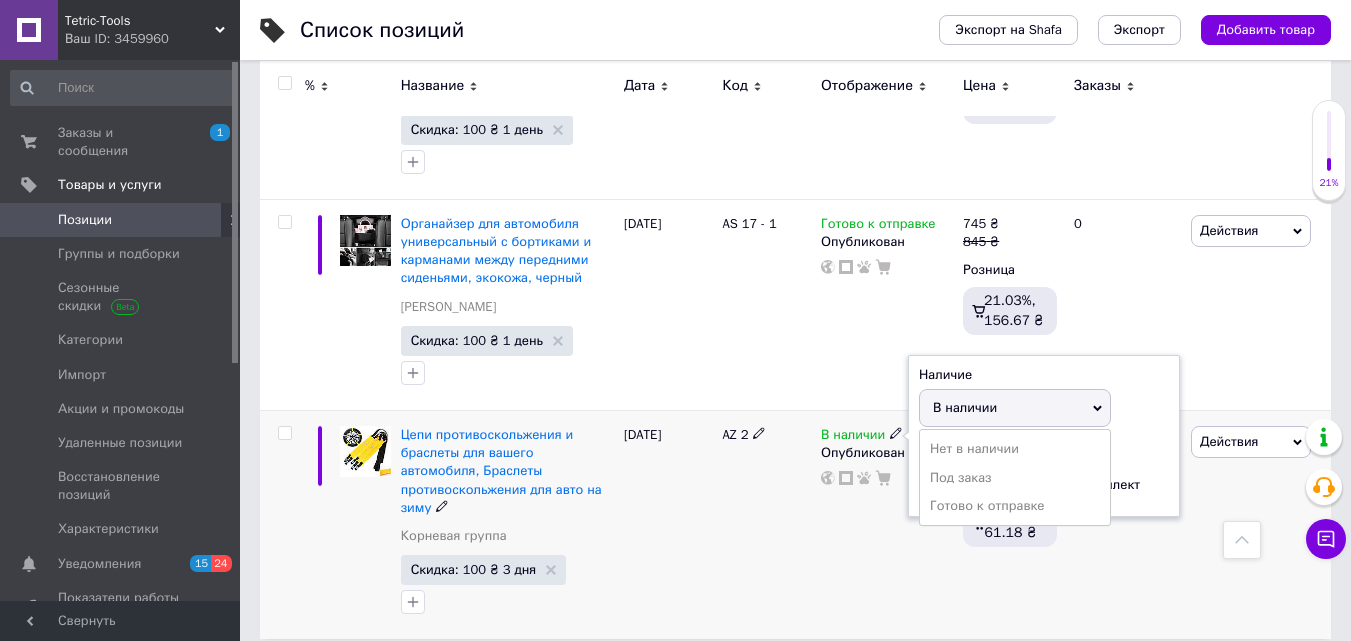 drag, startPoint x: 950, startPoint y: 504, endPoint x: 867, endPoint y: 511, distance: 83.294655 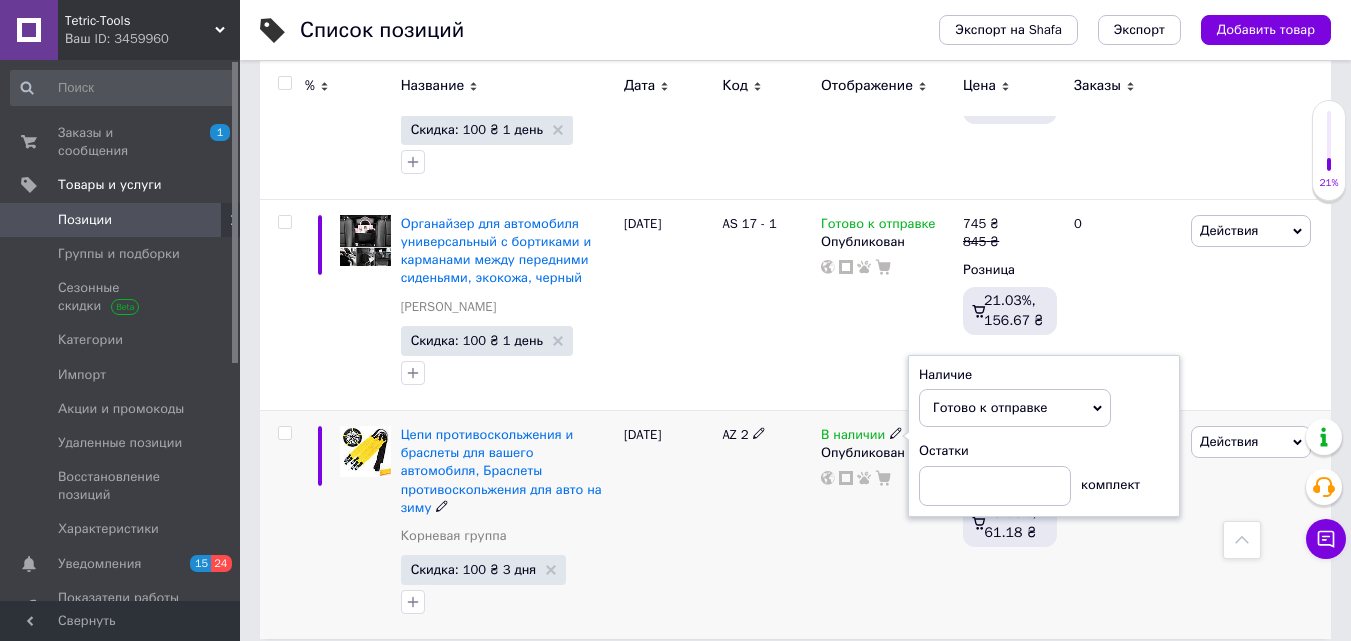 click on "AZ 2" at bounding box center (766, 525) 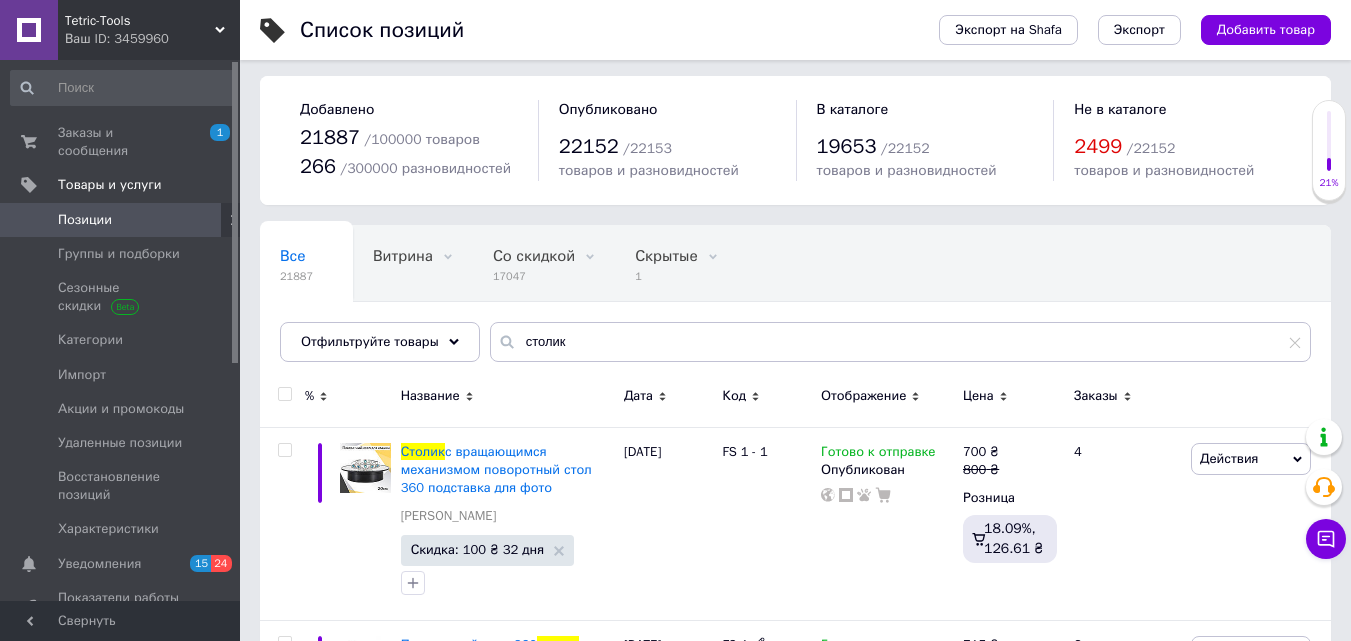 scroll, scrollTop: 0, scrollLeft: 0, axis: both 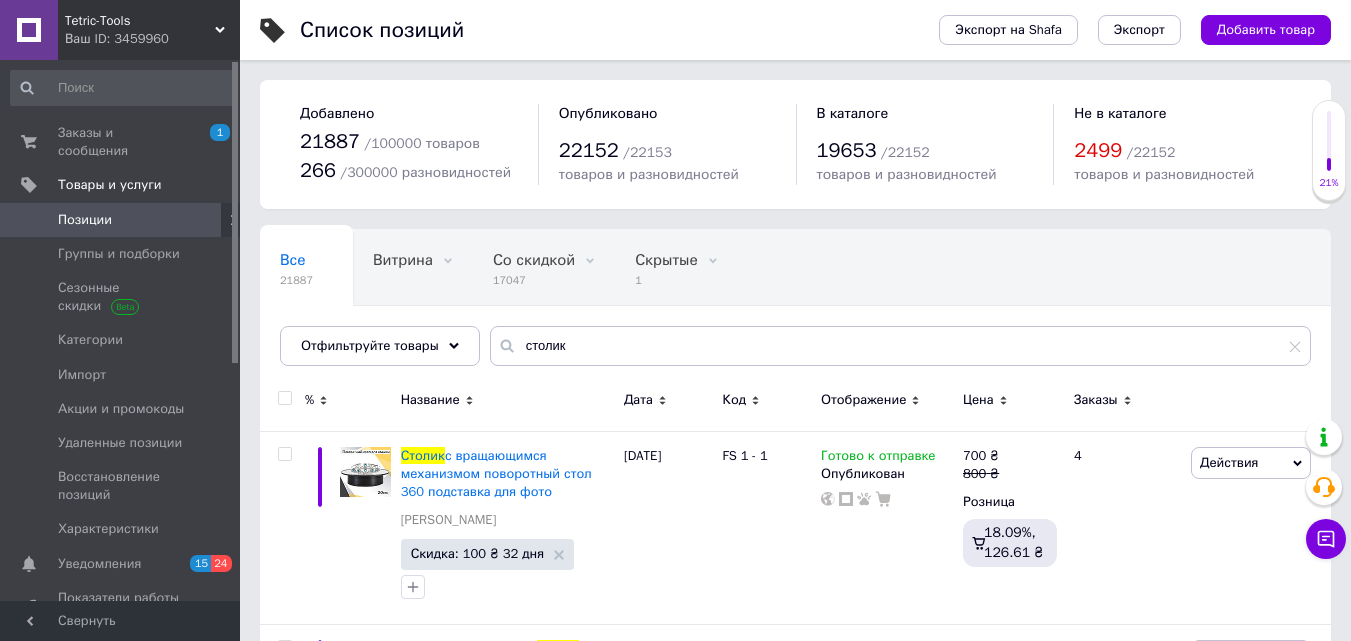 click 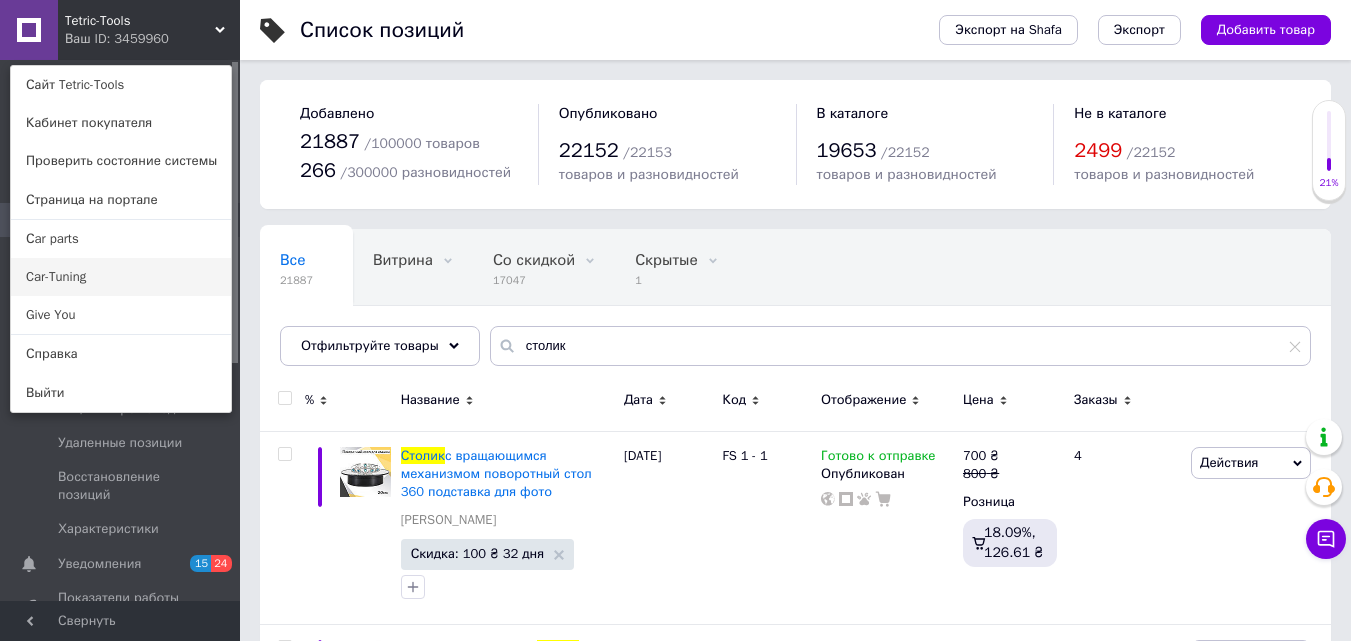 click on "Car-Tuning" at bounding box center [121, 277] 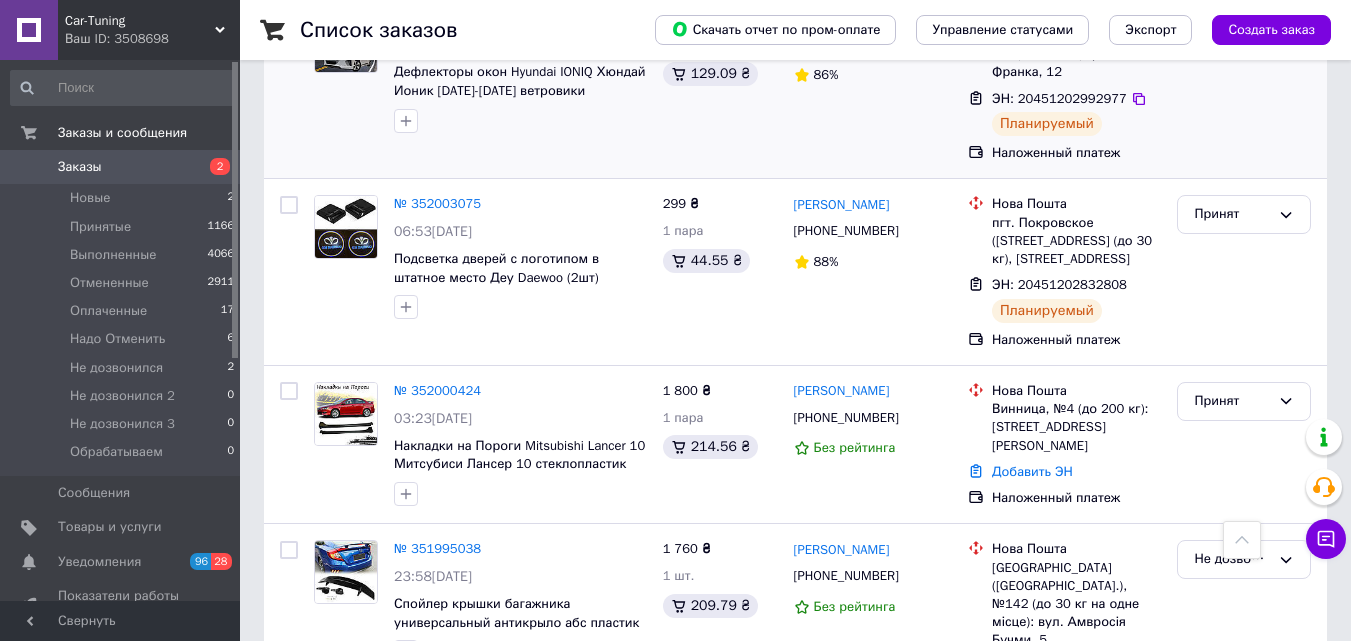 scroll, scrollTop: 1500, scrollLeft: 0, axis: vertical 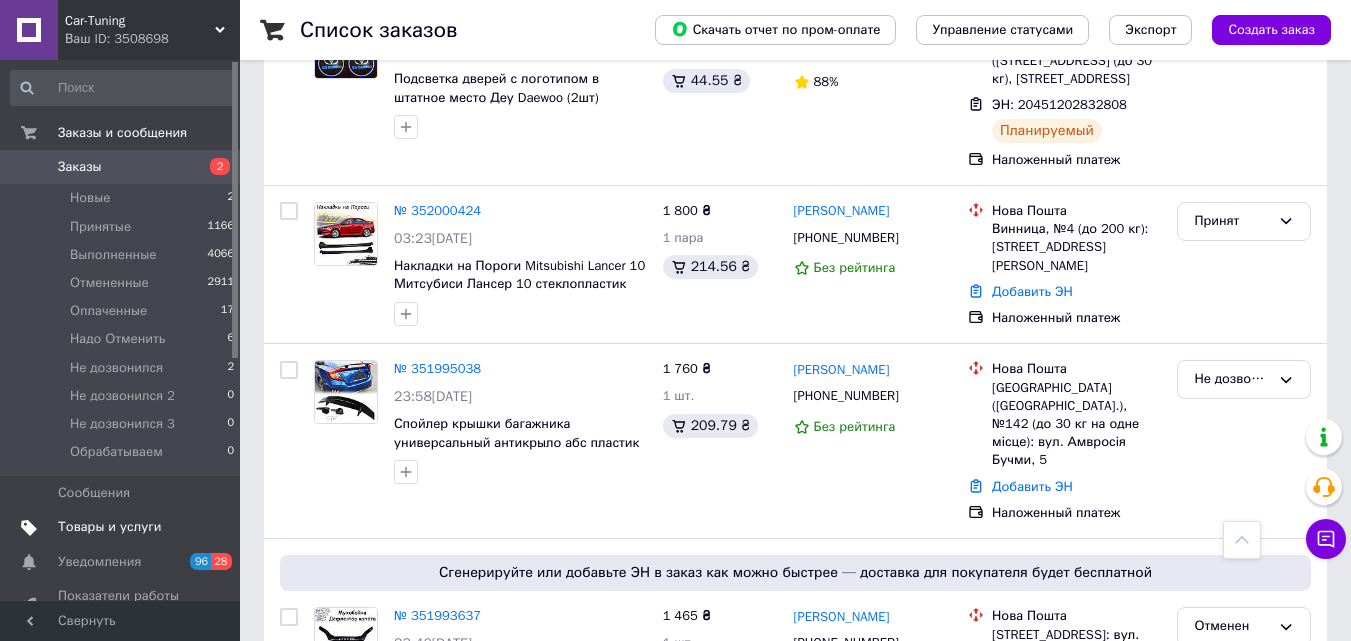 click on "Товары и услуги" at bounding box center (110, 527) 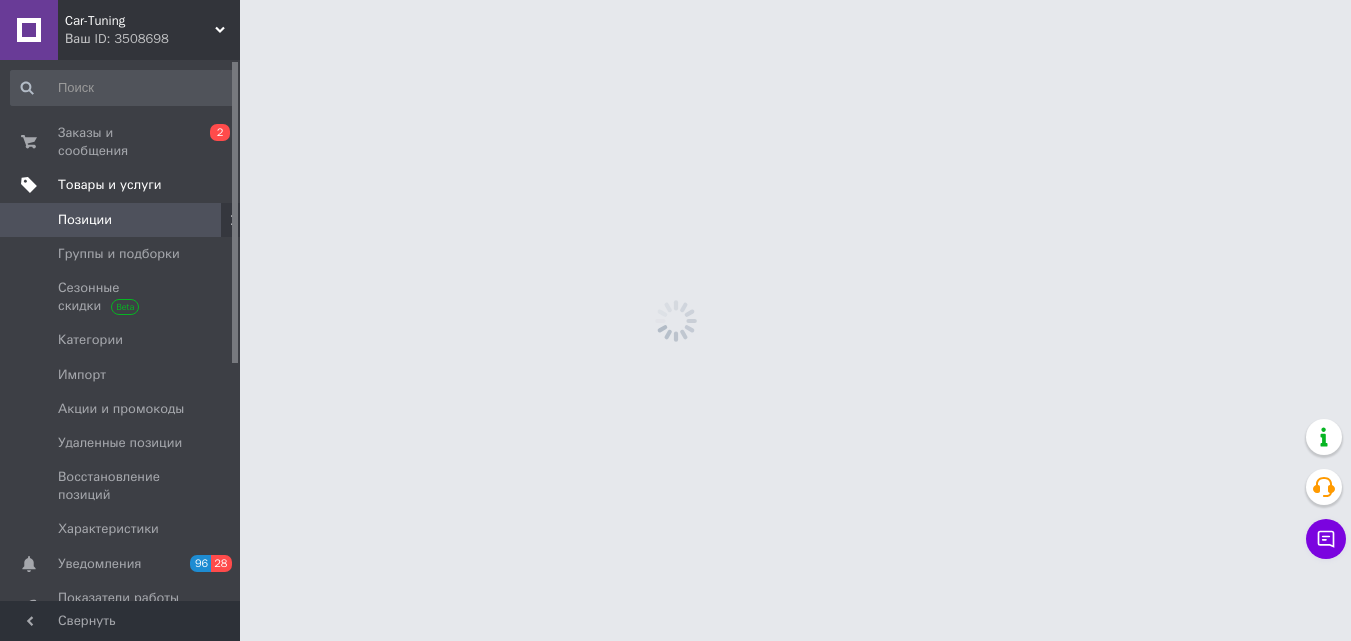 scroll, scrollTop: 0, scrollLeft: 0, axis: both 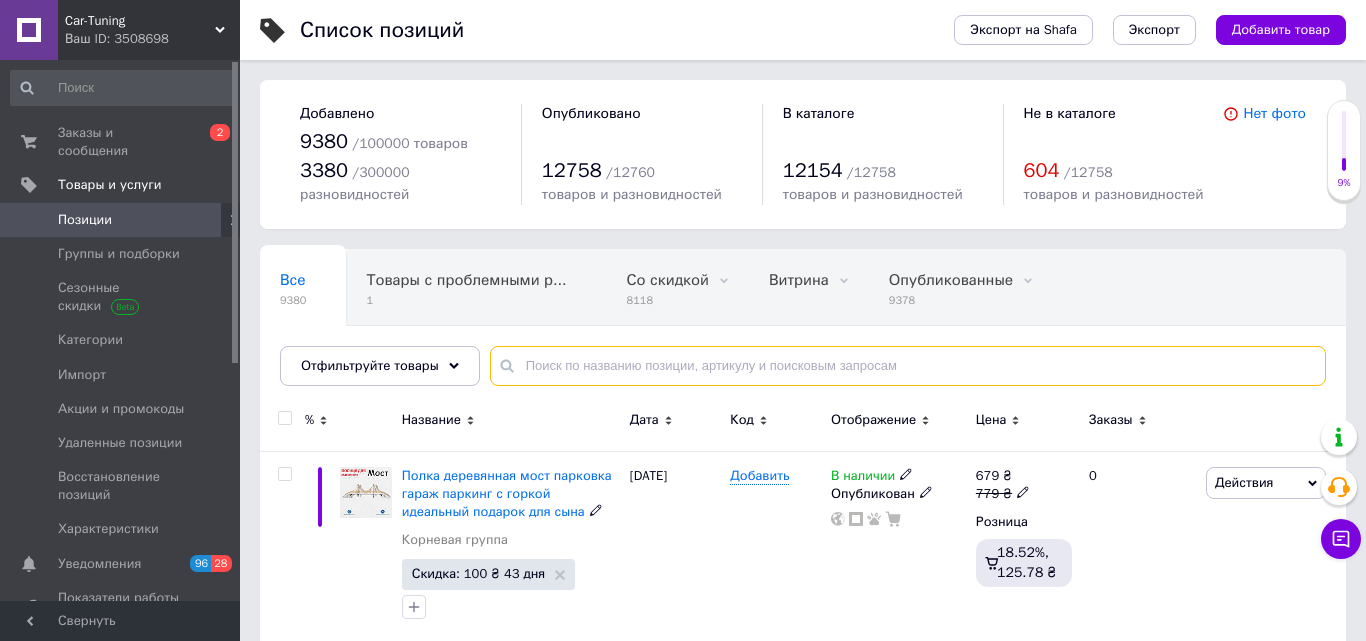 click at bounding box center [908, 366] 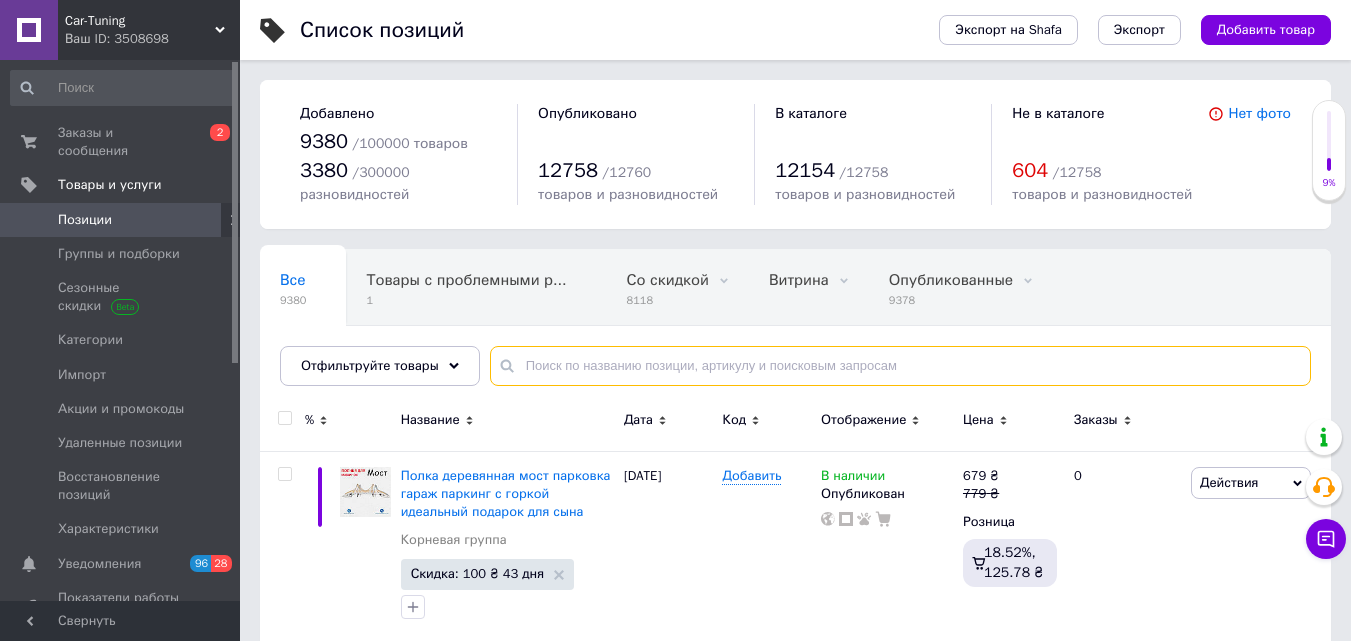 paste on "столик" 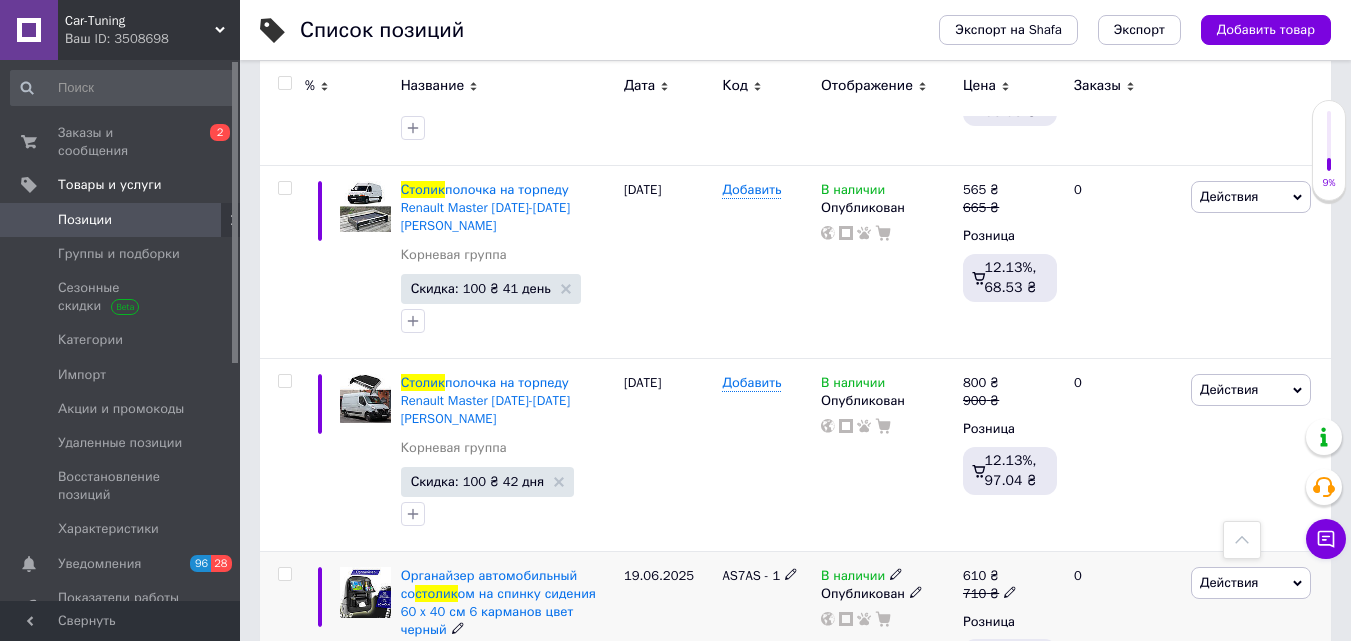 scroll, scrollTop: 4750, scrollLeft: 0, axis: vertical 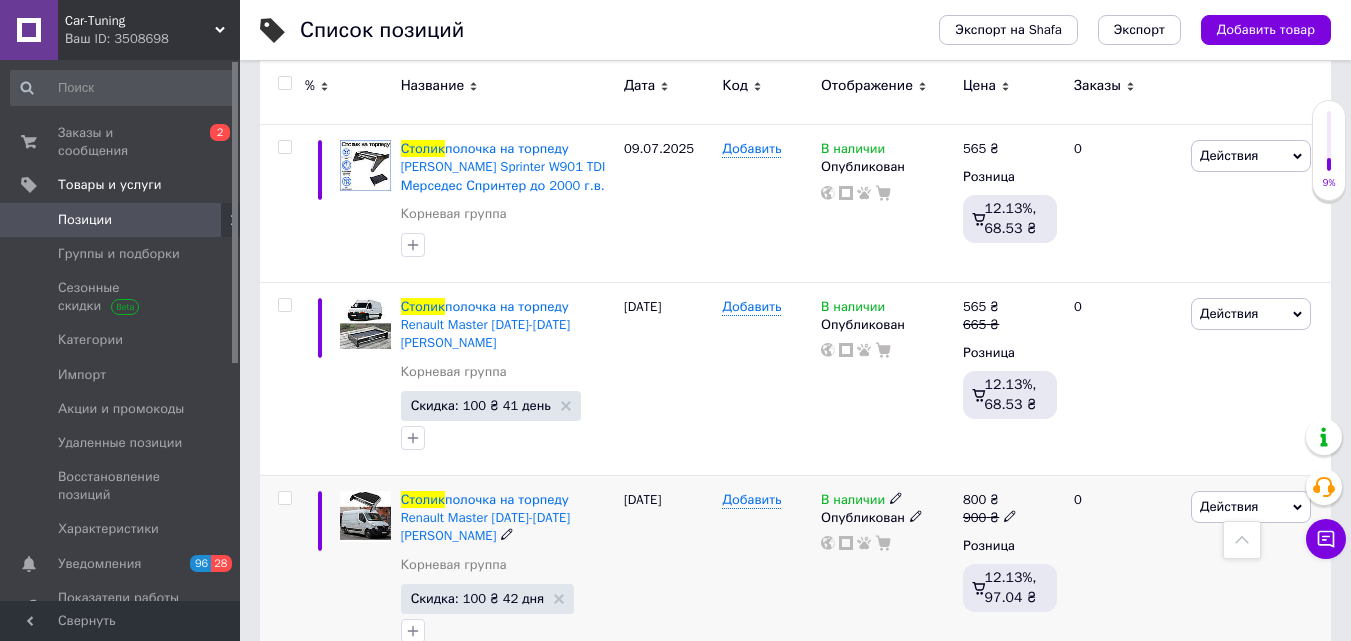 type on "столик" 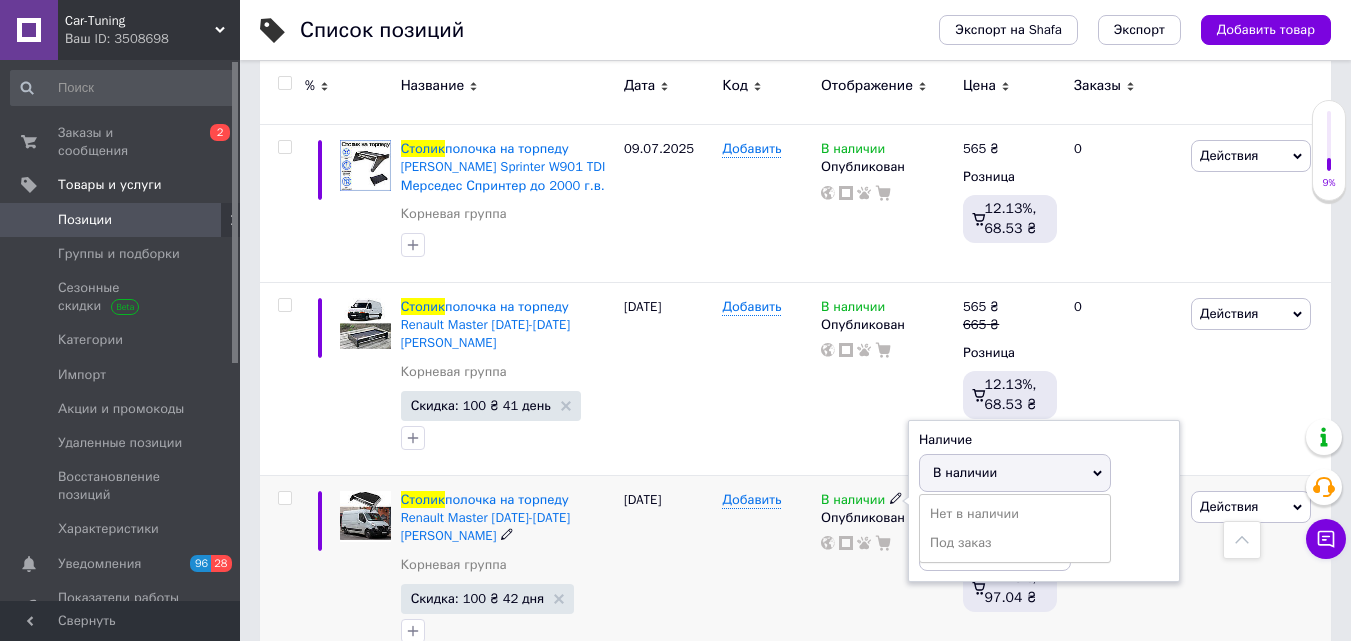 click on "Добавить" at bounding box center (766, 571) 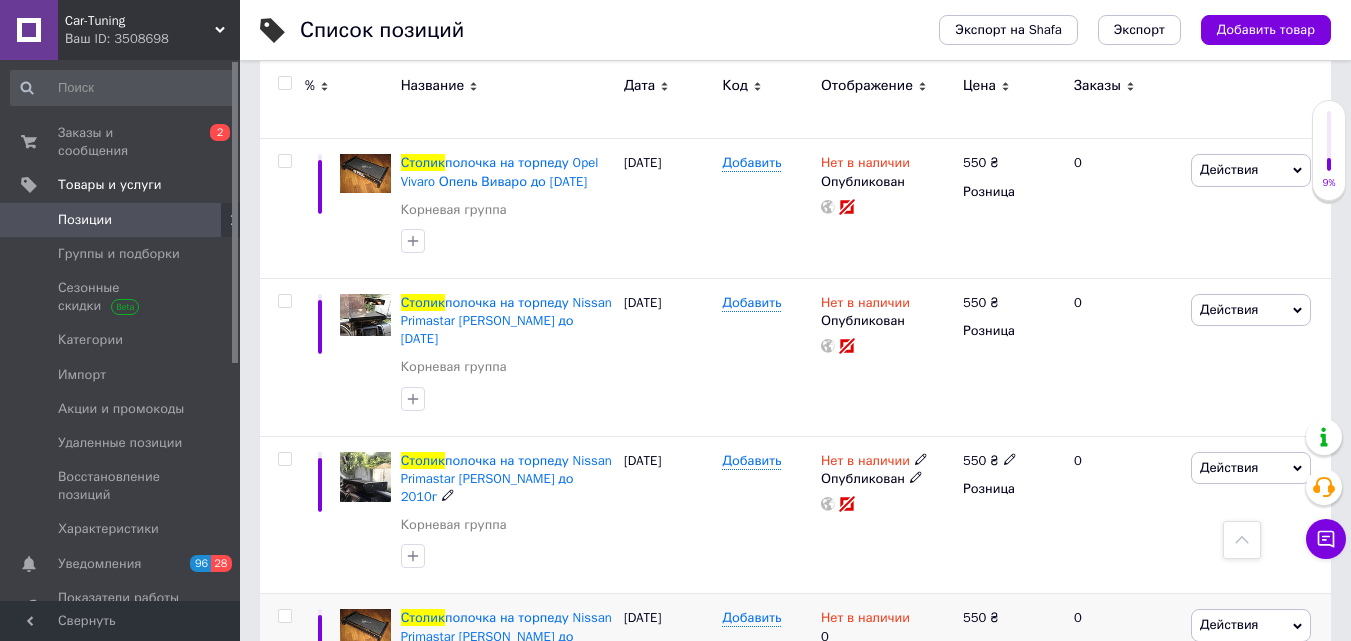 scroll, scrollTop: 3250, scrollLeft: 0, axis: vertical 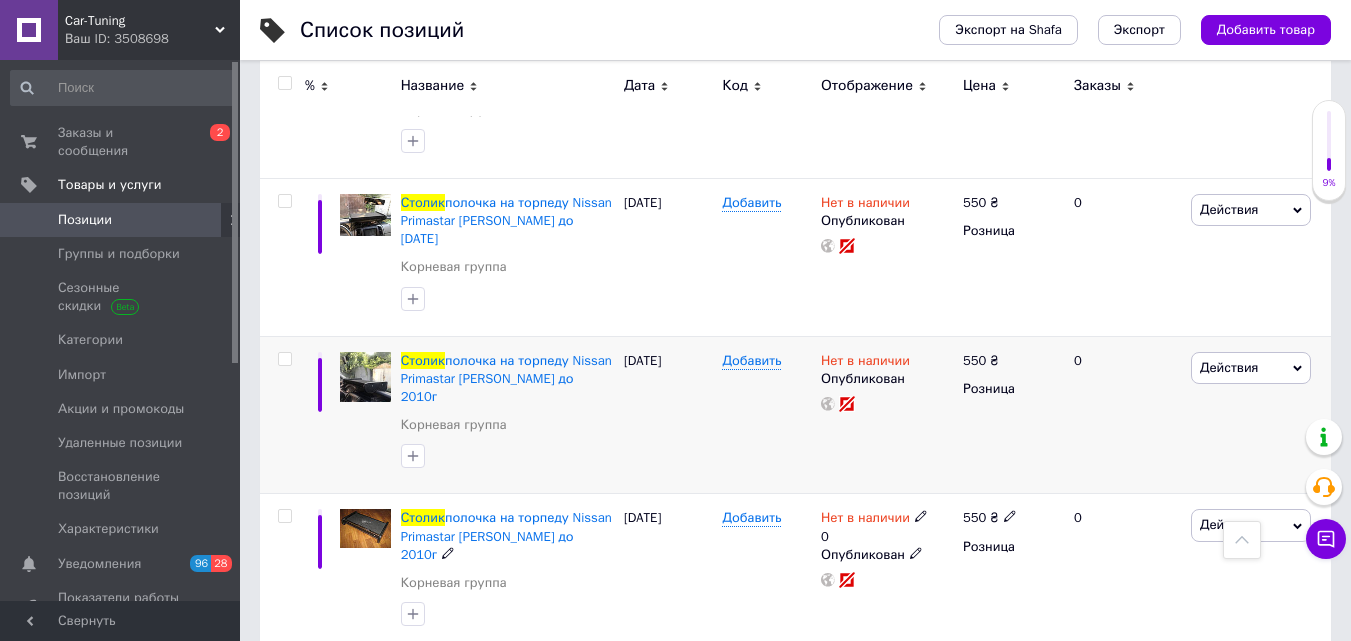 drag, startPoint x: 285, startPoint y: 485, endPoint x: 278, endPoint y: 386, distance: 99.24717 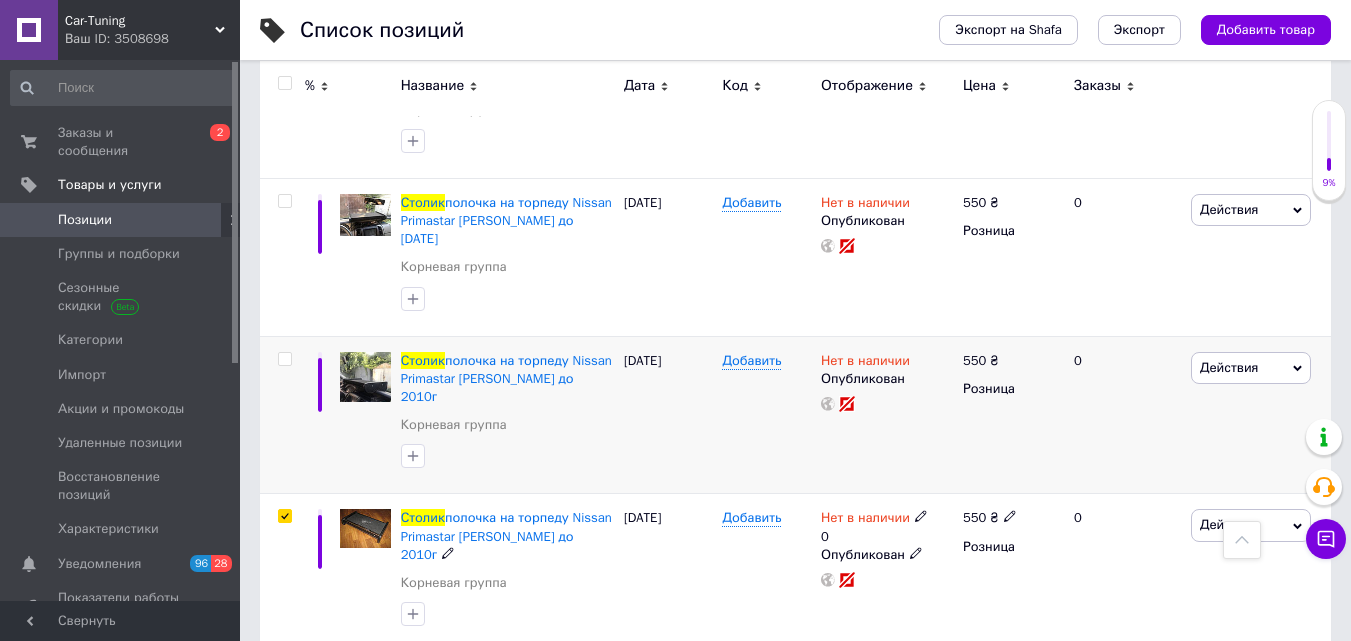 checkbox on "true" 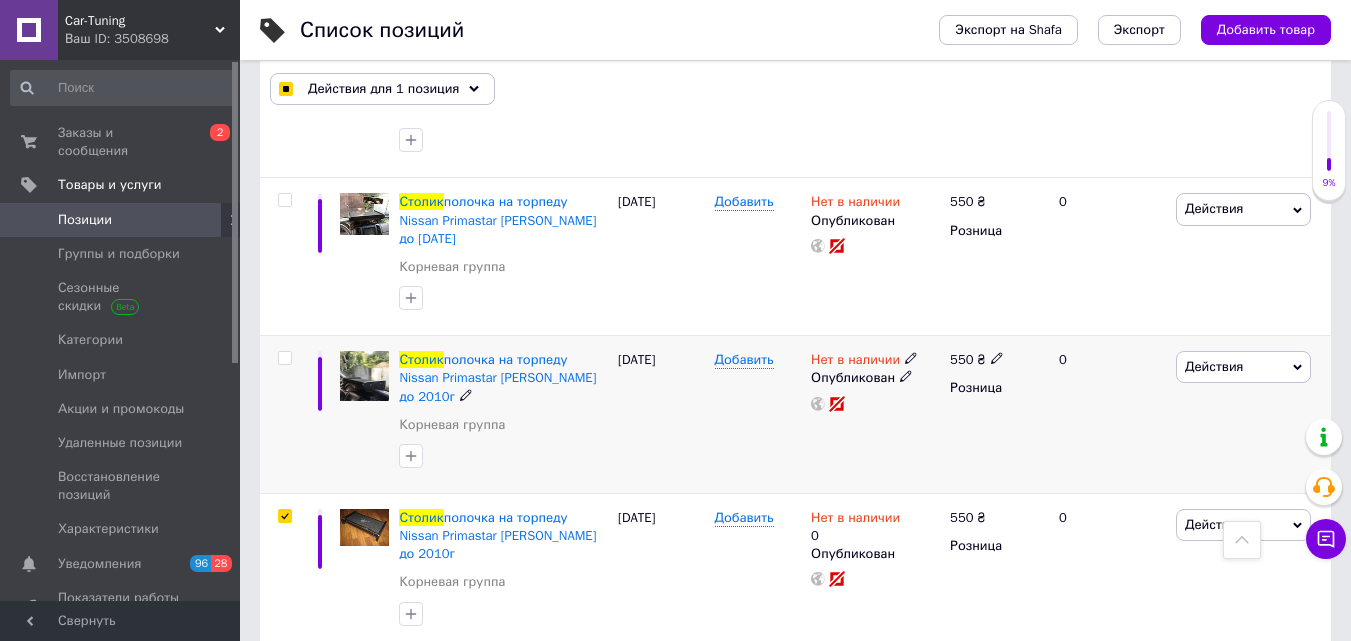 scroll, scrollTop: 3267, scrollLeft: 0, axis: vertical 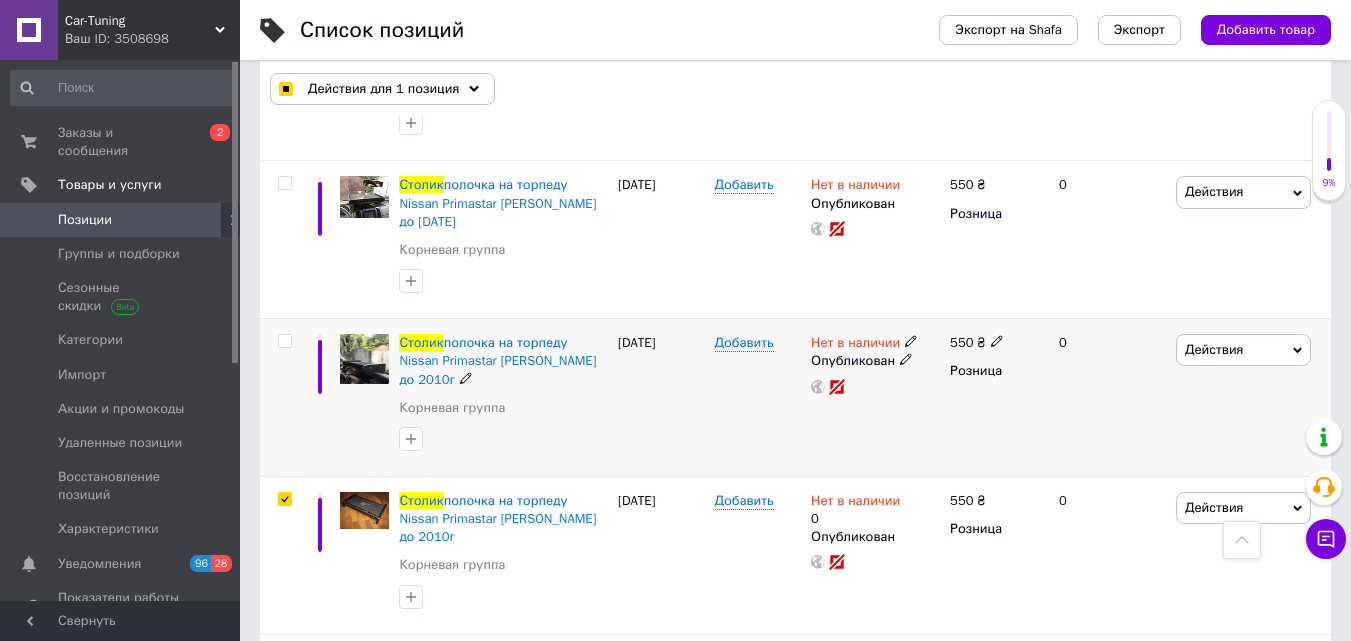 click at bounding box center [284, 341] 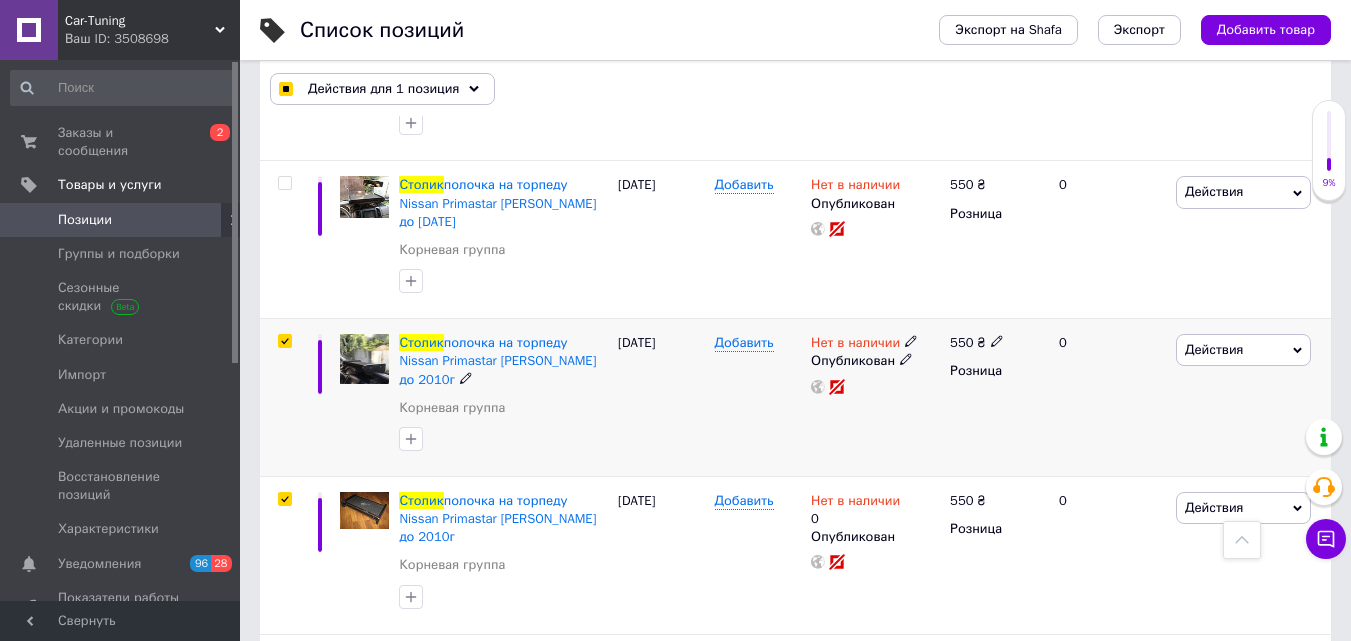 checkbox on "true" 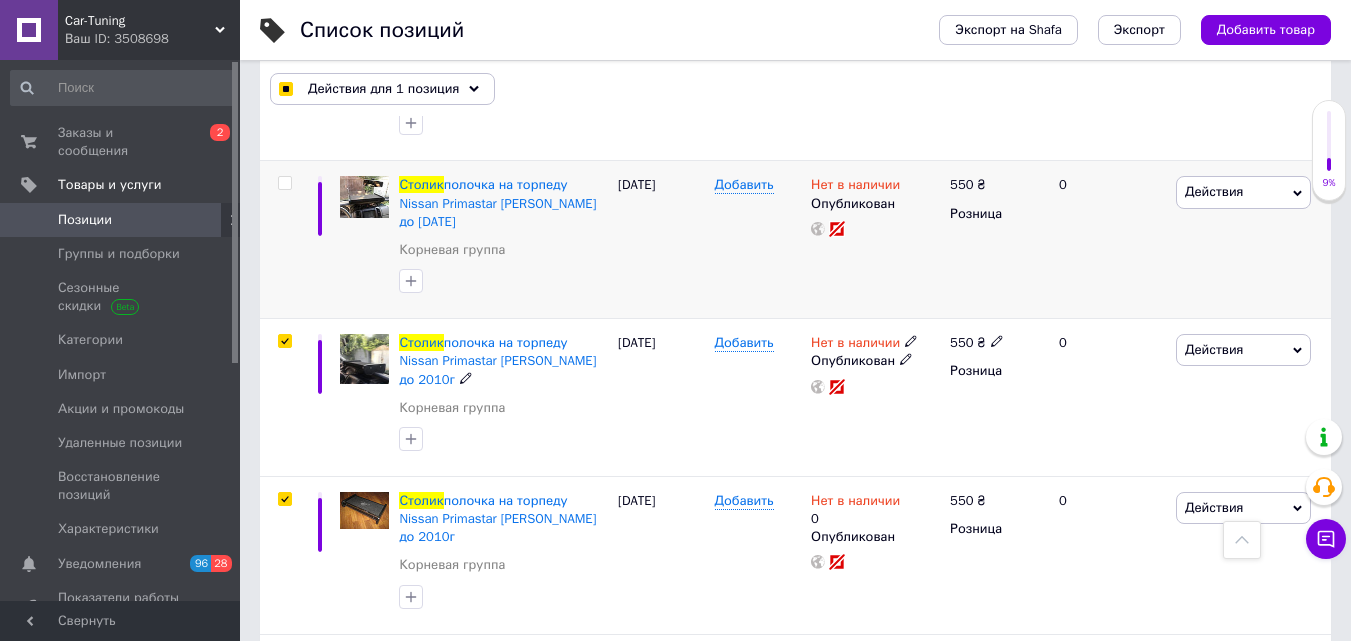 checkbox on "true" 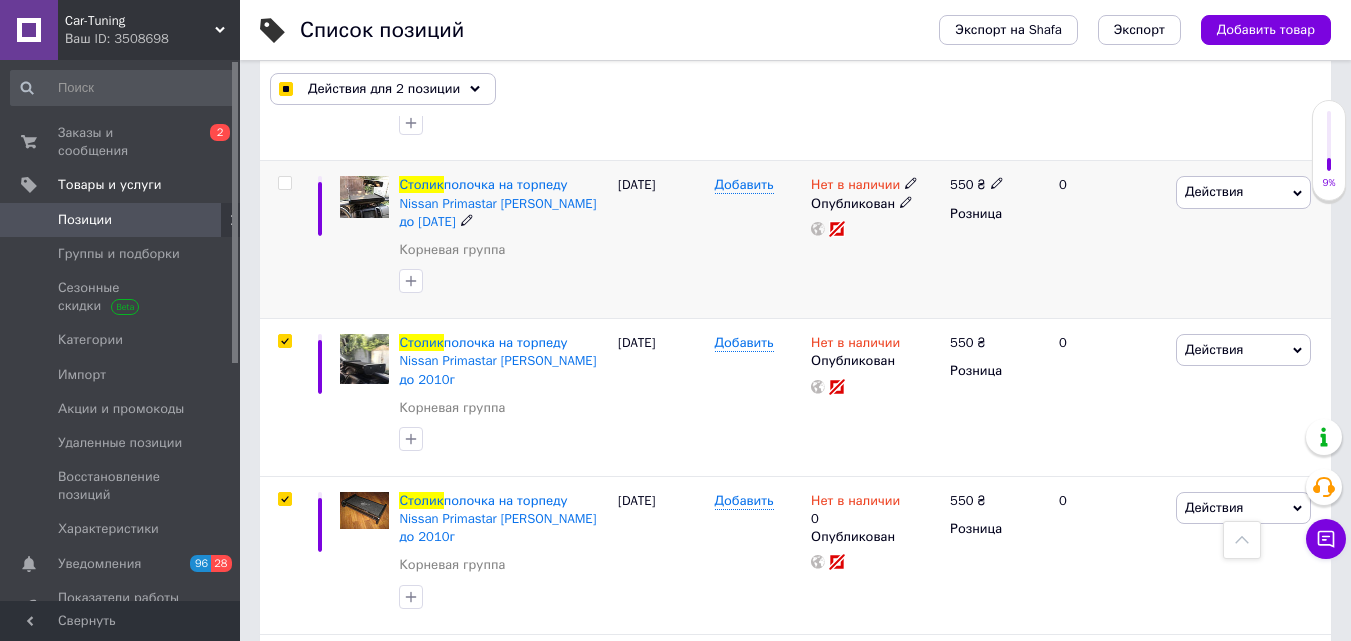 click at bounding box center [284, 183] 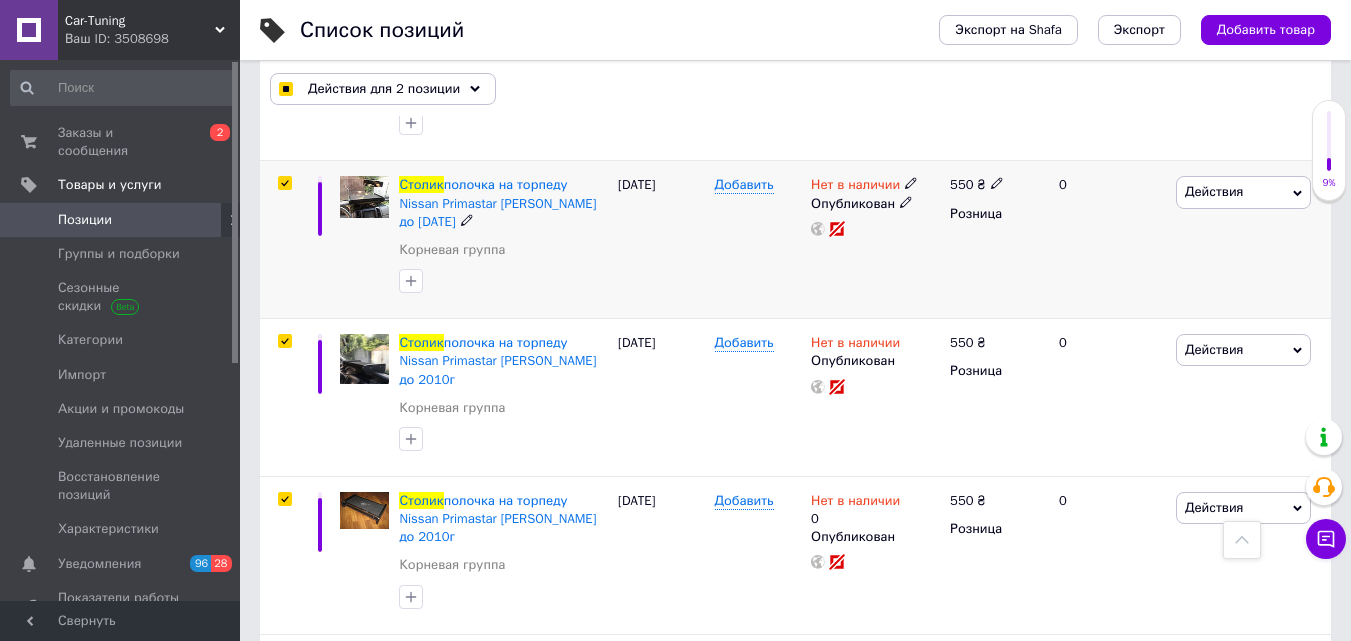 checkbox on "true" 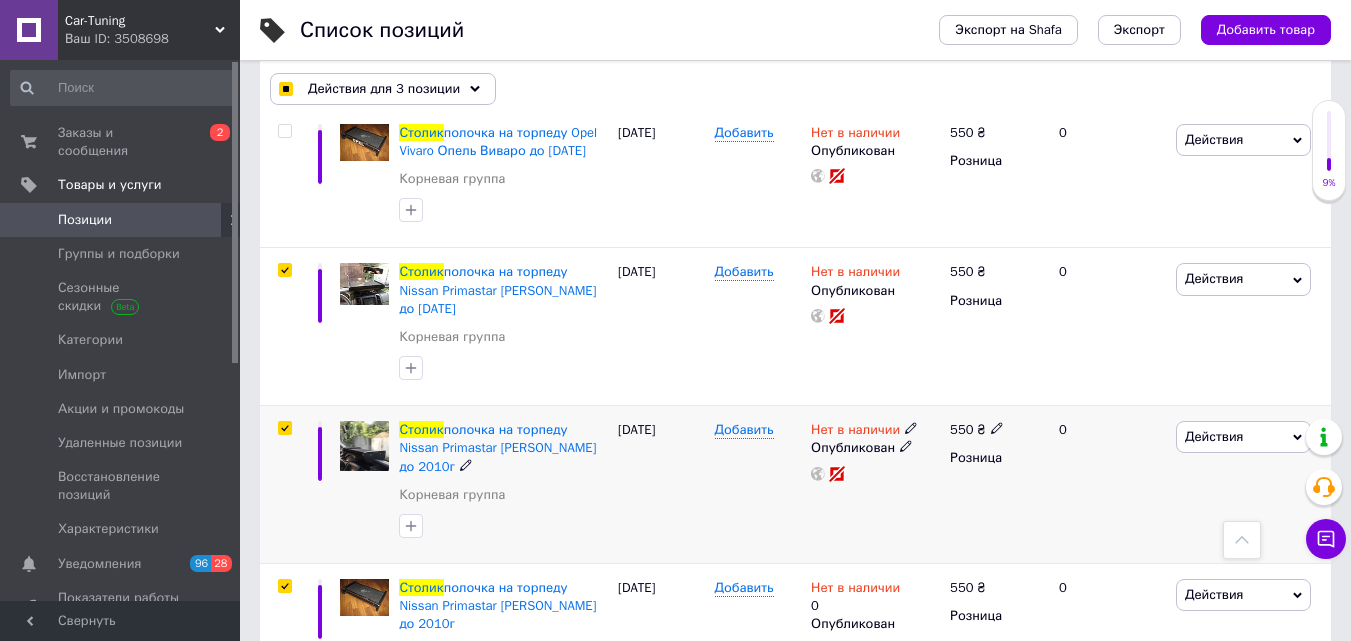 scroll, scrollTop: 3067, scrollLeft: 0, axis: vertical 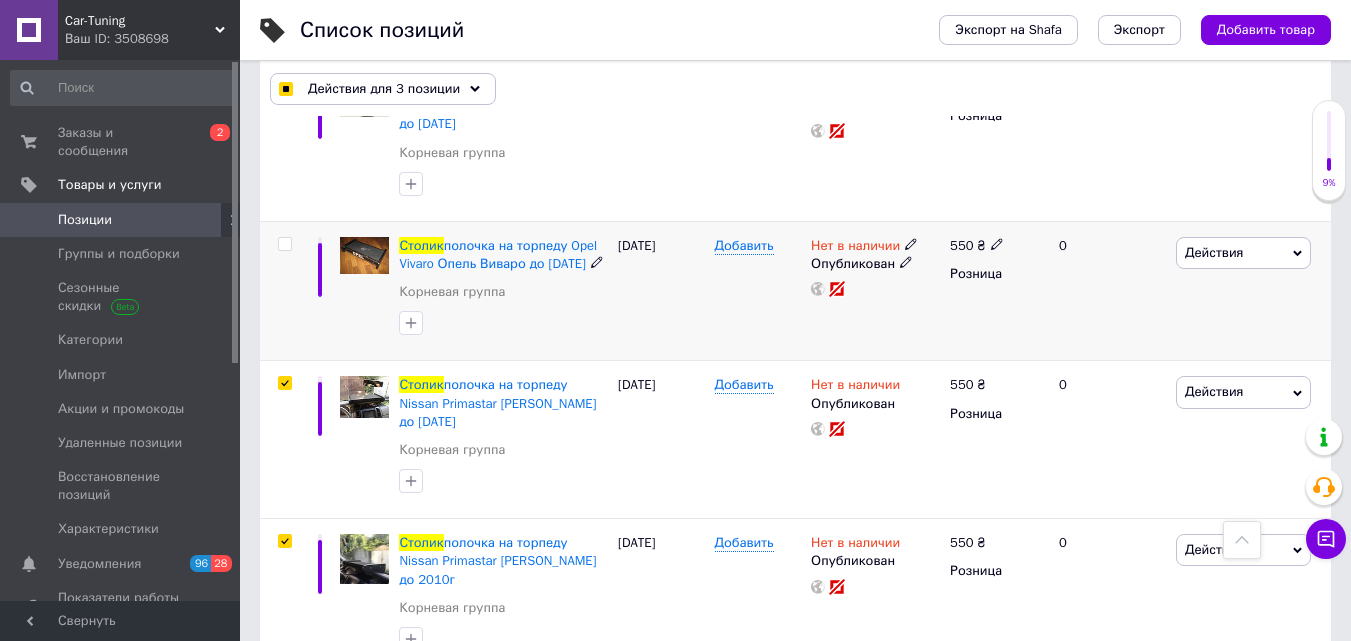 click at bounding box center [284, 244] 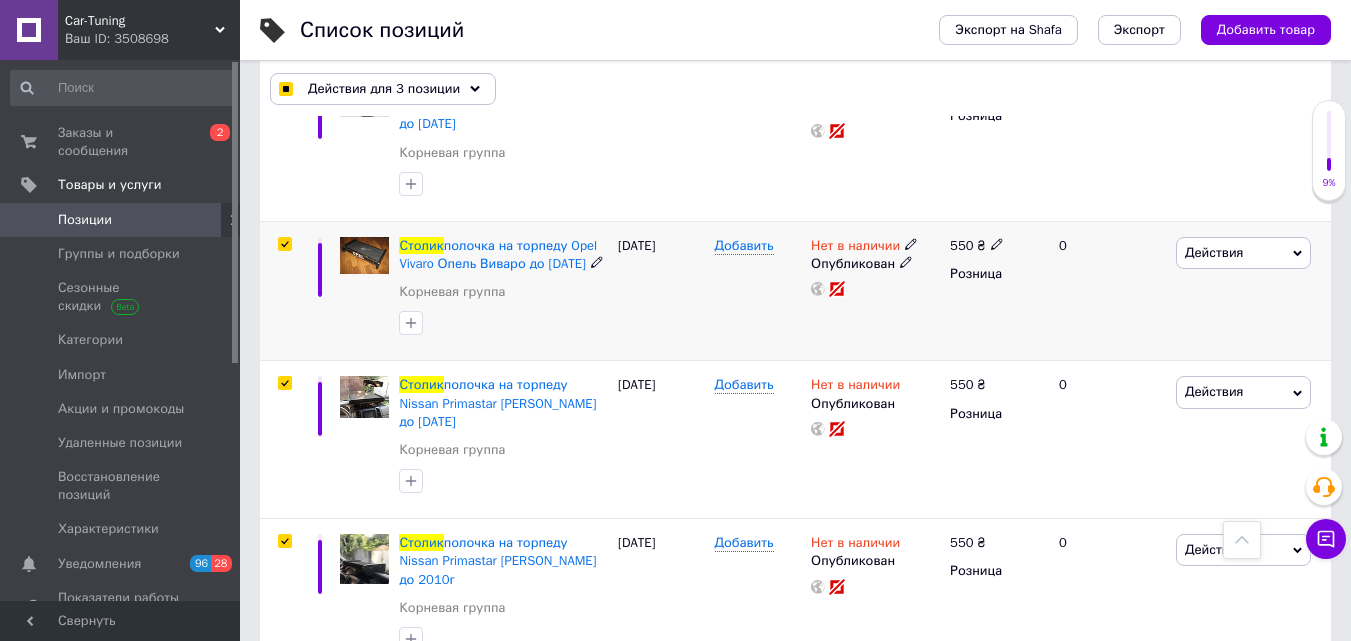 checkbox on "true" 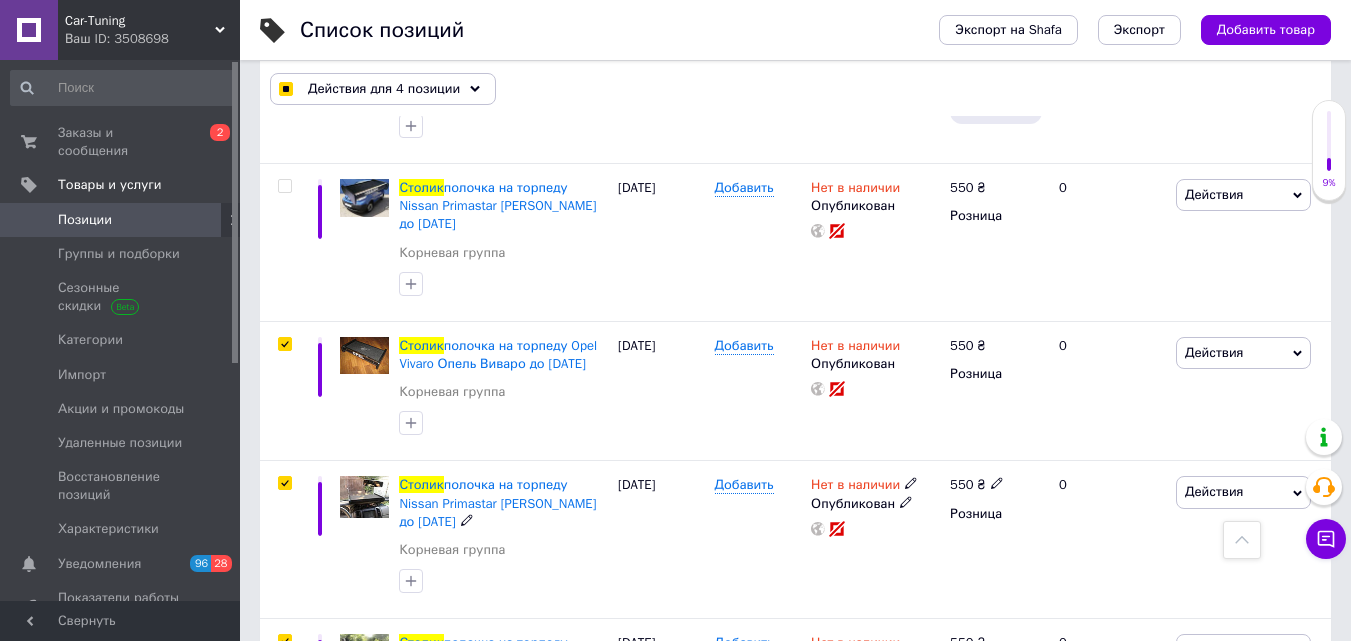 scroll, scrollTop: 2867, scrollLeft: 0, axis: vertical 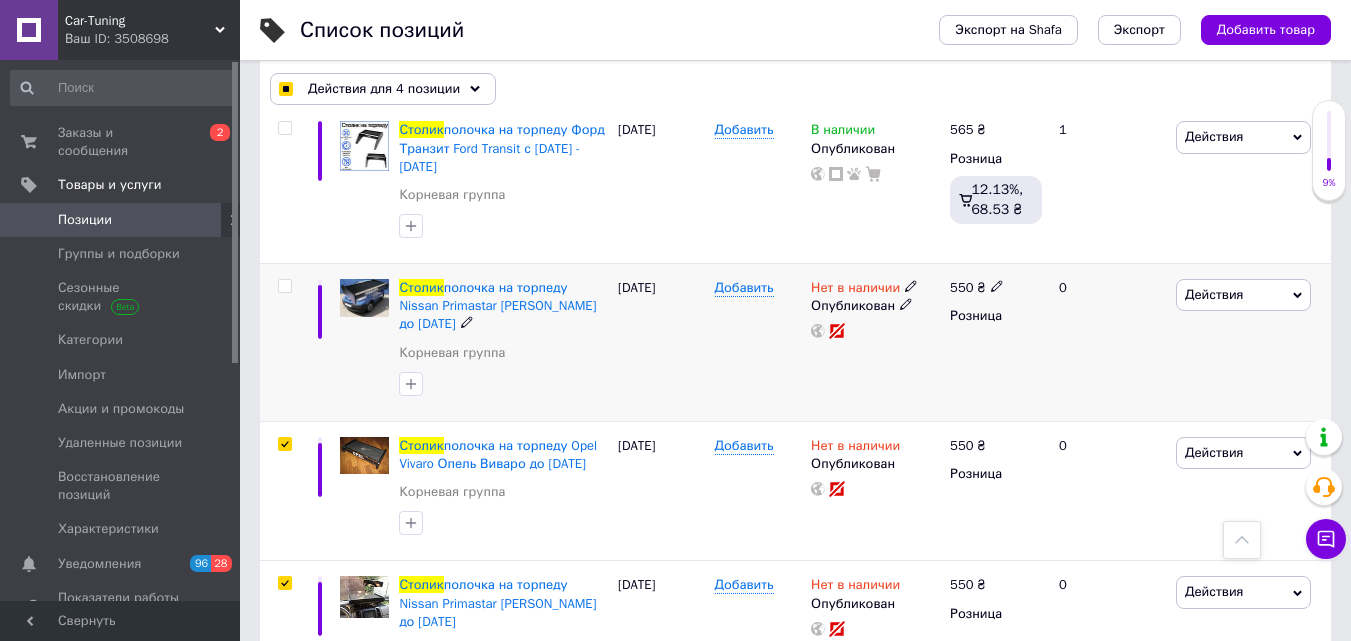click at bounding box center (284, 286) 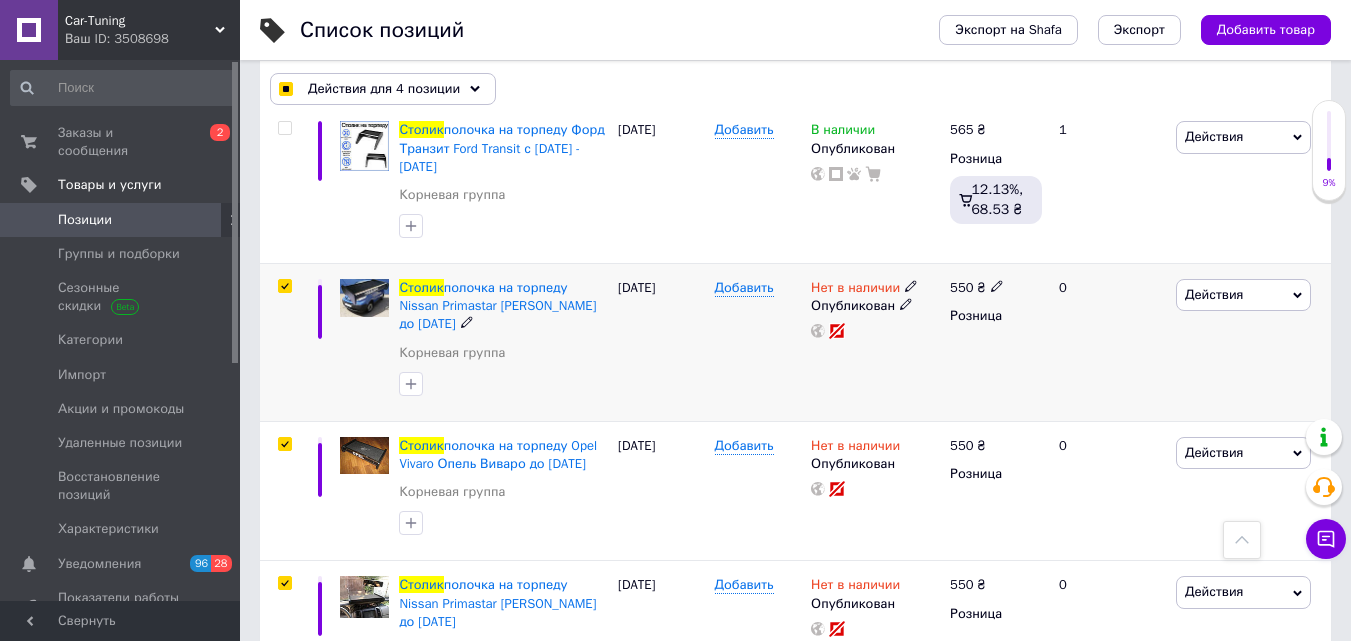 checkbox on "true" 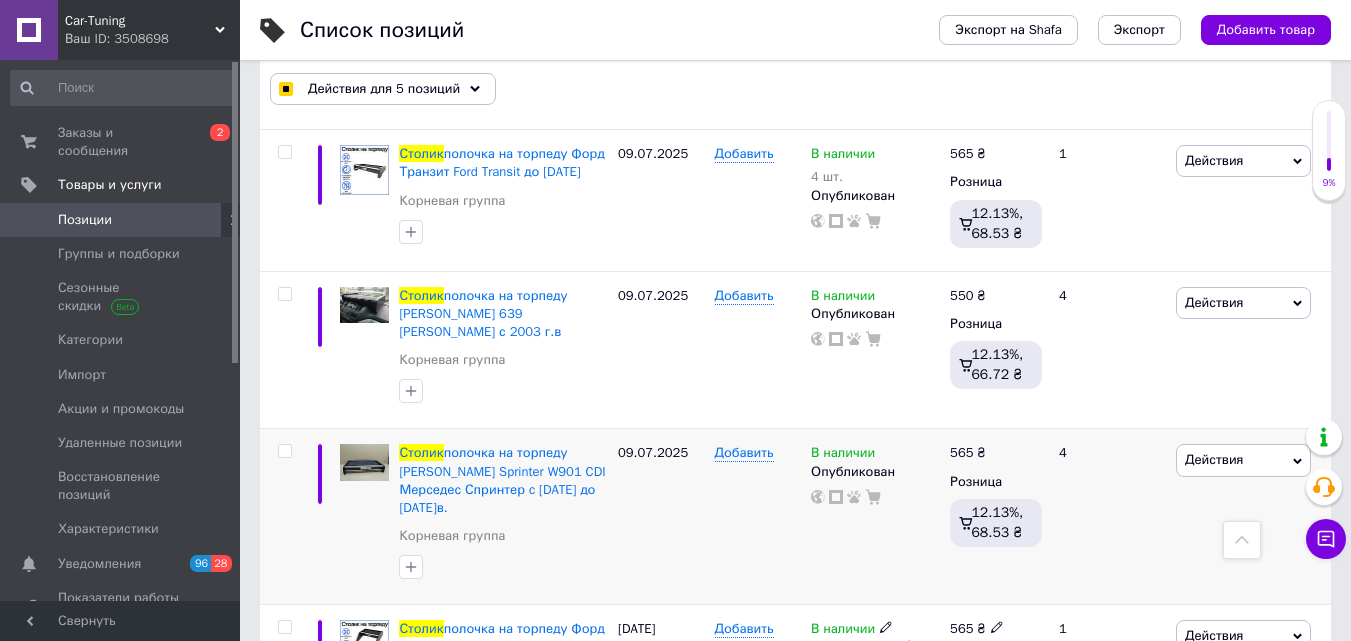 scroll, scrollTop: 2367, scrollLeft: 0, axis: vertical 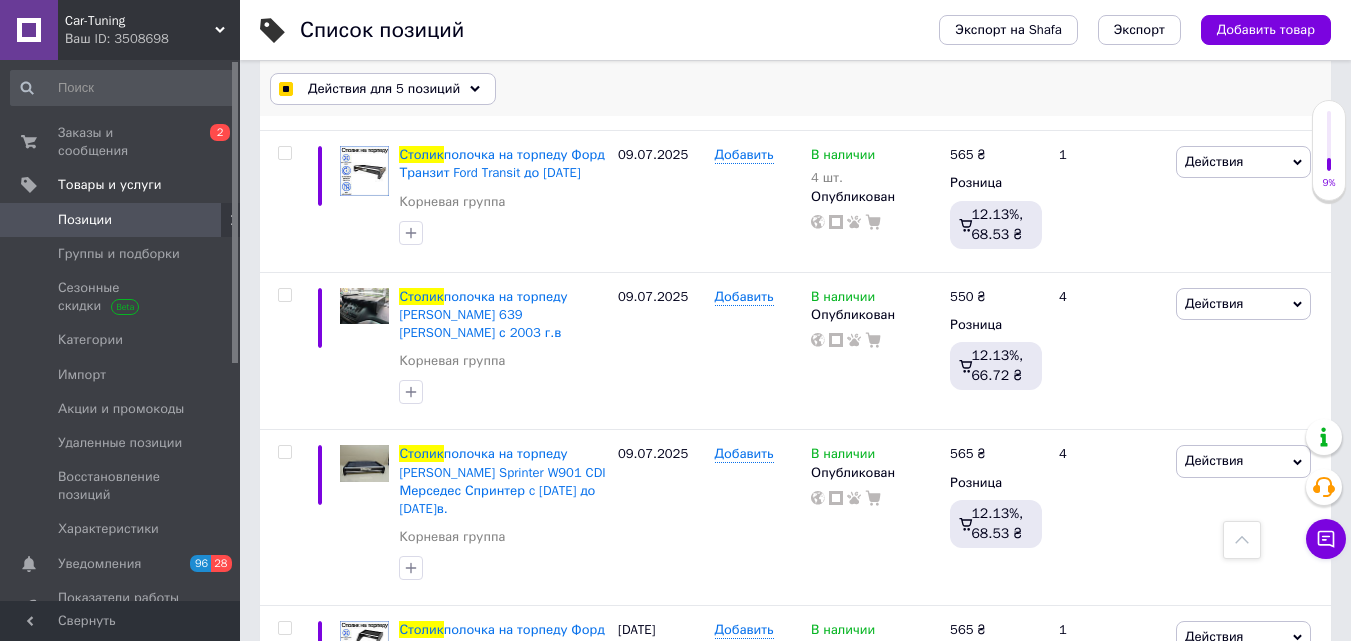 click 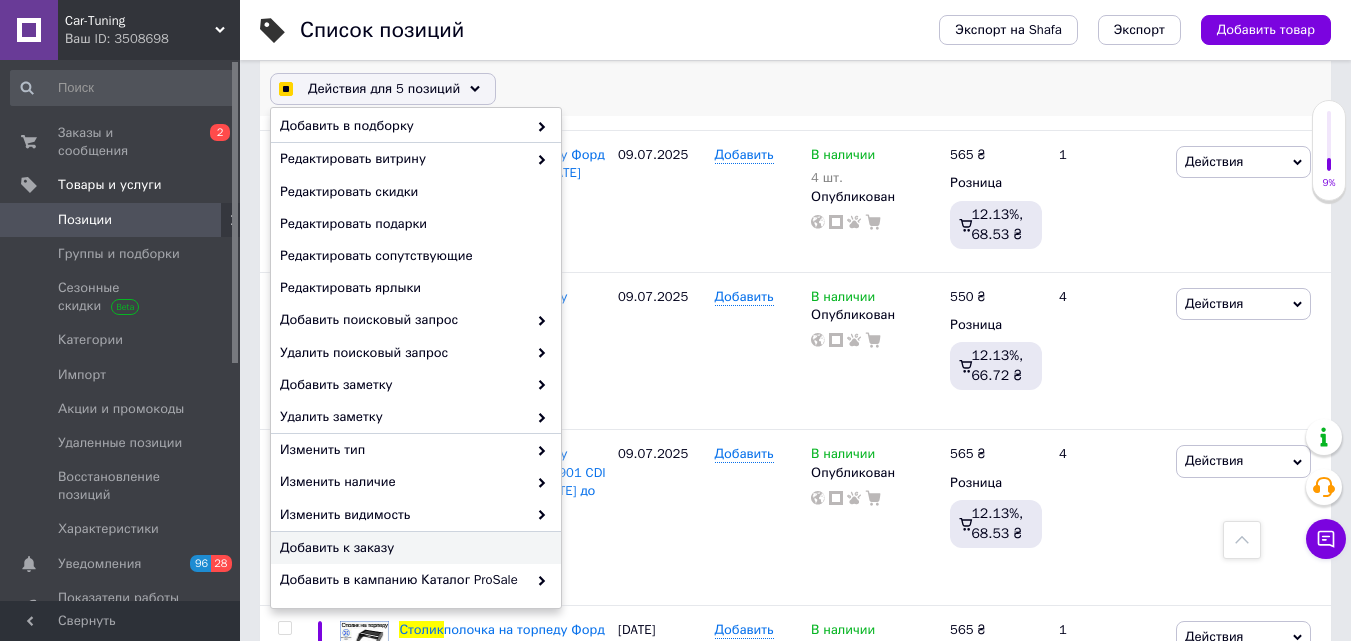 scroll, scrollTop: 237, scrollLeft: 0, axis: vertical 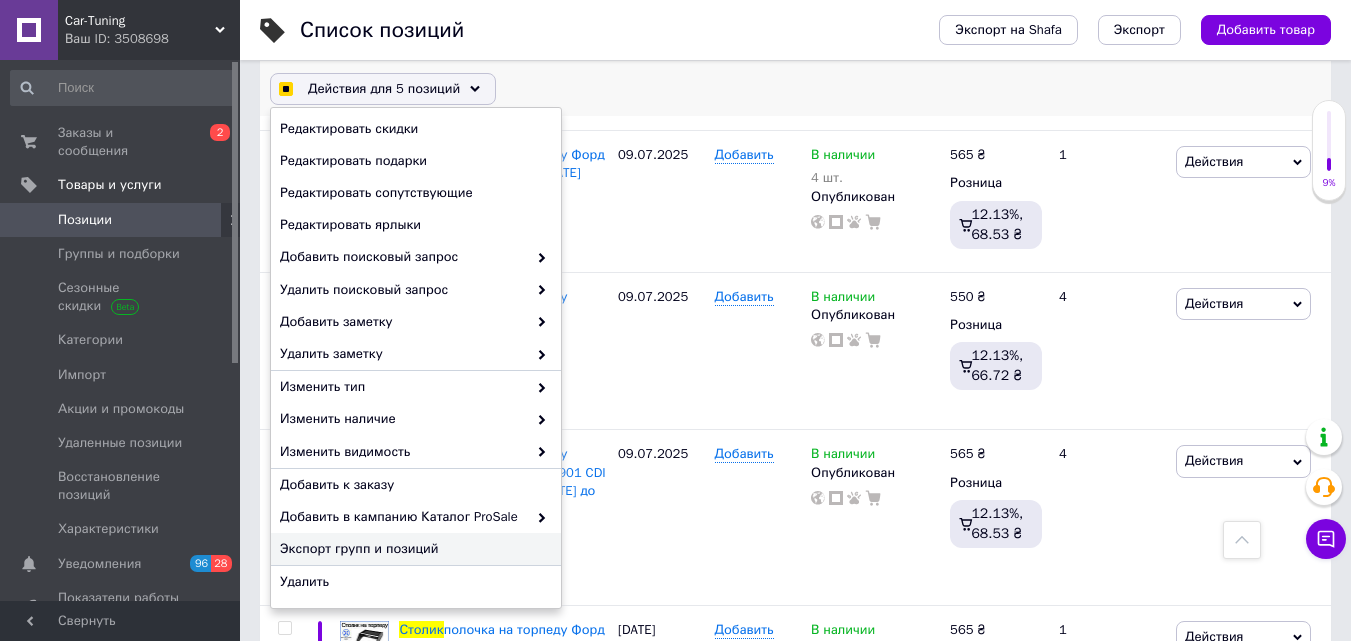 checkbox on "true" 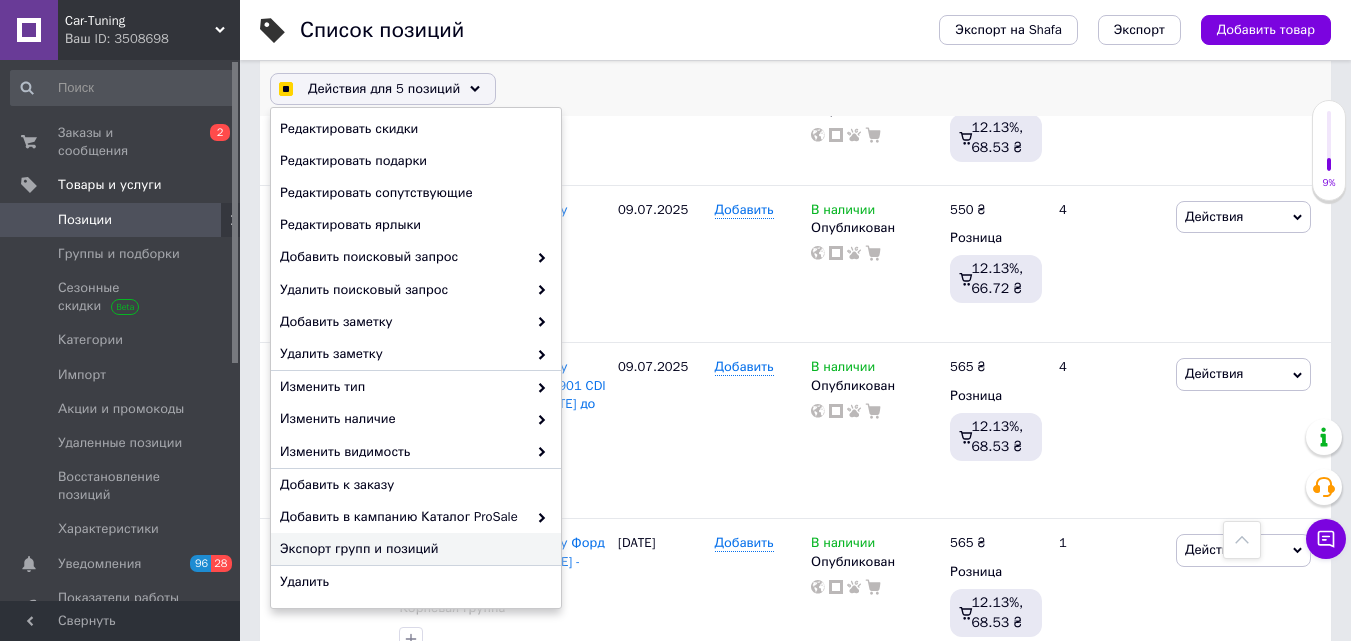 checkbox on "true" 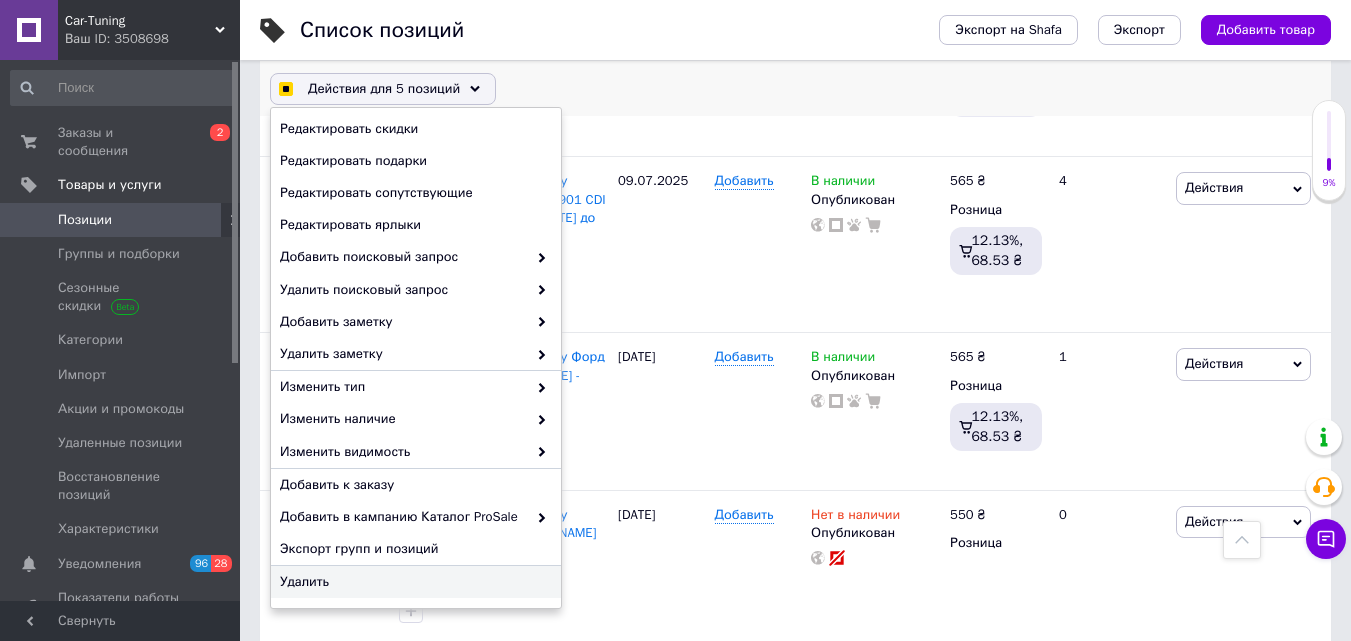 scroll, scrollTop: 2667, scrollLeft: 0, axis: vertical 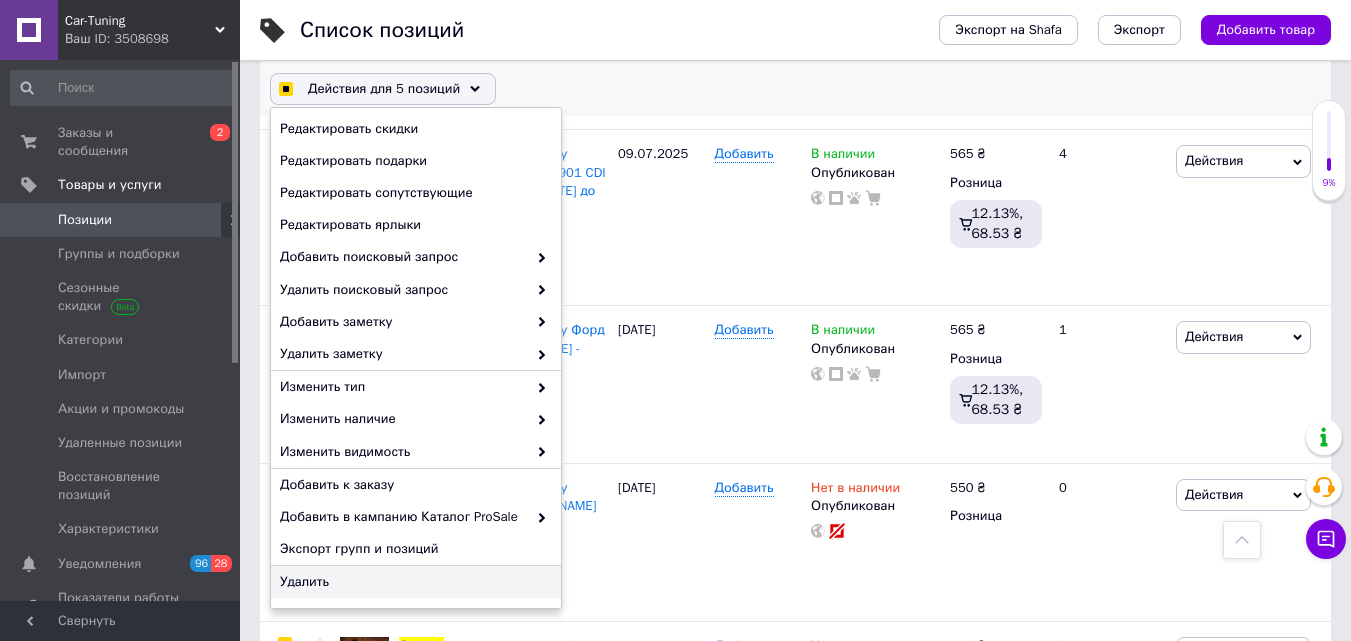 checkbox on "true" 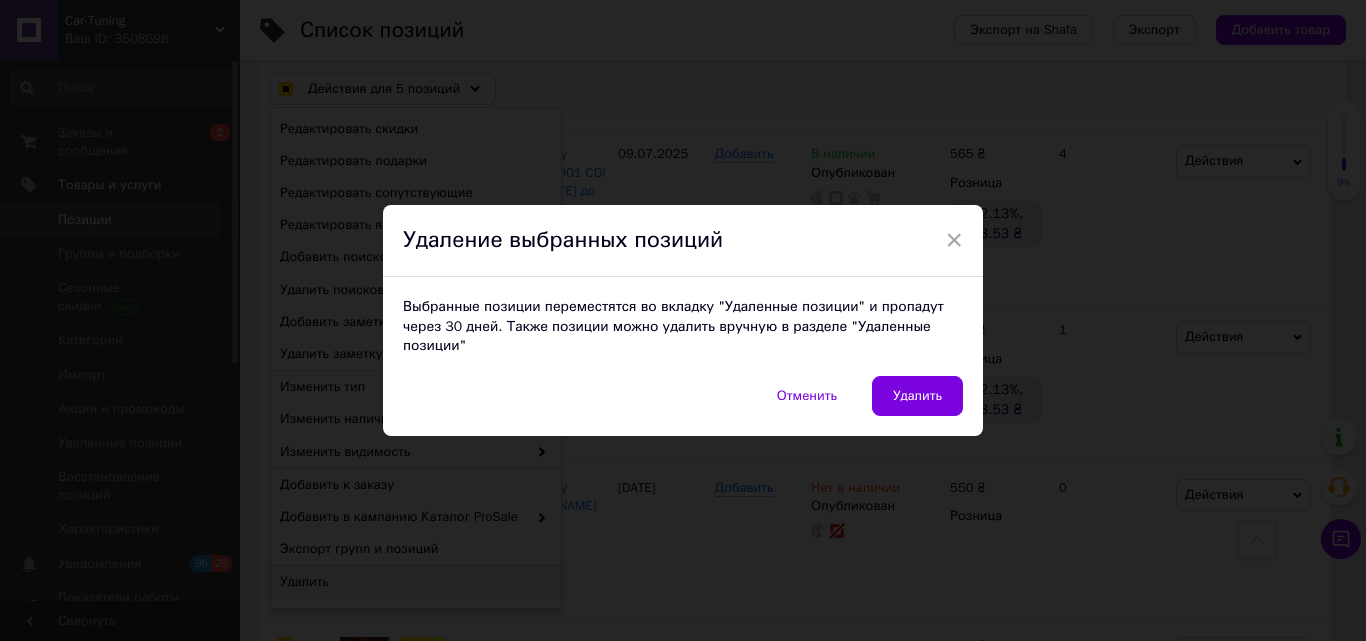 checkbox on "true" 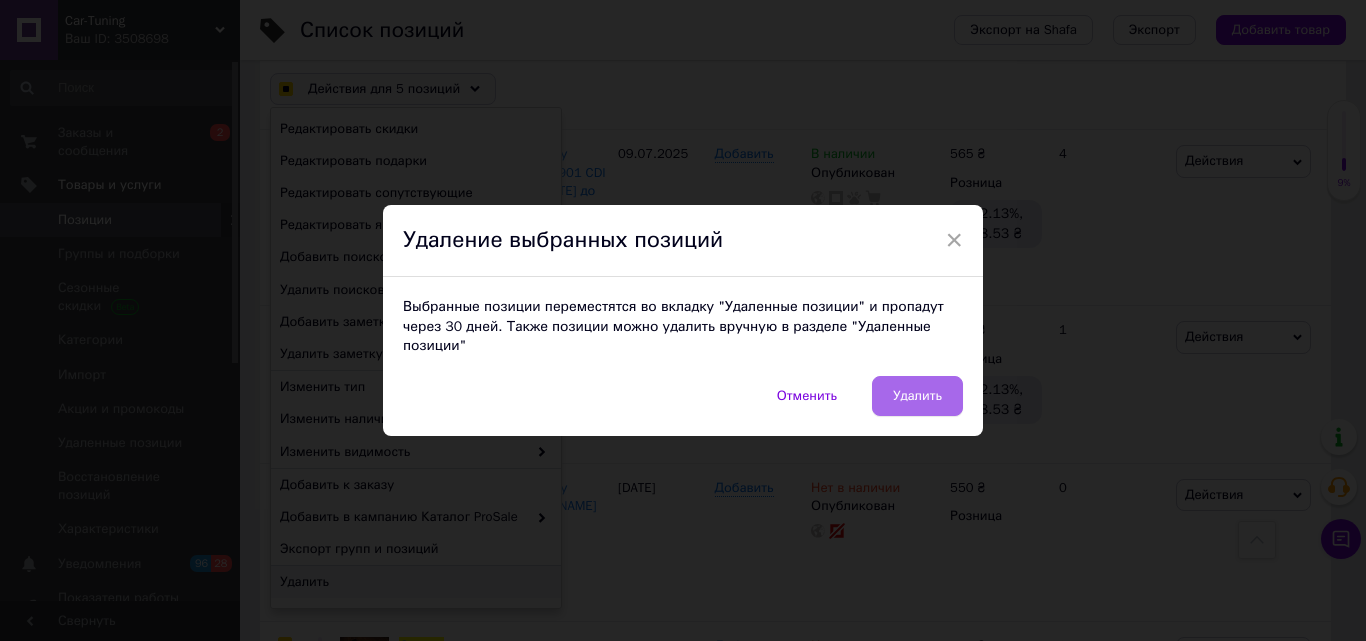 click on "Удалить" at bounding box center (917, 396) 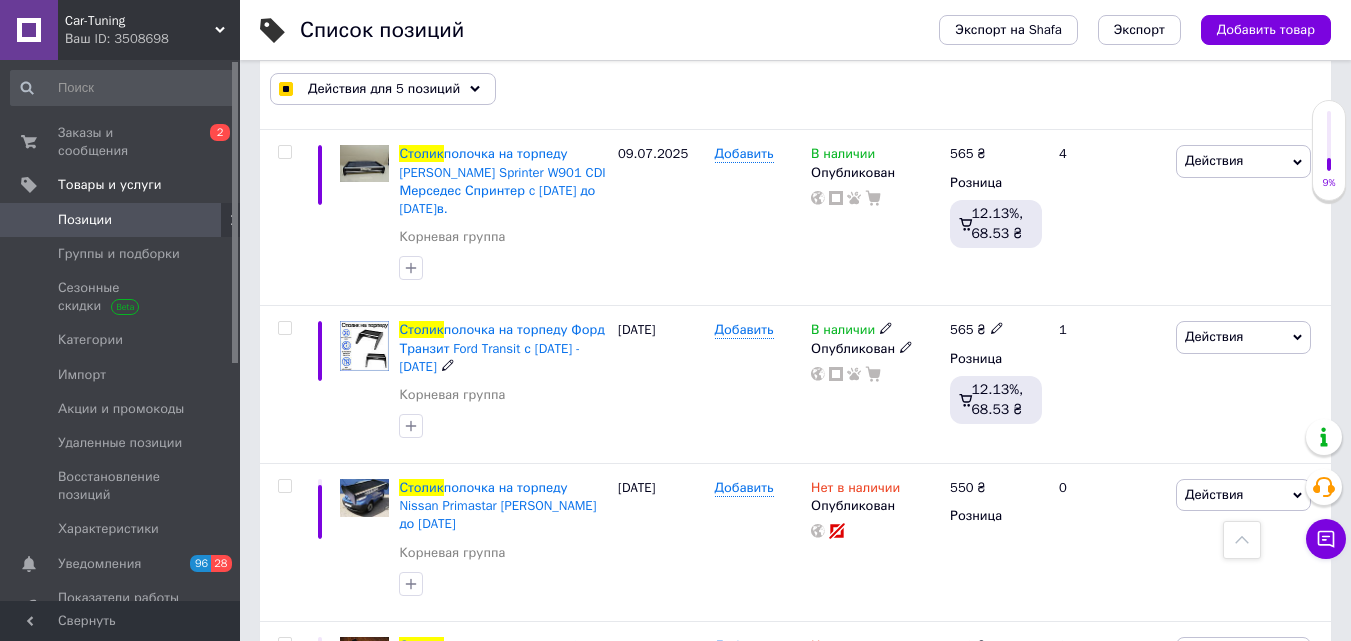 checkbox on "false" 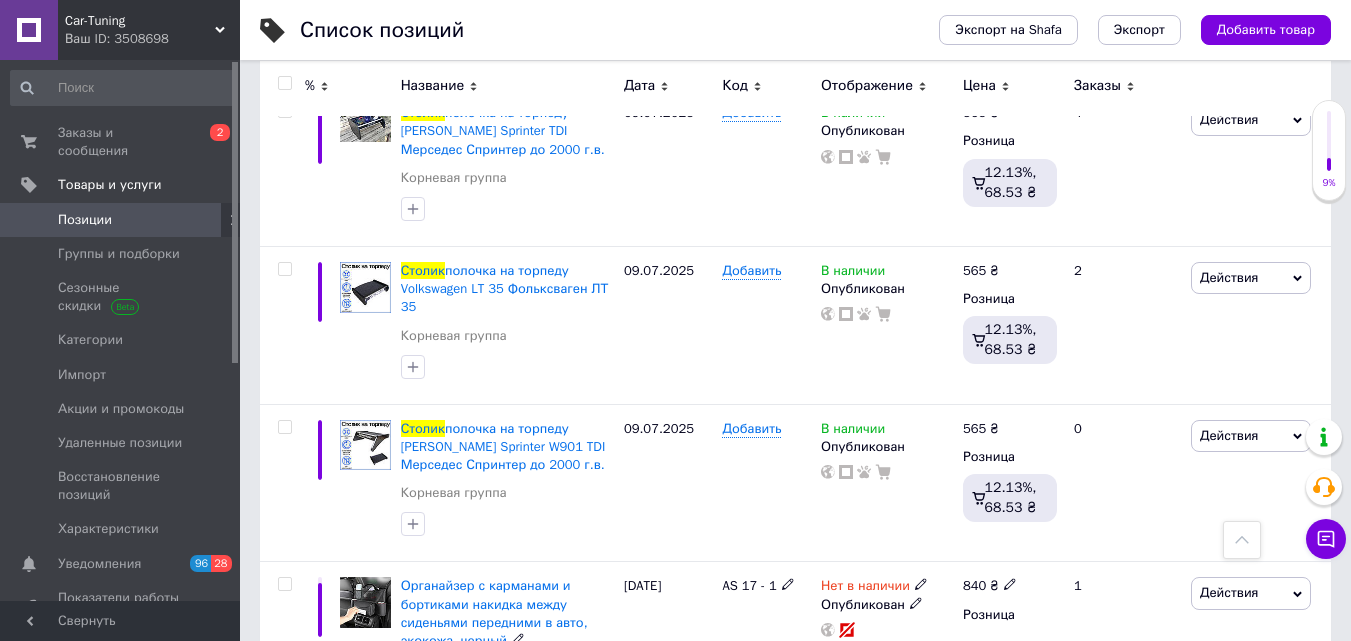 scroll, scrollTop: 4249, scrollLeft: 0, axis: vertical 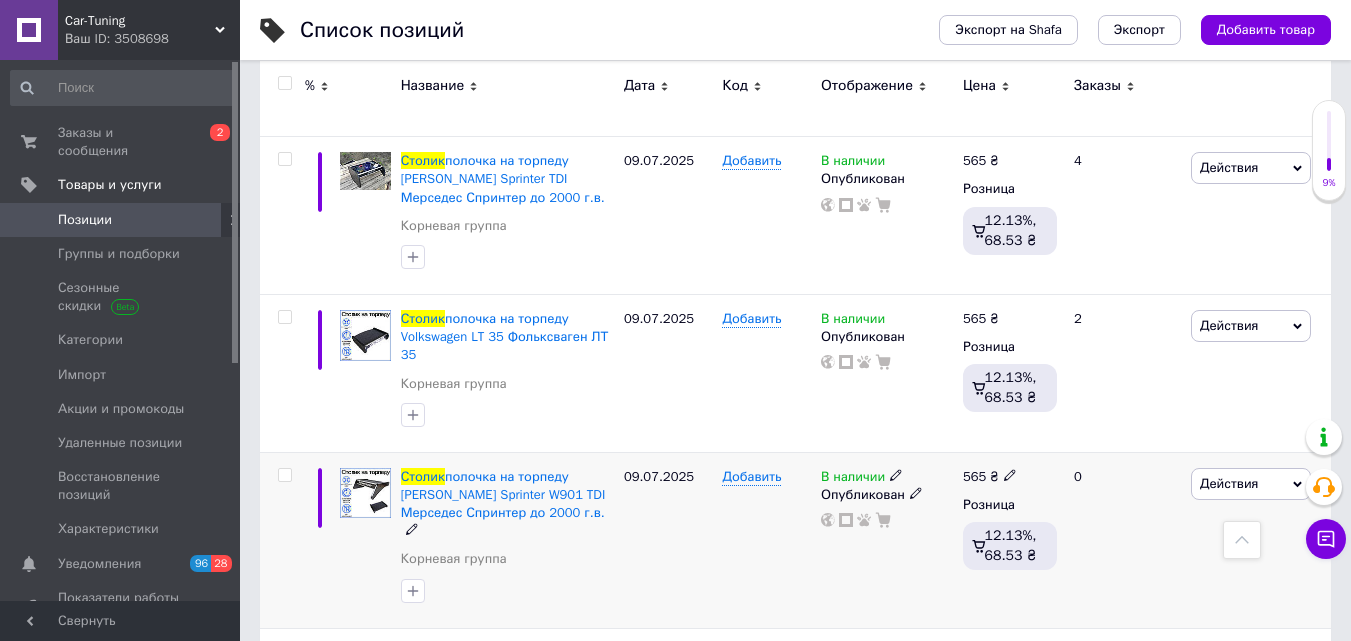 click 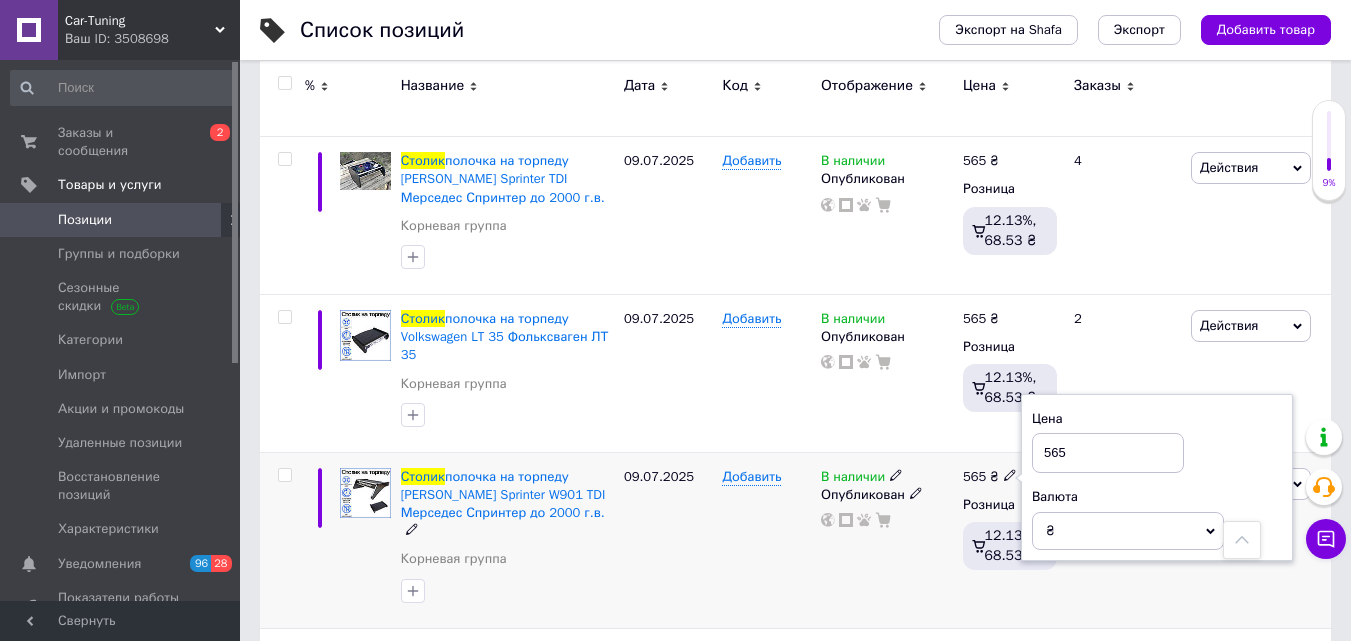 drag, startPoint x: 1073, startPoint y: 357, endPoint x: 1036, endPoint y: 365, distance: 37.85499 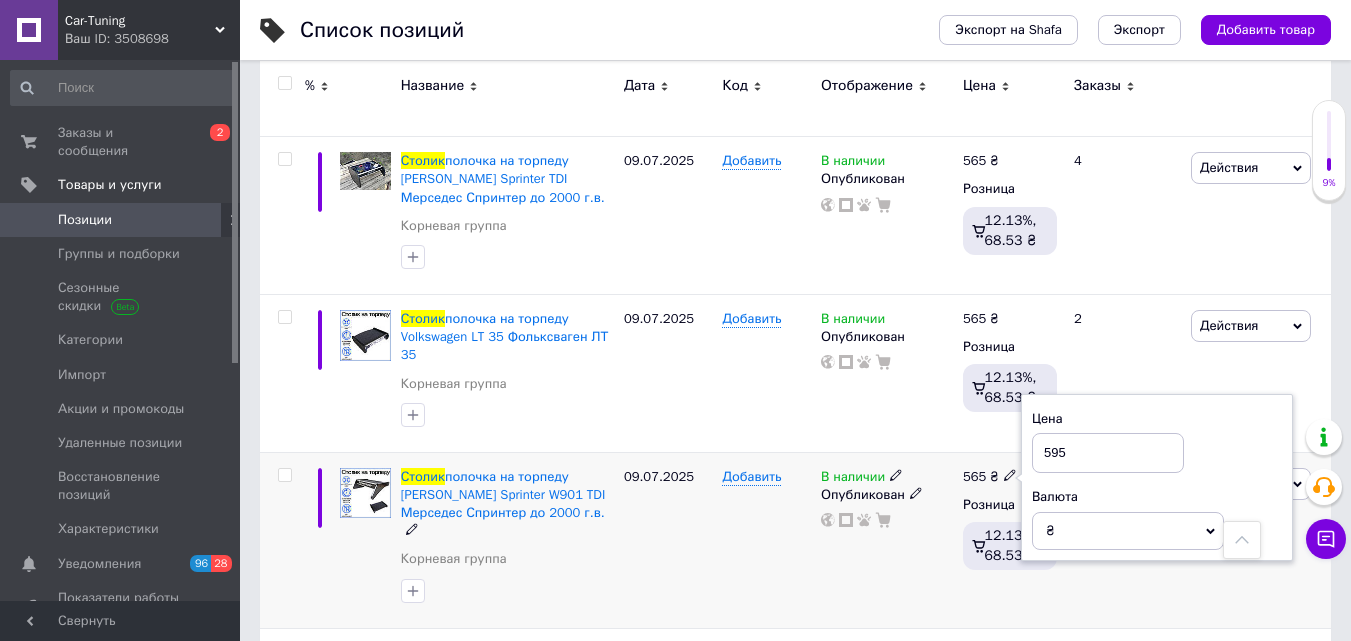 drag, startPoint x: 1080, startPoint y: 357, endPoint x: 1032, endPoint y: 362, distance: 48.259712 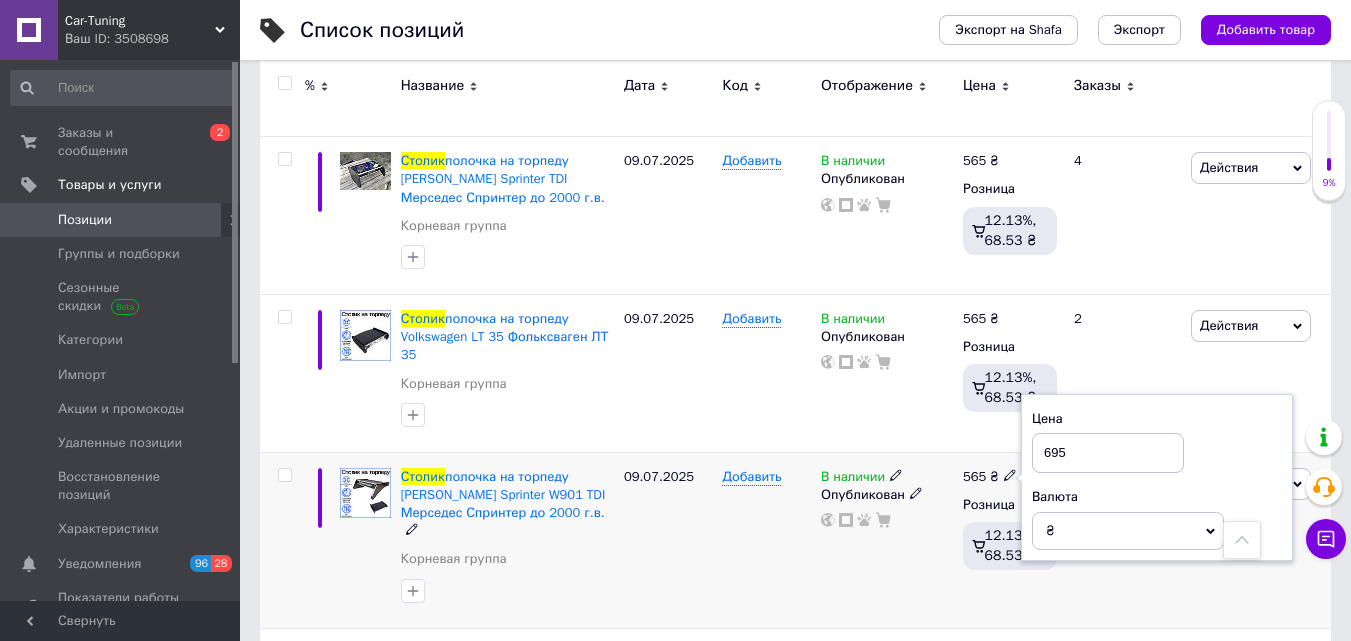 drag, startPoint x: 1030, startPoint y: 364, endPoint x: 1016, endPoint y: 364, distance: 14 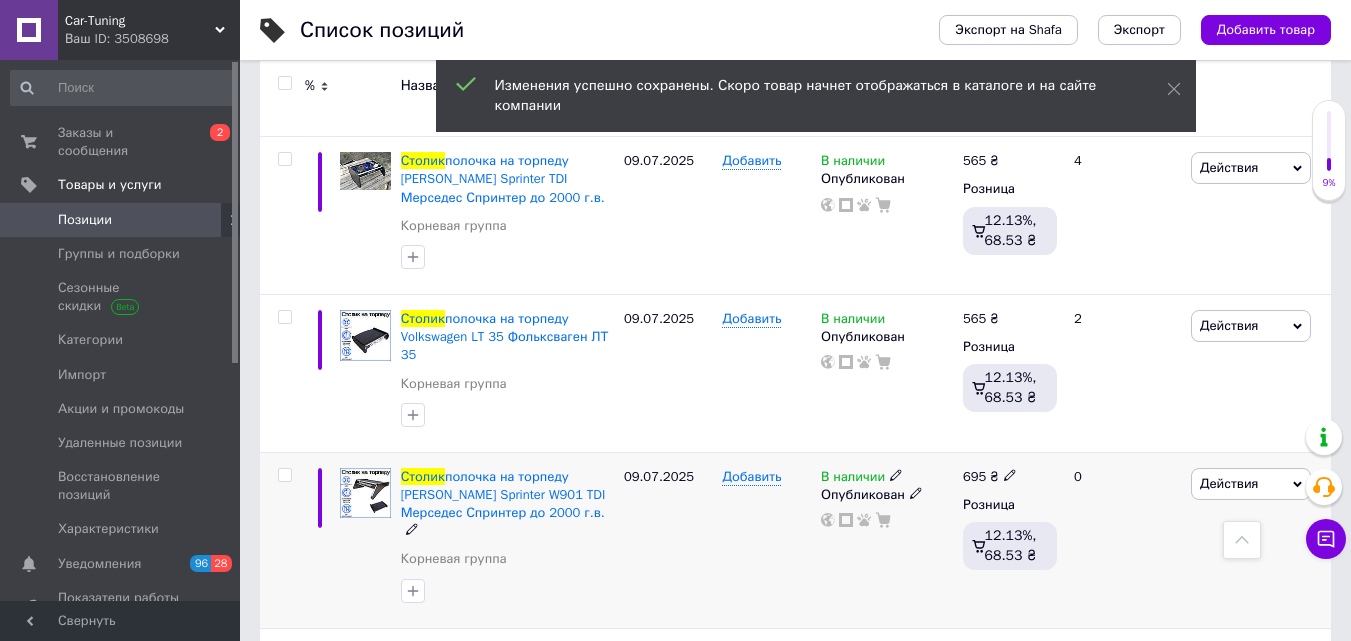 click 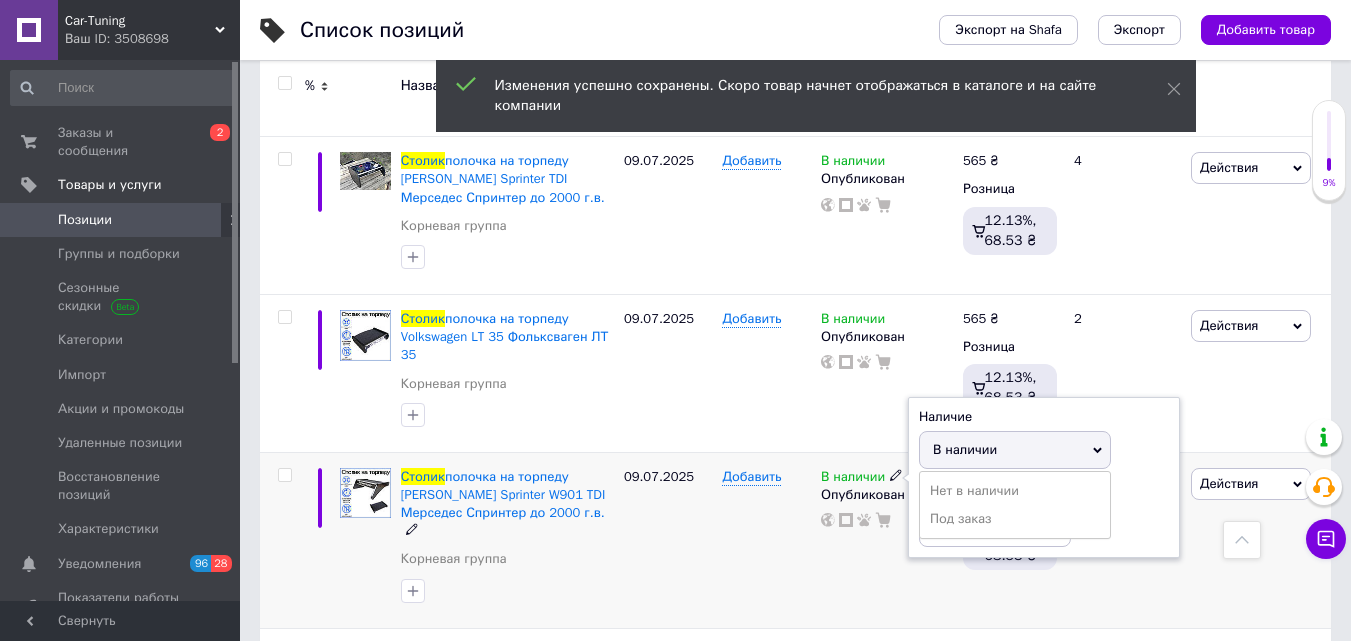 click on "В наличии Наличие В наличии Нет в наличии Под заказ Остатки шт. Опубликован" at bounding box center [887, 540] 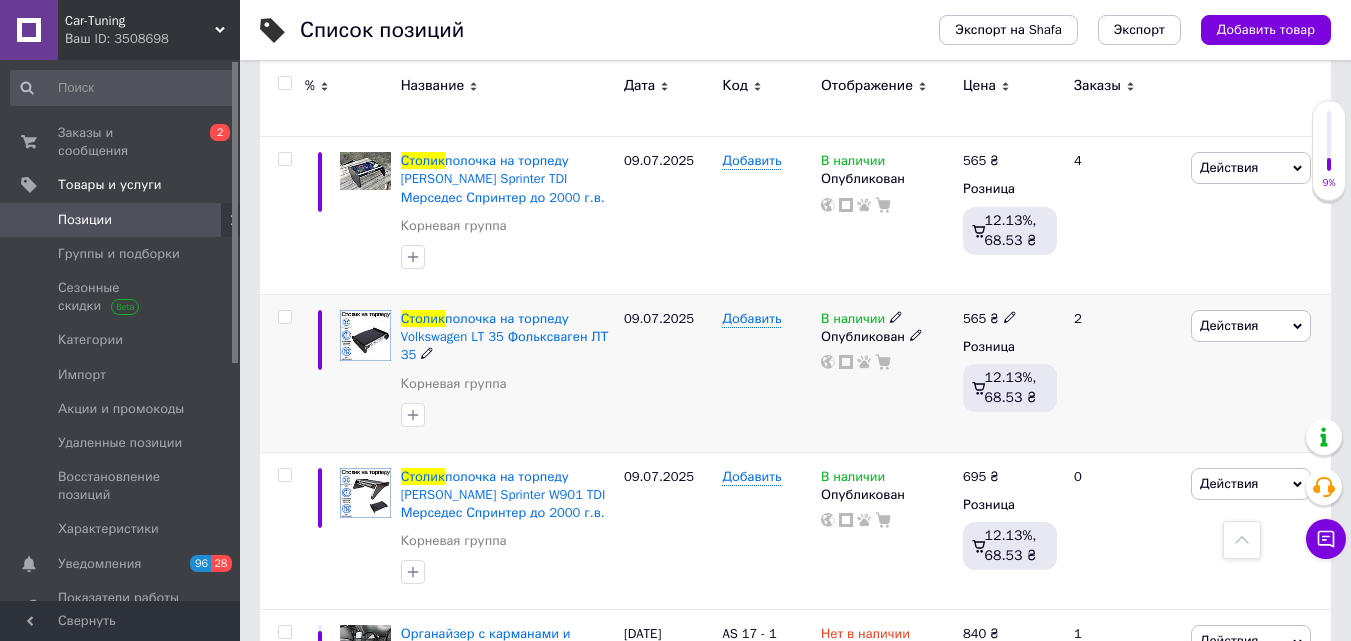 click 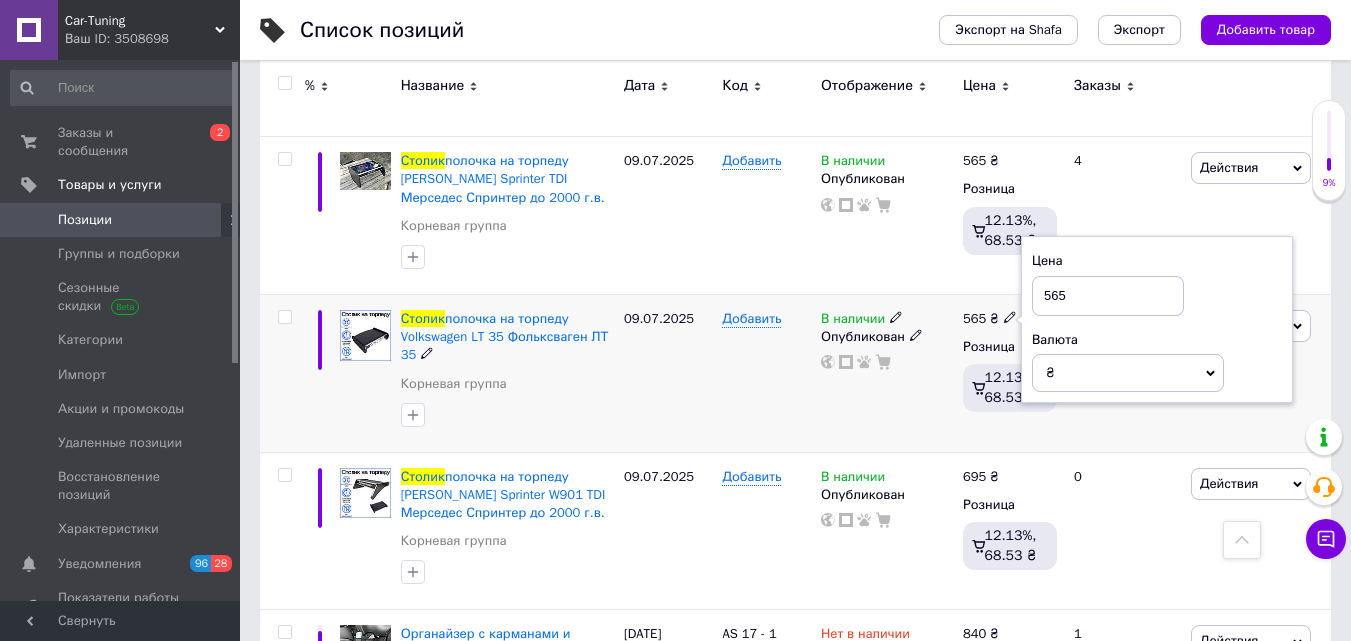 drag, startPoint x: 1069, startPoint y: 208, endPoint x: 1015, endPoint y: 215, distance: 54.451813 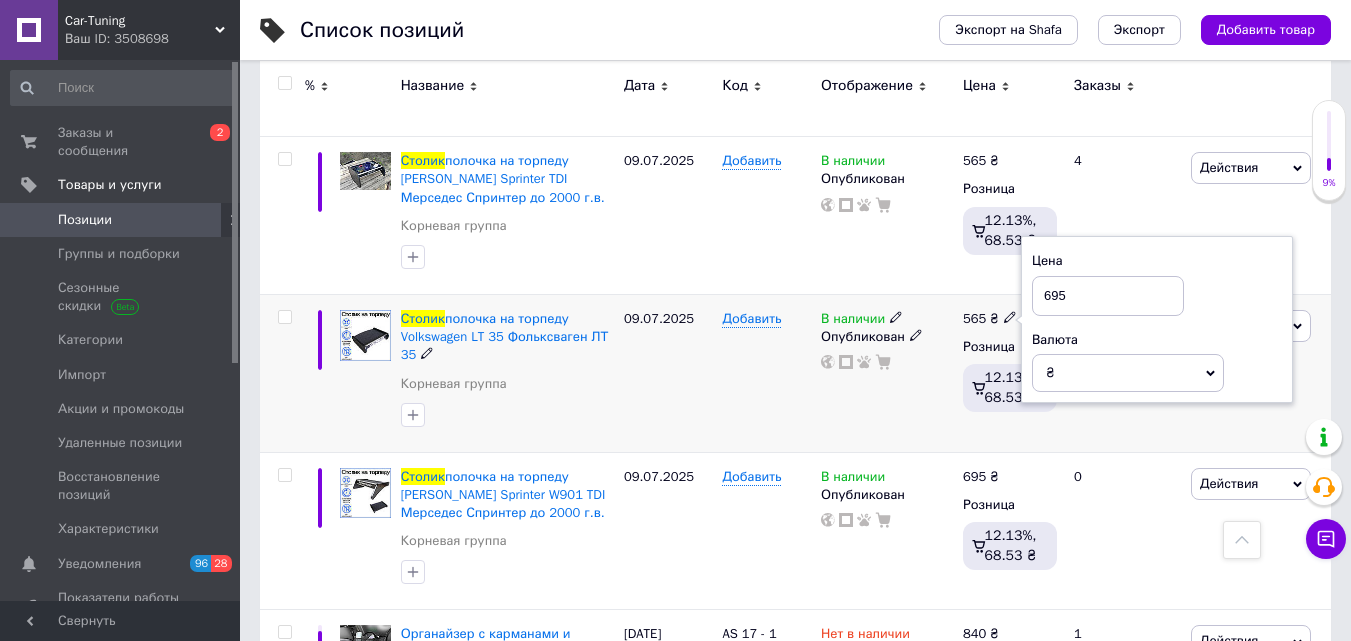 type on "695" 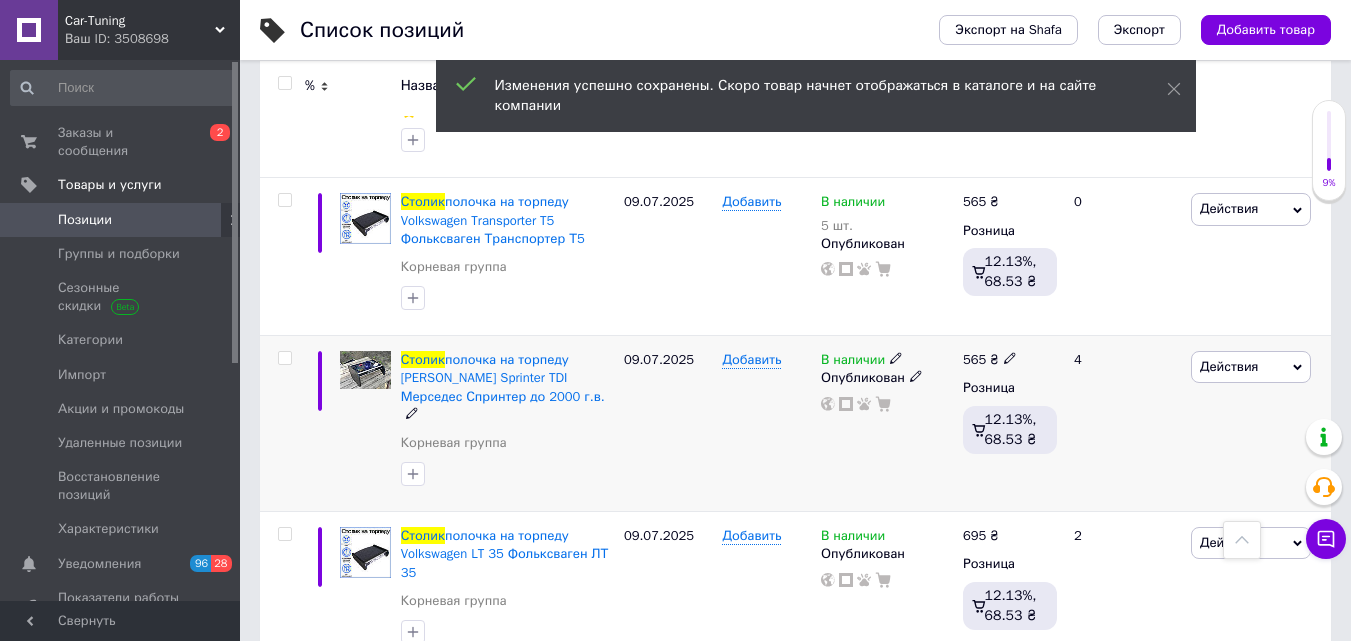 scroll, scrollTop: 4049, scrollLeft: 0, axis: vertical 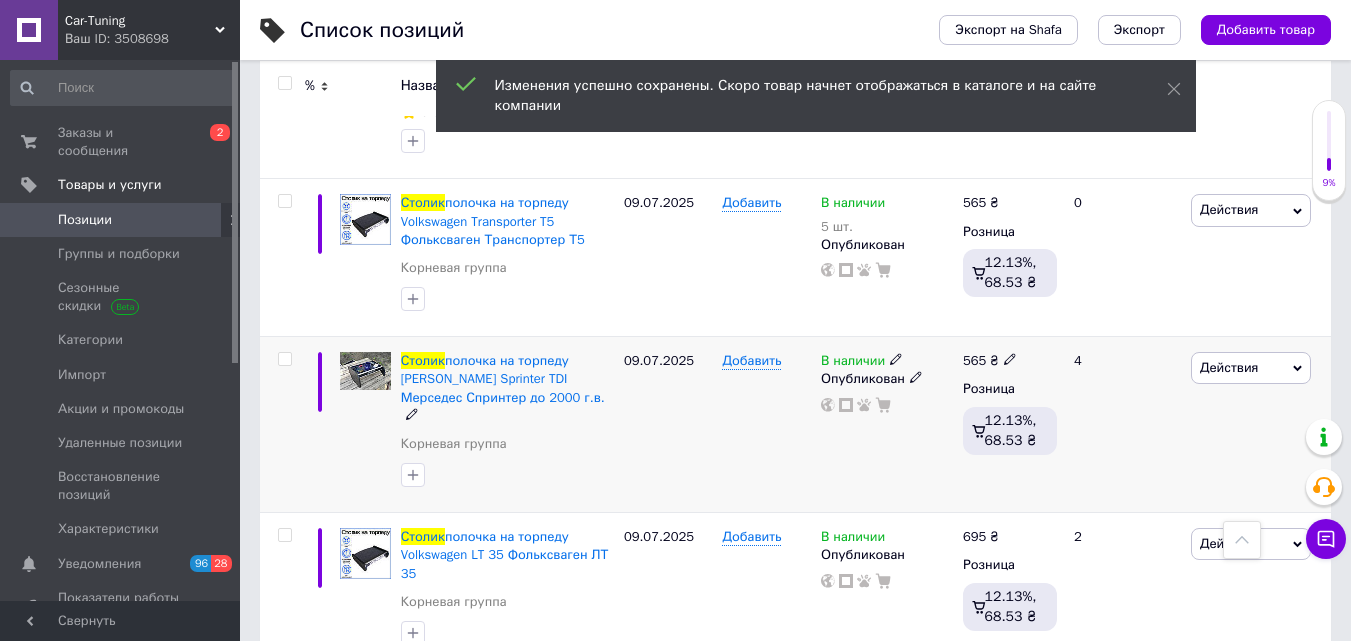 click 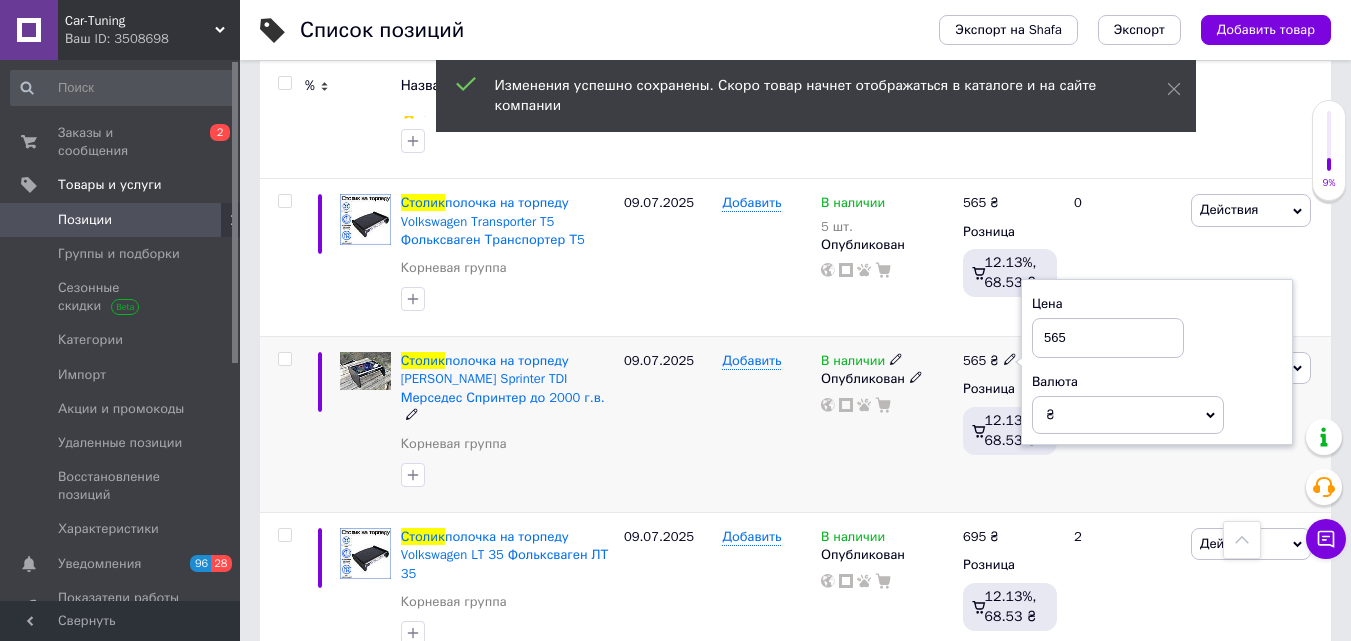 drag, startPoint x: 1082, startPoint y: 244, endPoint x: 1024, endPoint y: 249, distance: 58.21512 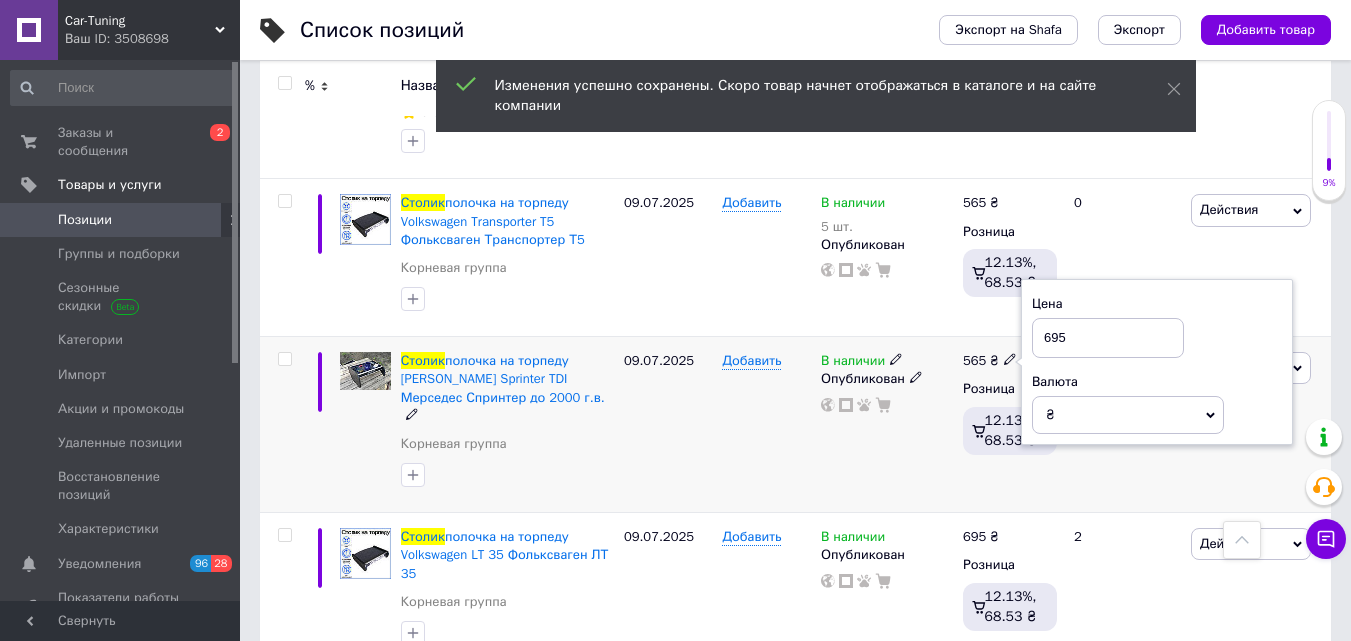 type on "695" 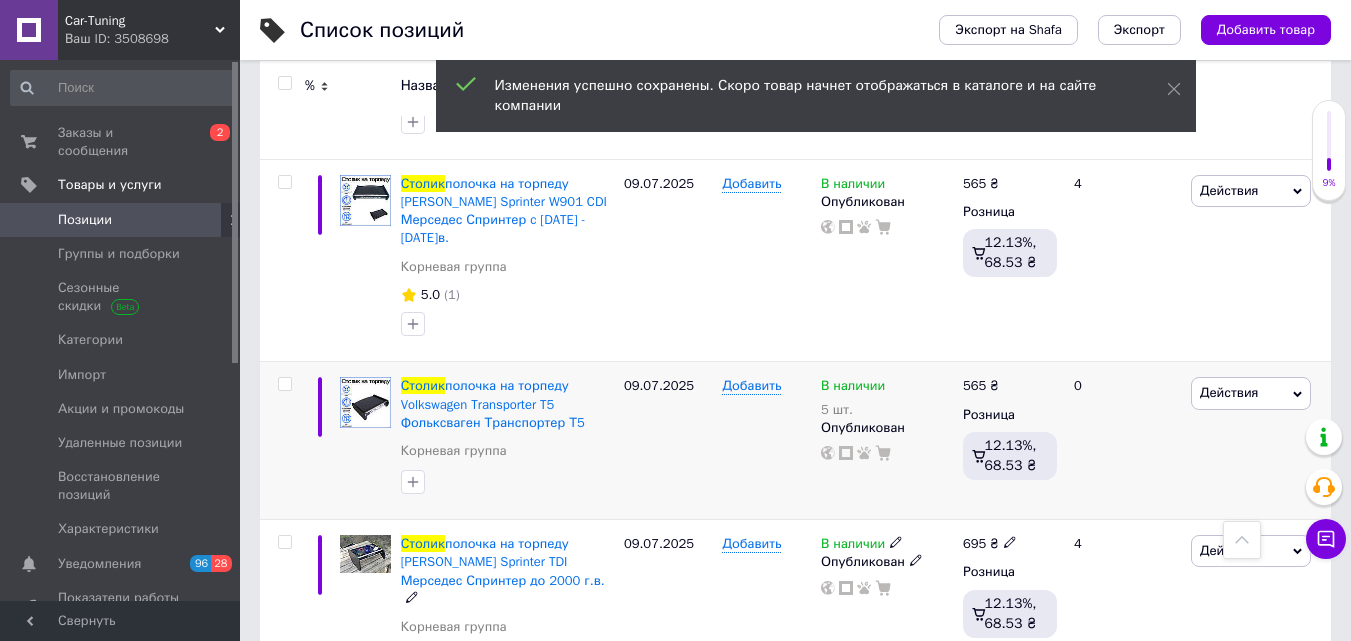 scroll, scrollTop: 3849, scrollLeft: 0, axis: vertical 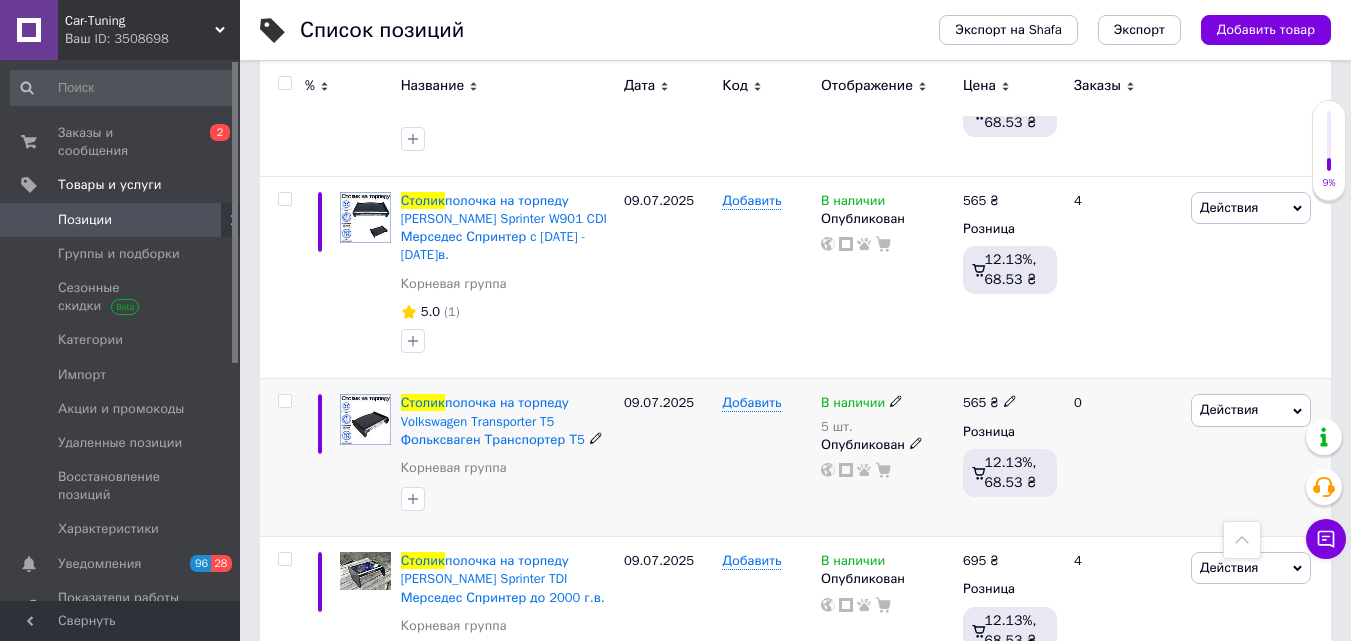 click 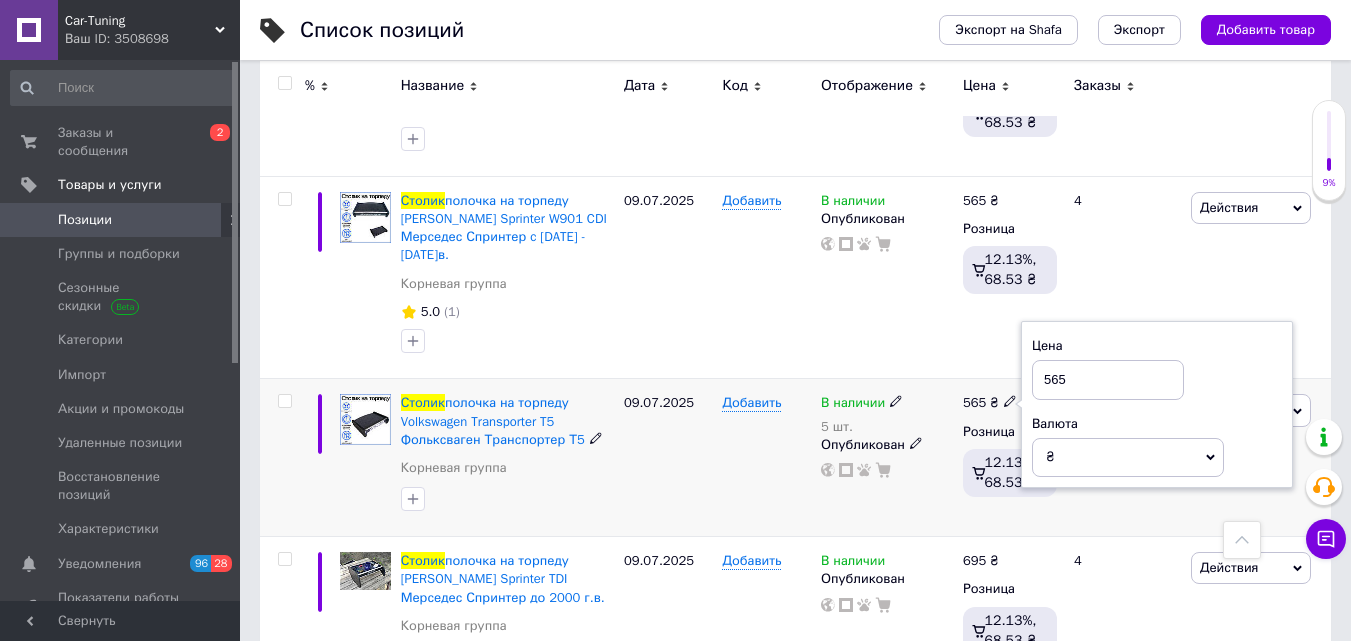 drag, startPoint x: 1087, startPoint y: 294, endPoint x: 1003, endPoint y: 293, distance: 84.00595 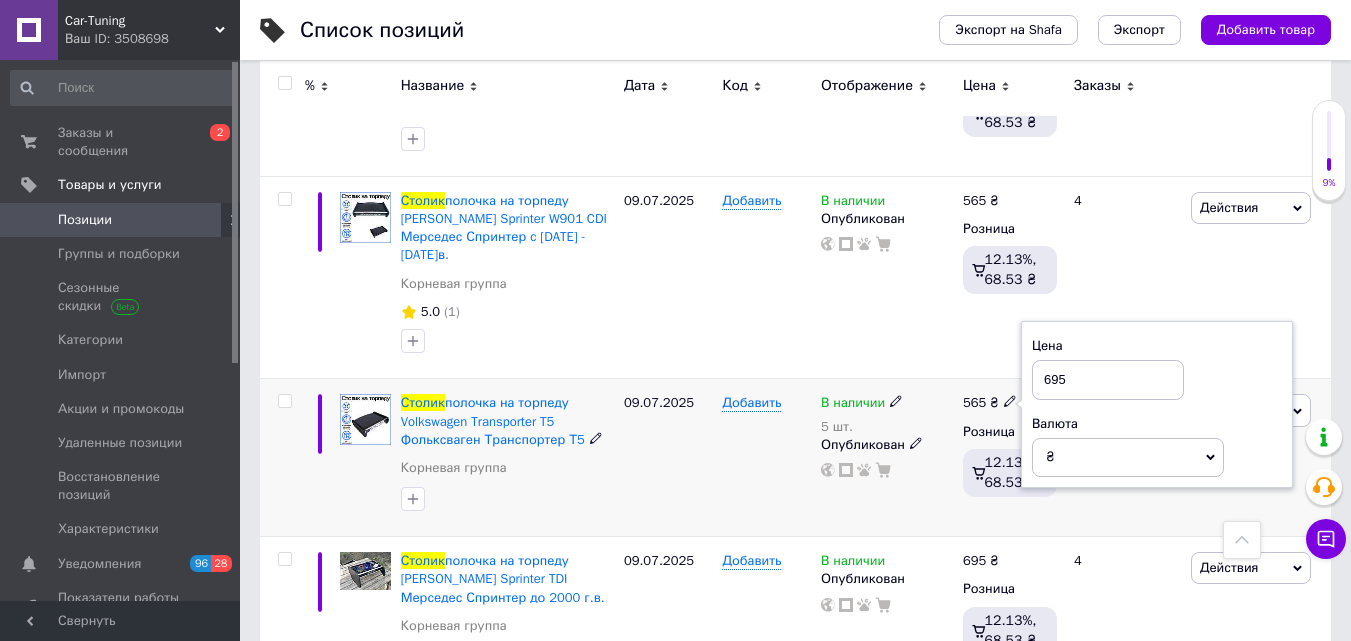type on "695" 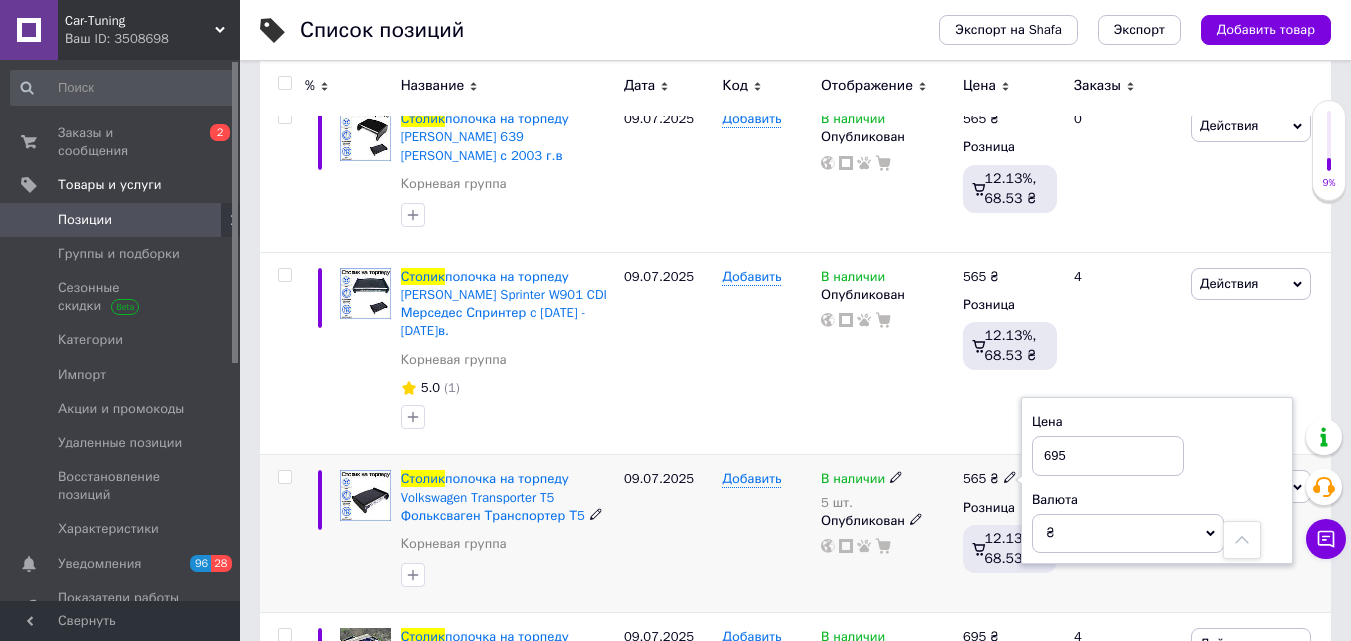 scroll, scrollTop: 3649, scrollLeft: 0, axis: vertical 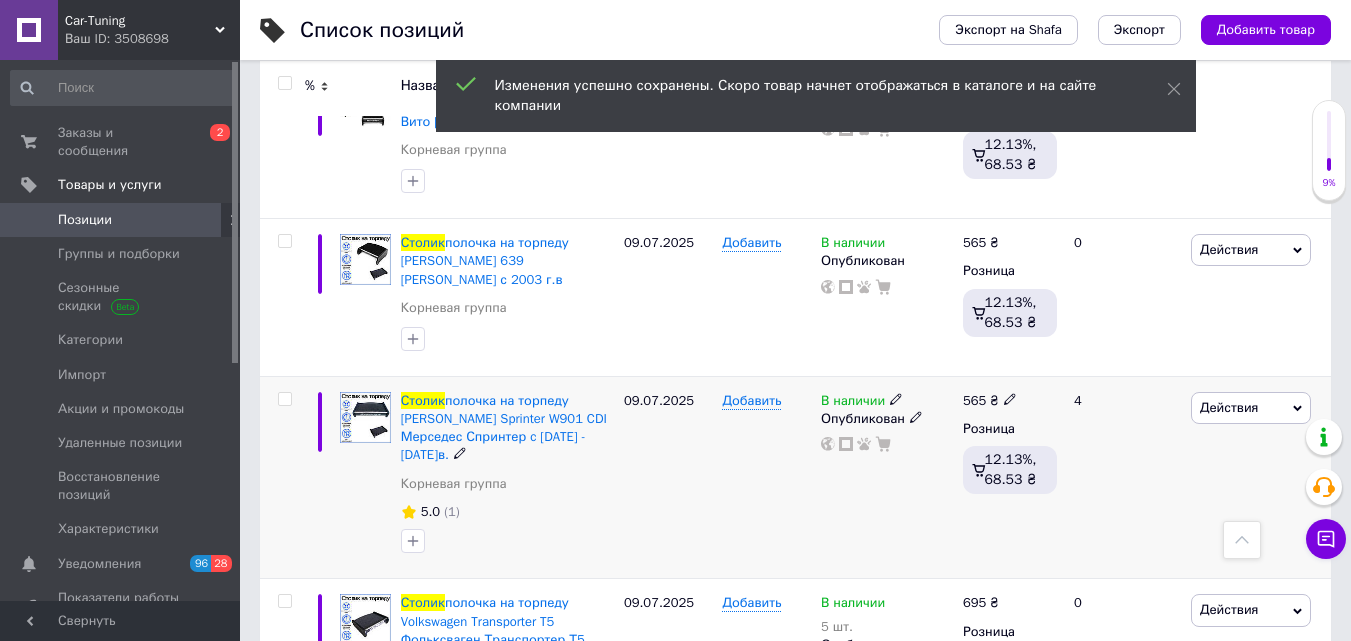 click 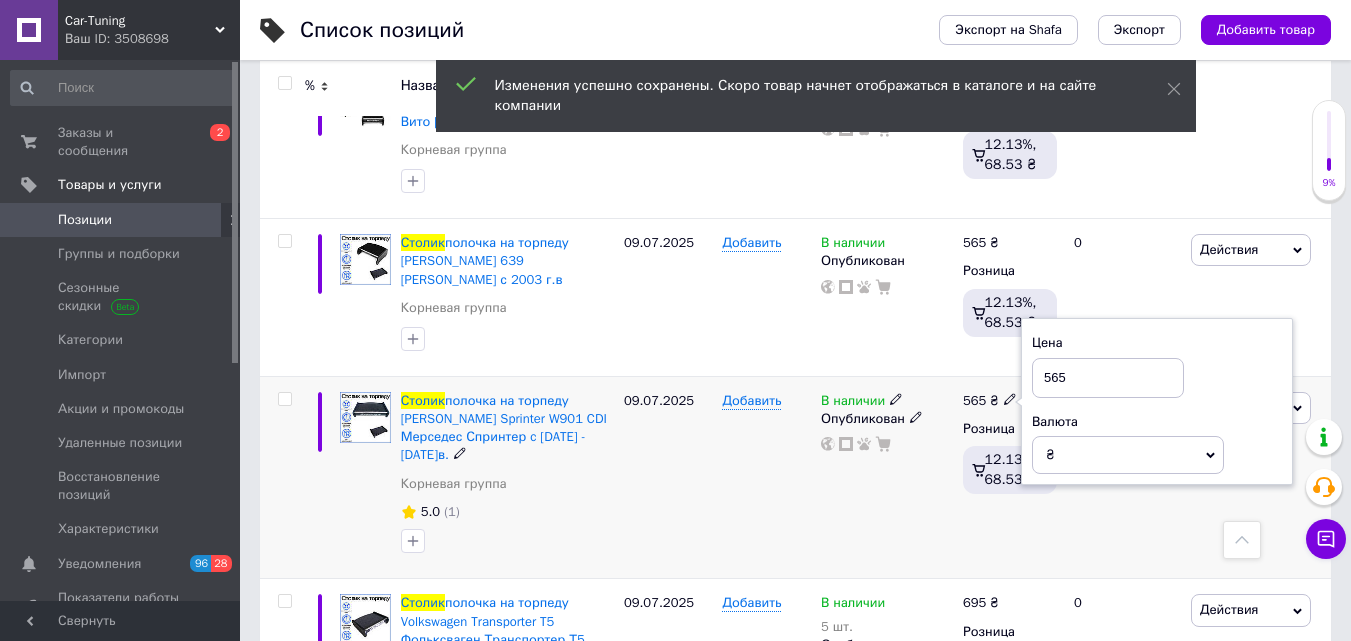 drag, startPoint x: 1079, startPoint y: 290, endPoint x: 1003, endPoint y: 290, distance: 76 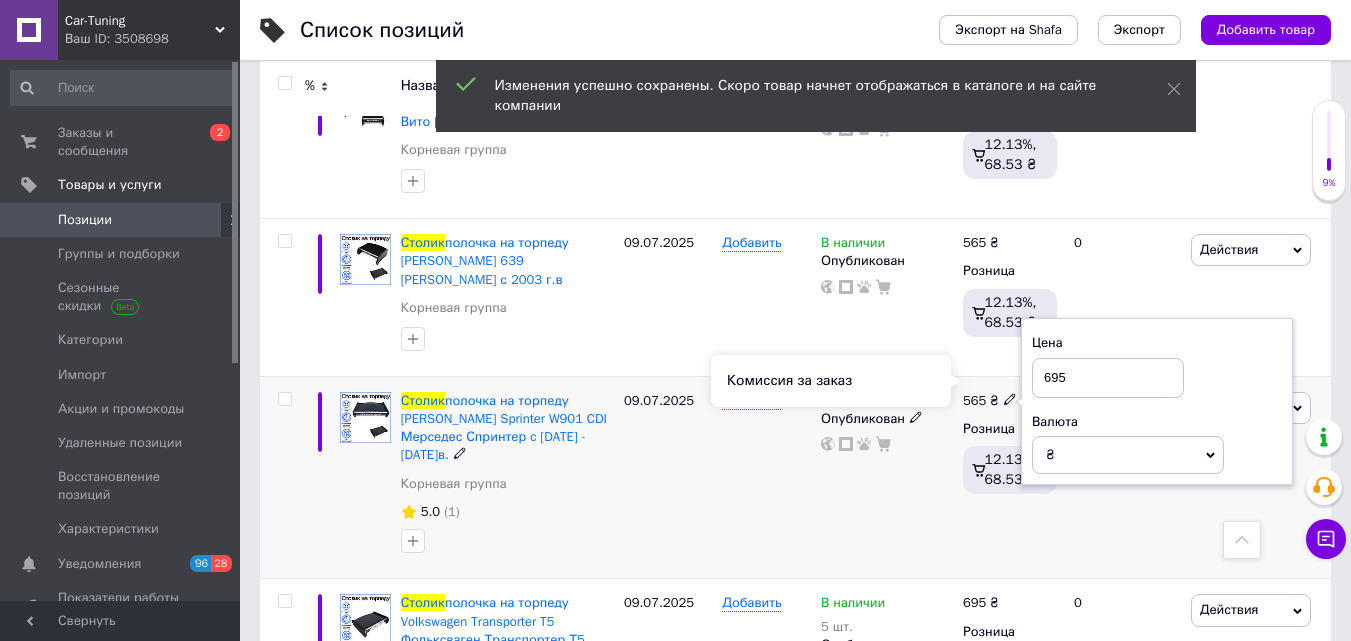 type on "695" 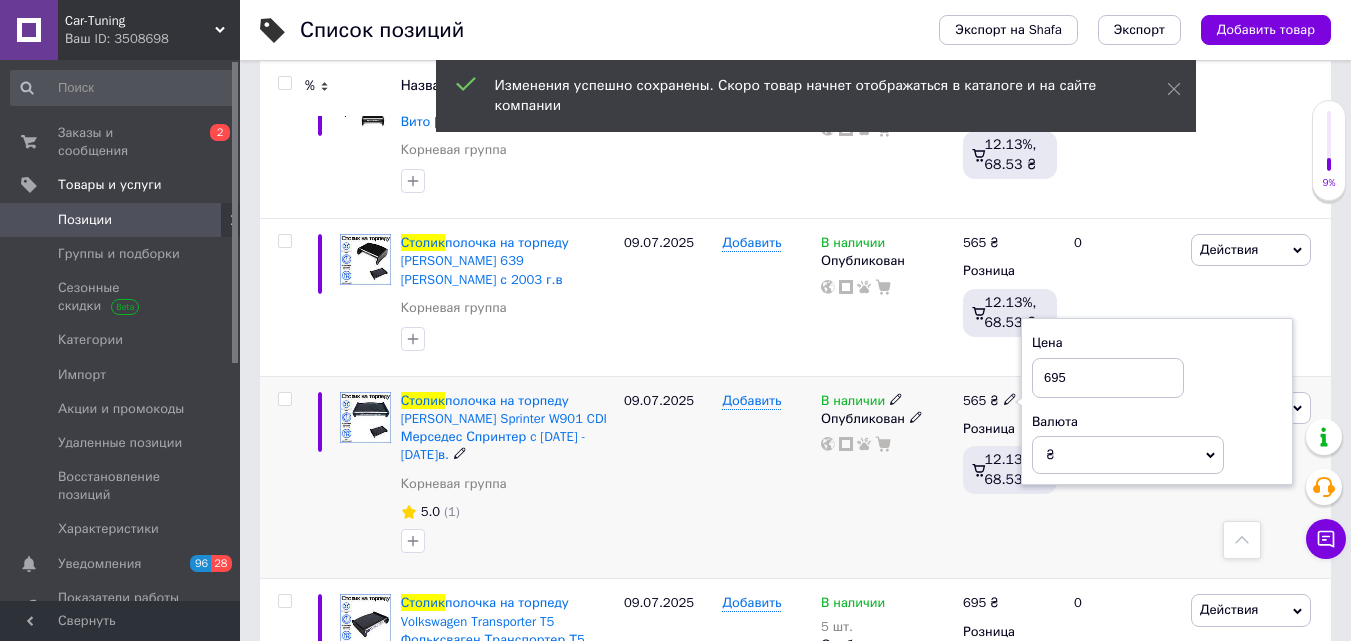 click on "В наличии Опубликован" at bounding box center [887, 477] 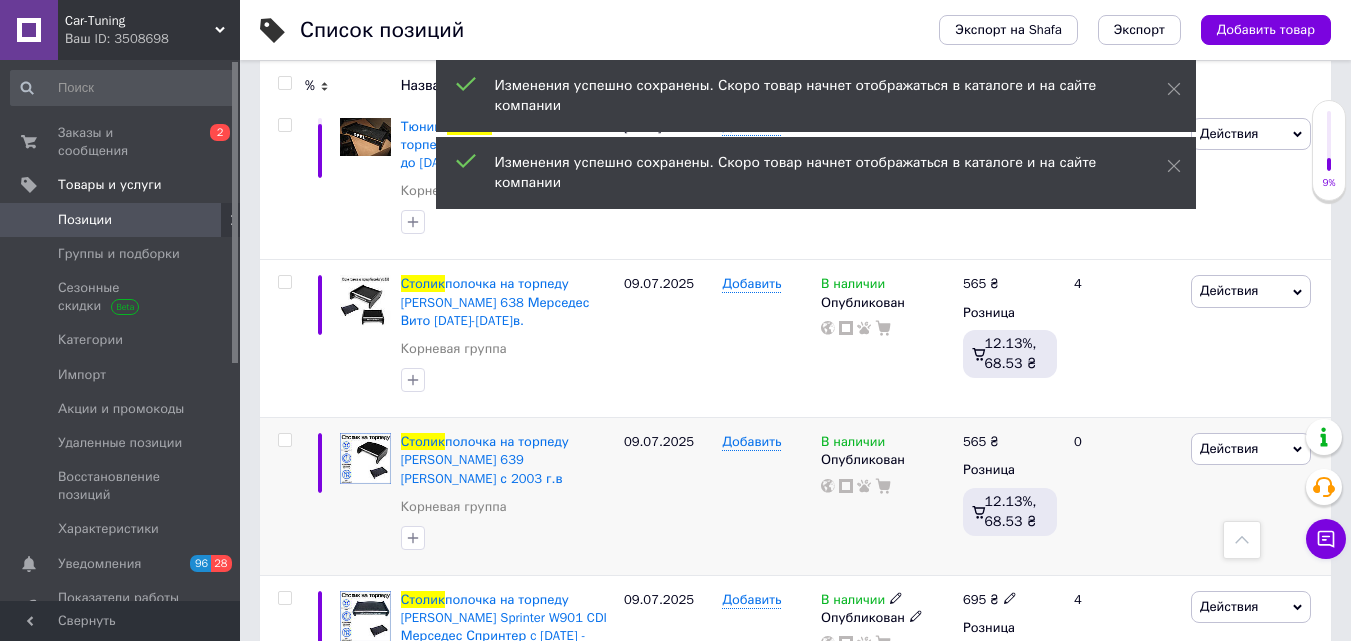 scroll, scrollTop: 3449, scrollLeft: 0, axis: vertical 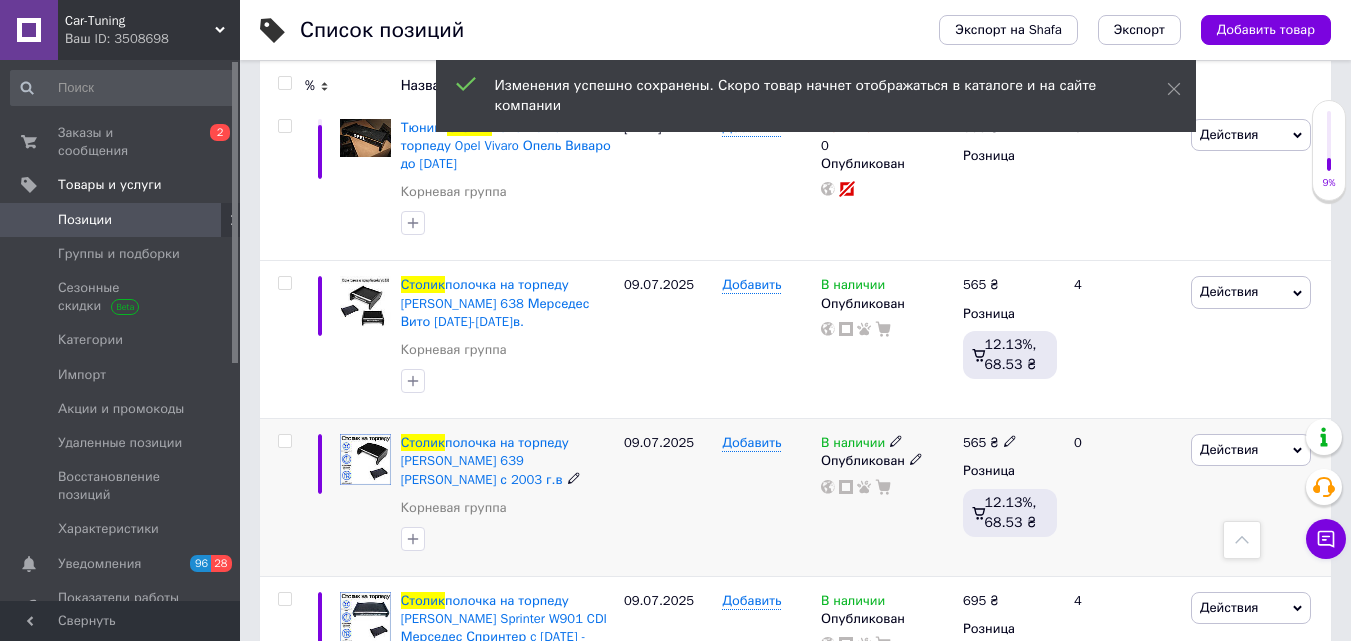 click at bounding box center [1010, 440] 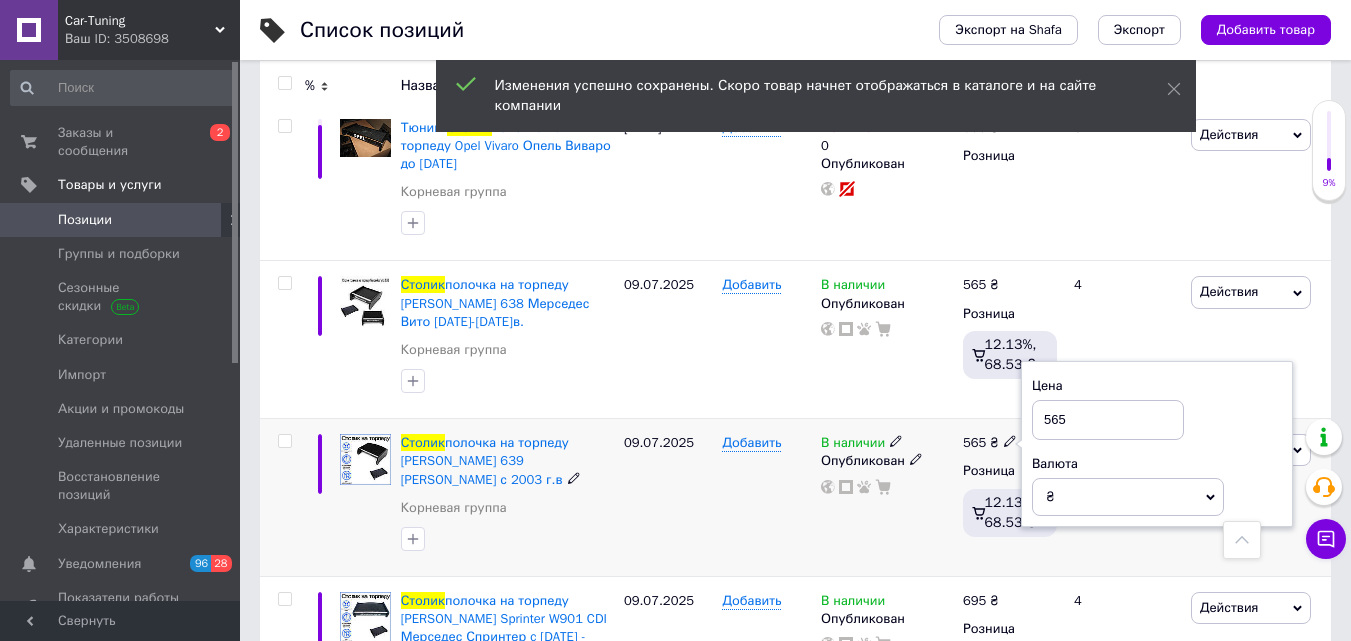 click on "Цена 565 Валюта ₴ $ € CHF £ ¥ PLN ₸ MDL HUF KGS CN¥ TRY ₩ lei" at bounding box center [1157, 444] 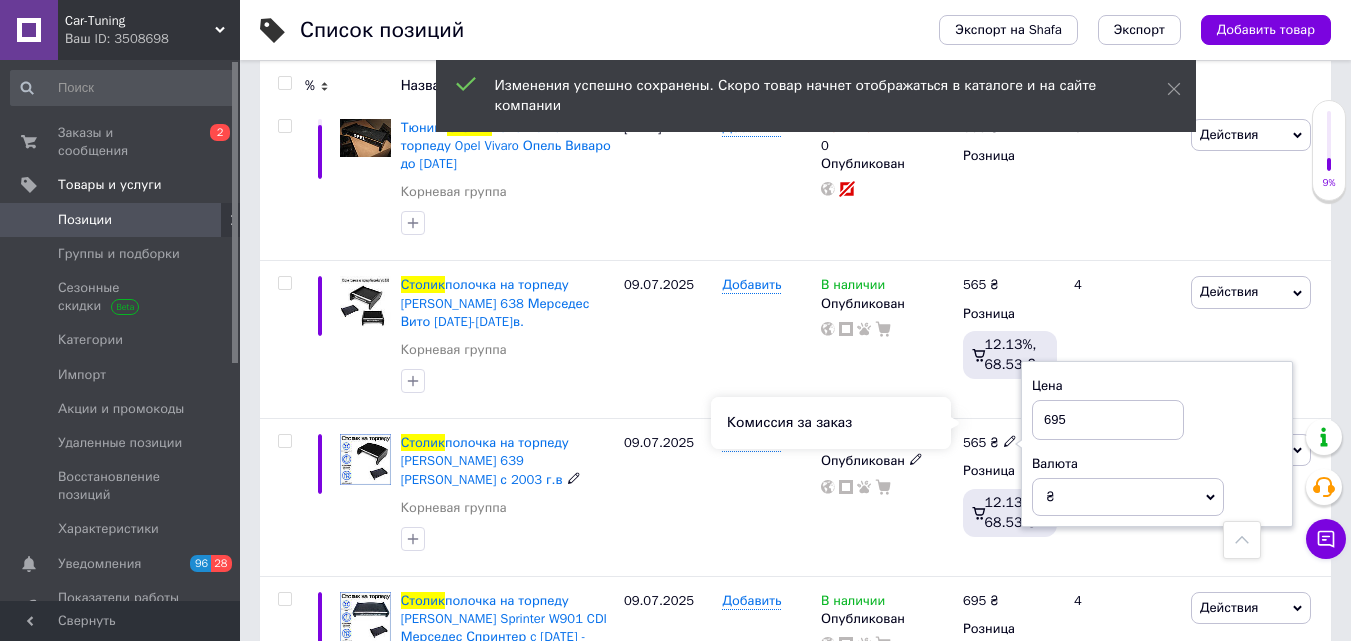 type on "695" 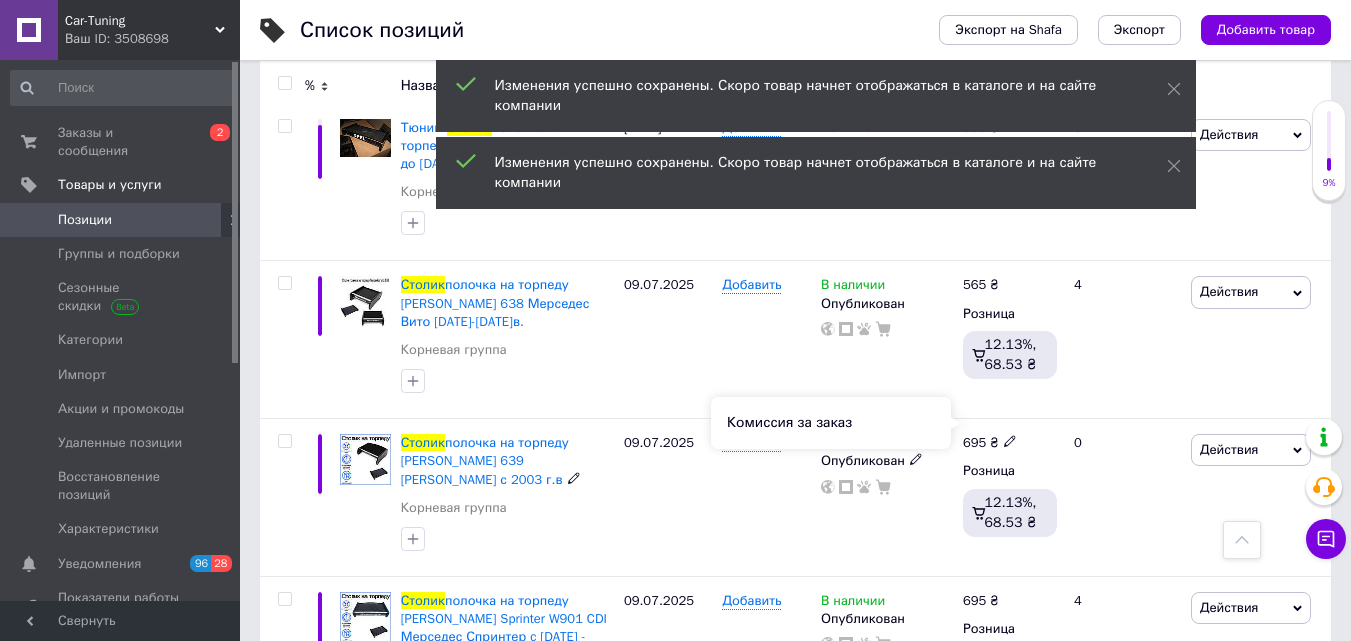 scroll, scrollTop: 3349, scrollLeft: 0, axis: vertical 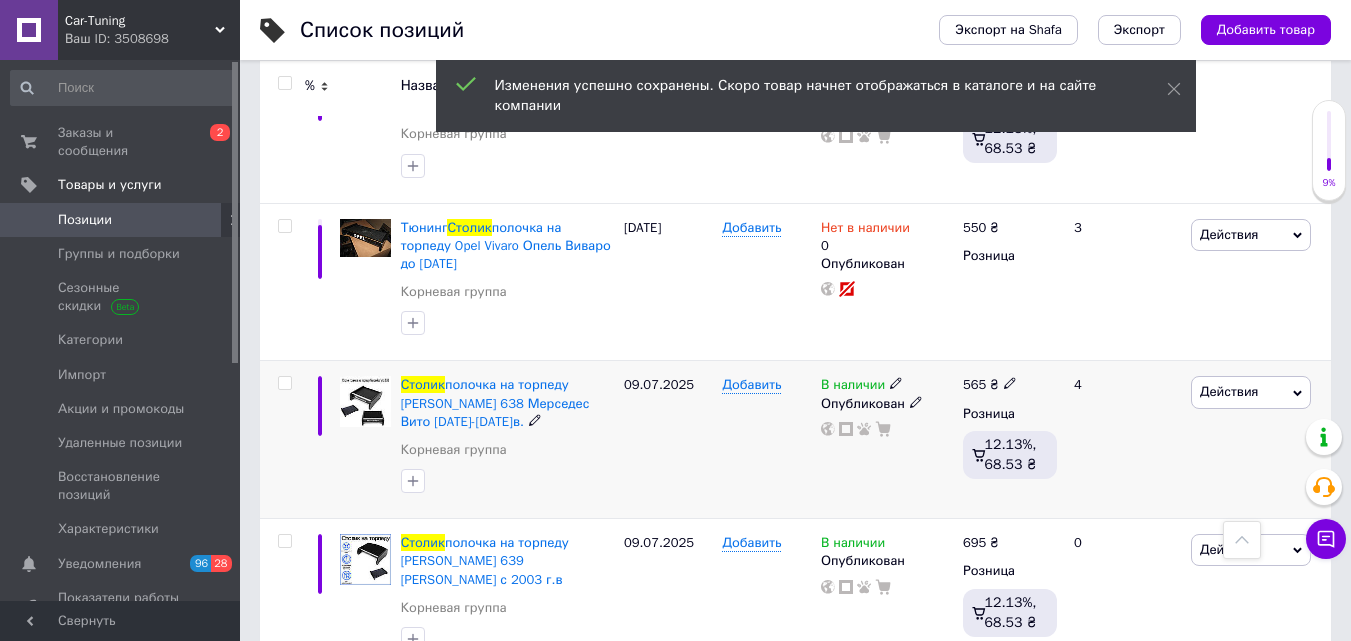 click 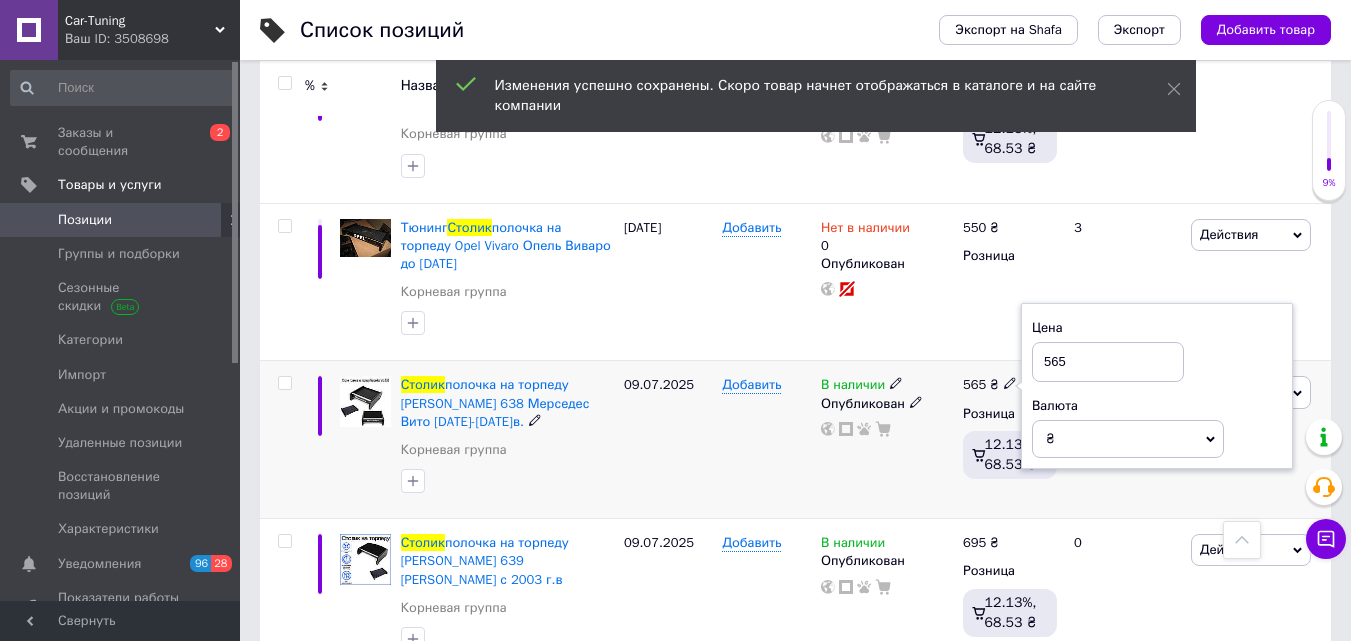 drag, startPoint x: 1082, startPoint y: 276, endPoint x: 1008, endPoint y: 276, distance: 74 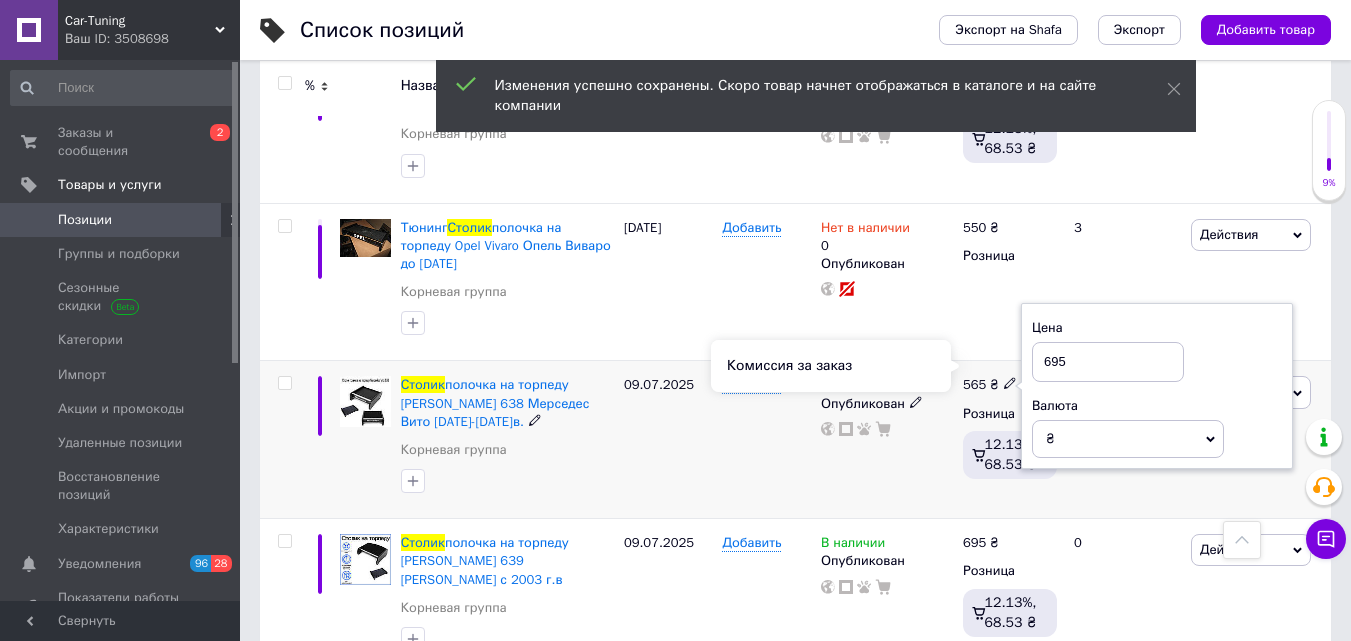 type on "695" 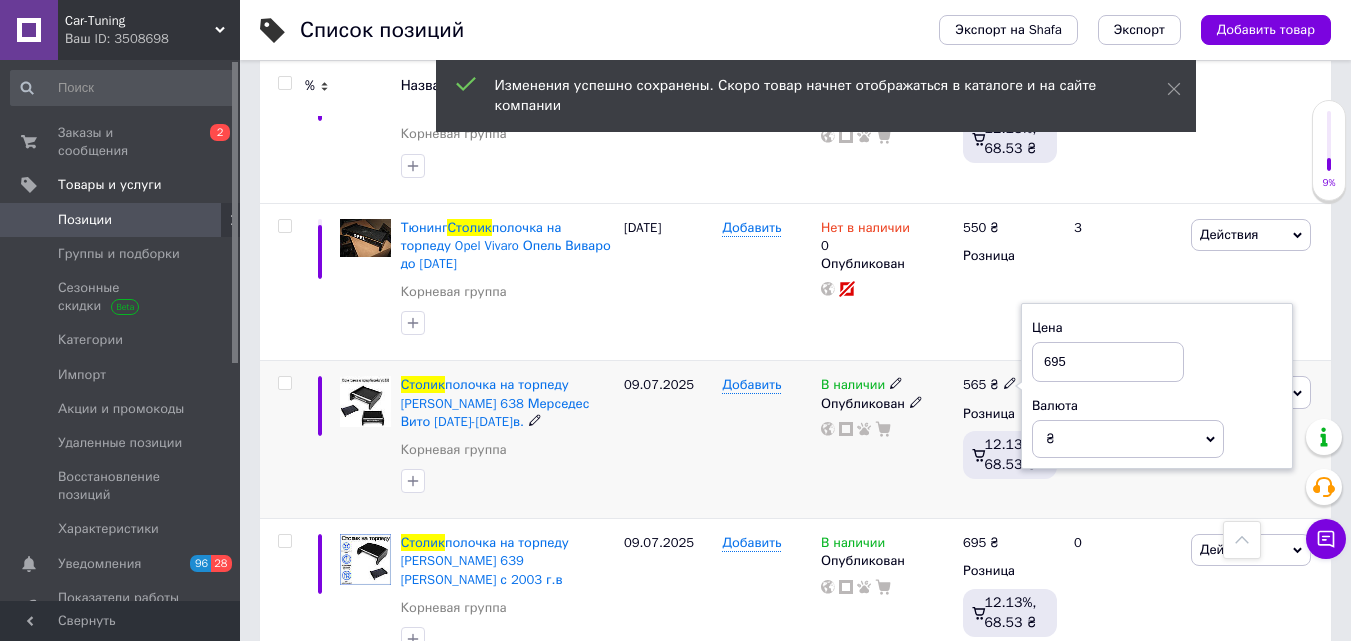 click on "В наличии Опубликован" at bounding box center [887, 440] 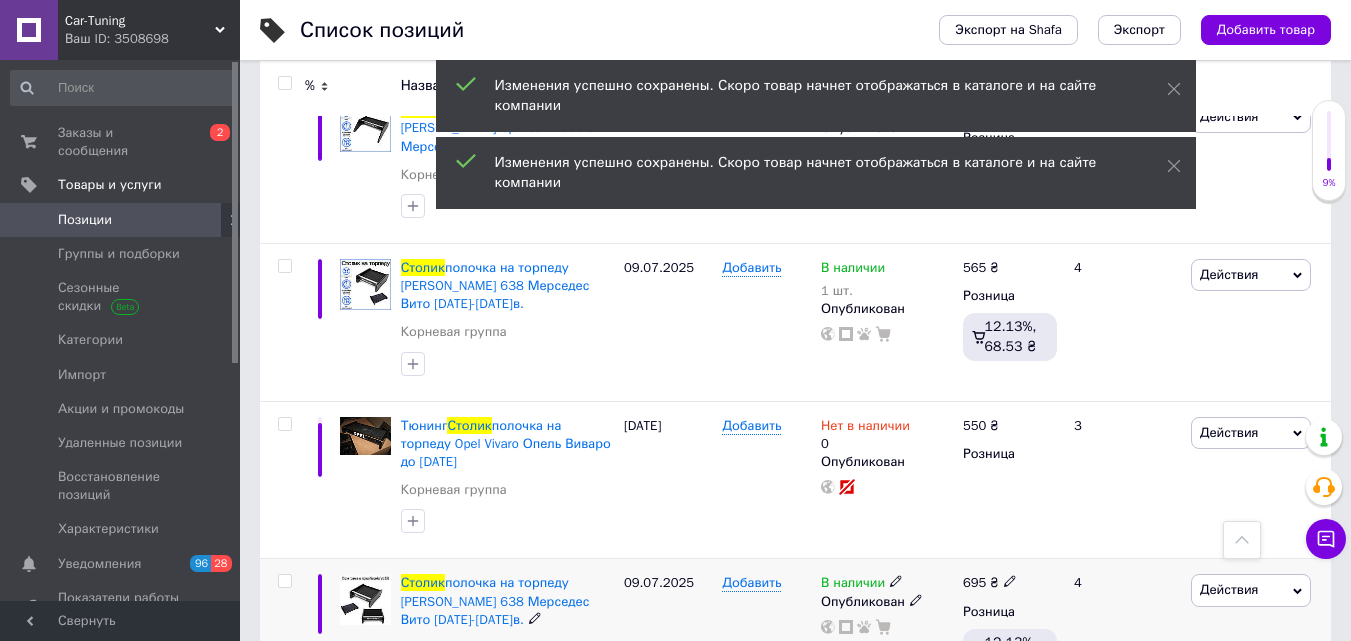 scroll, scrollTop: 3149, scrollLeft: 0, axis: vertical 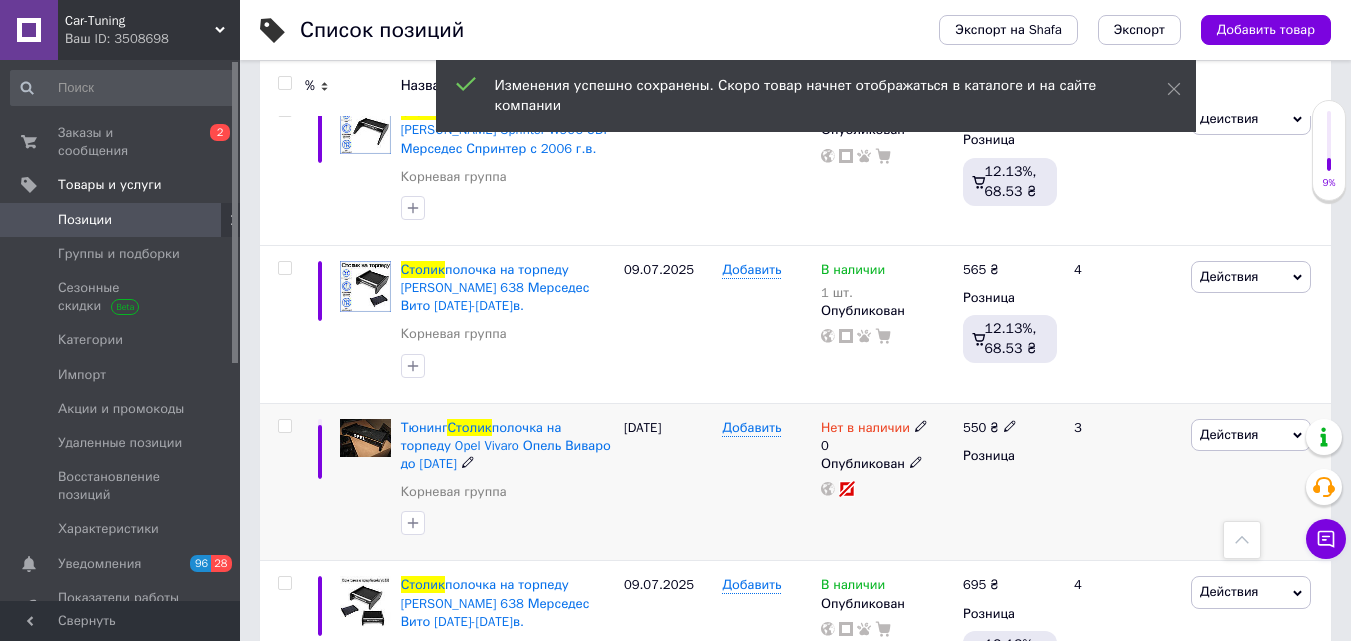 click 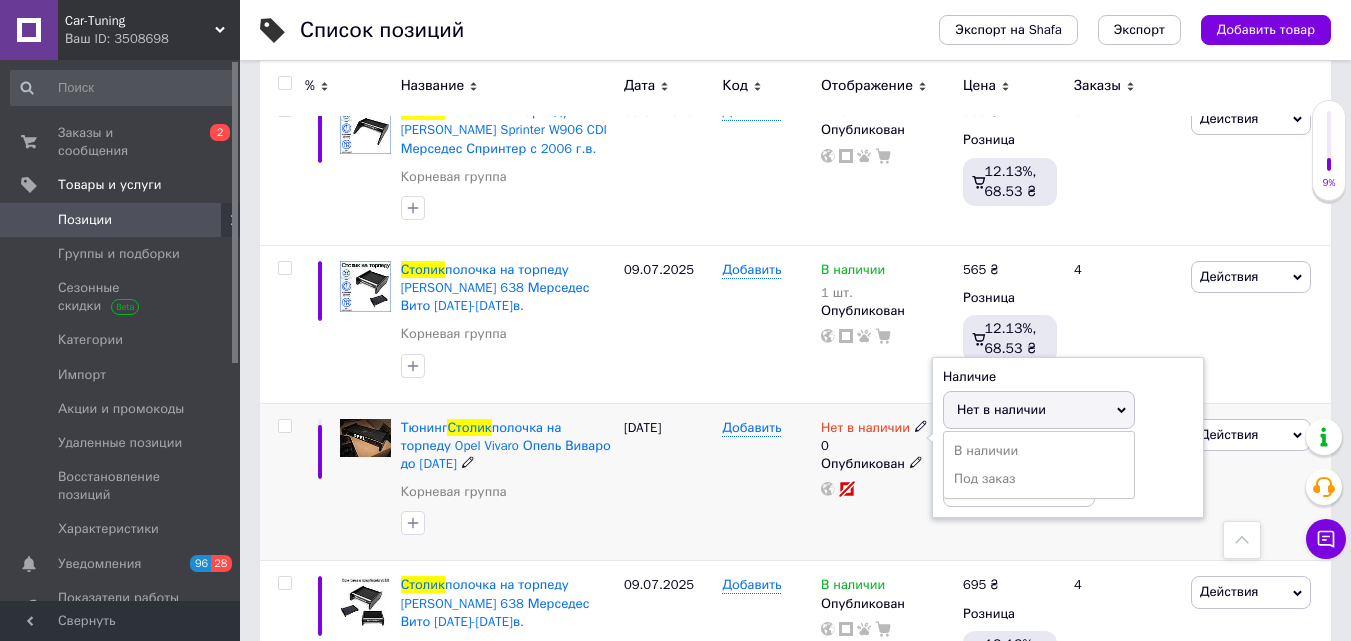 drag, startPoint x: 970, startPoint y: 362, endPoint x: 842, endPoint y: 409, distance: 136.35616 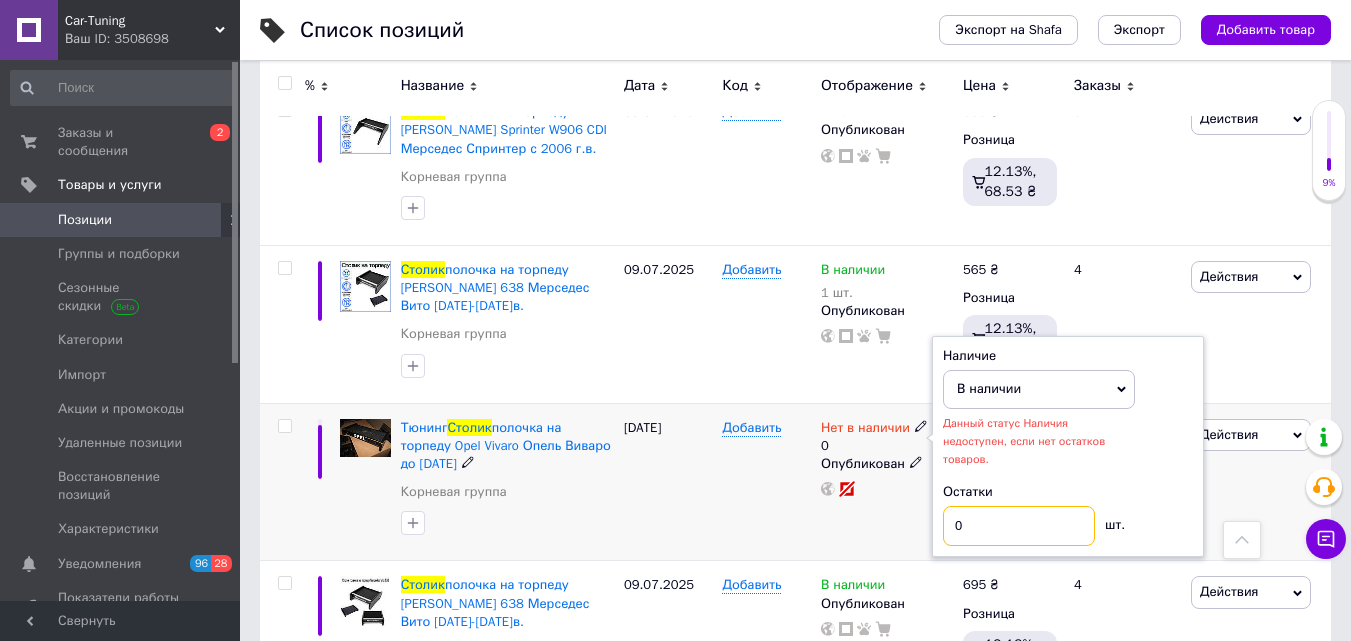 drag, startPoint x: 968, startPoint y: 415, endPoint x: 944, endPoint y: 418, distance: 24.186773 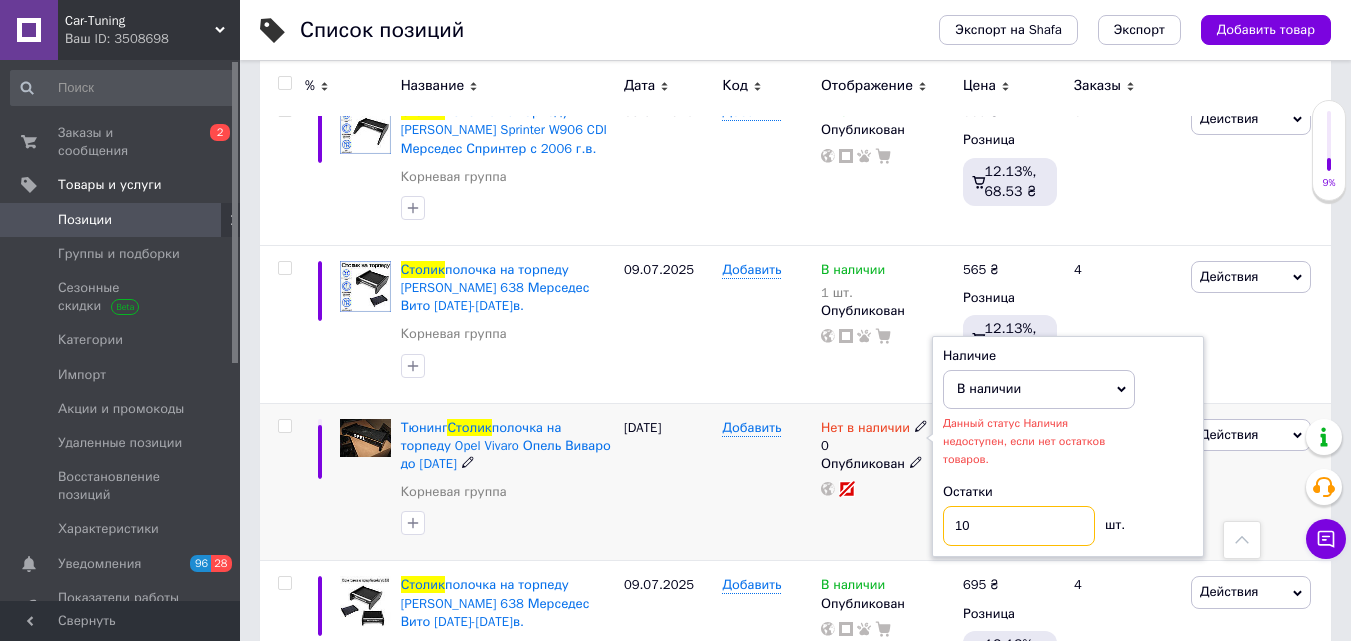 type on "10" 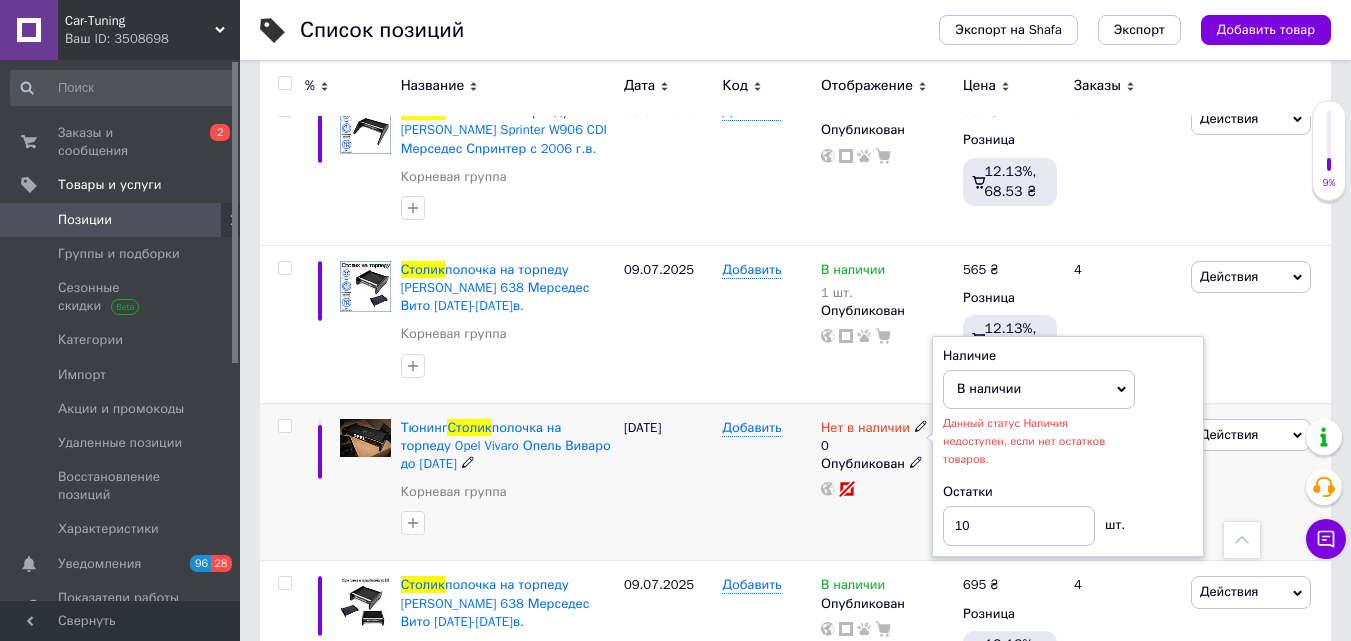 click on "07.01.2025" at bounding box center (668, 482) 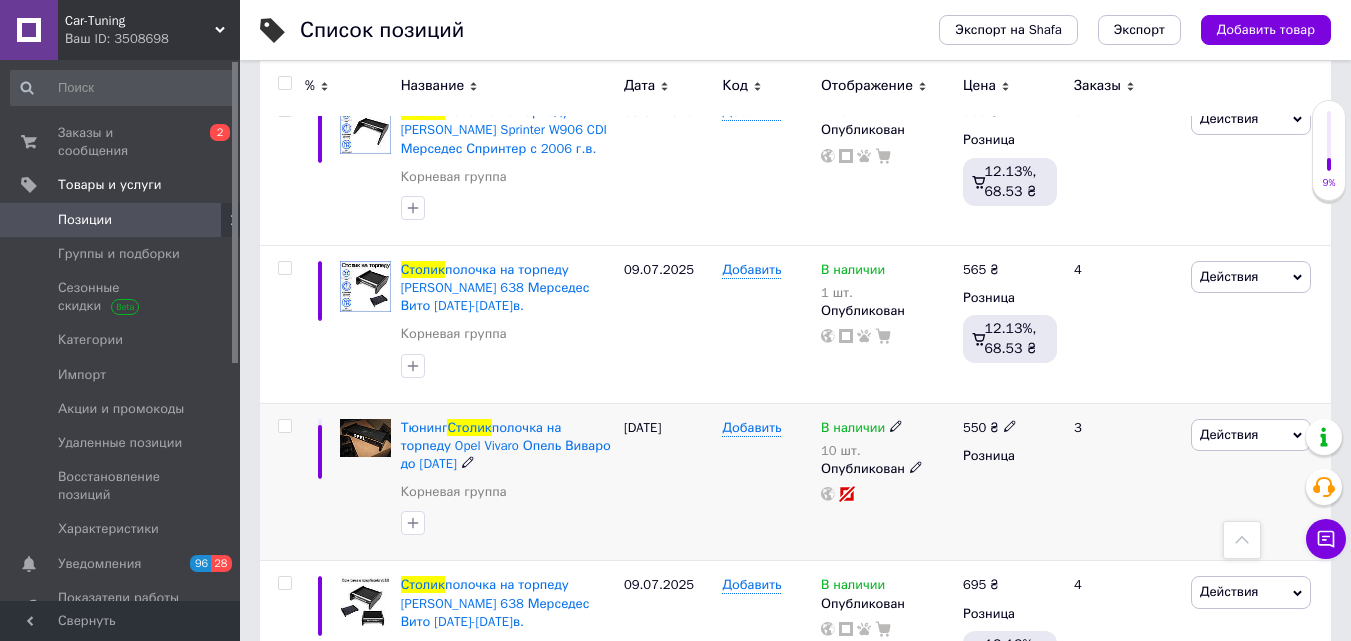 click 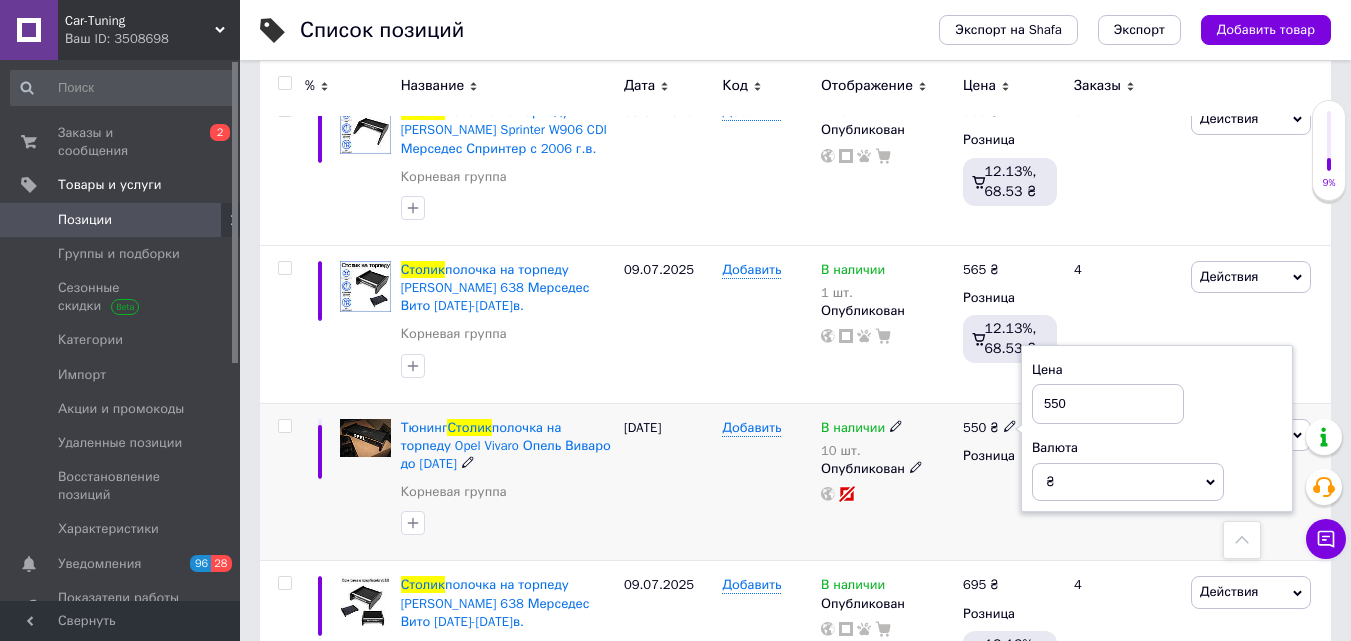 drag, startPoint x: 1054, startPoint y: 325, endPoint x: 952, endPoint y: 389, distance: 120.41595 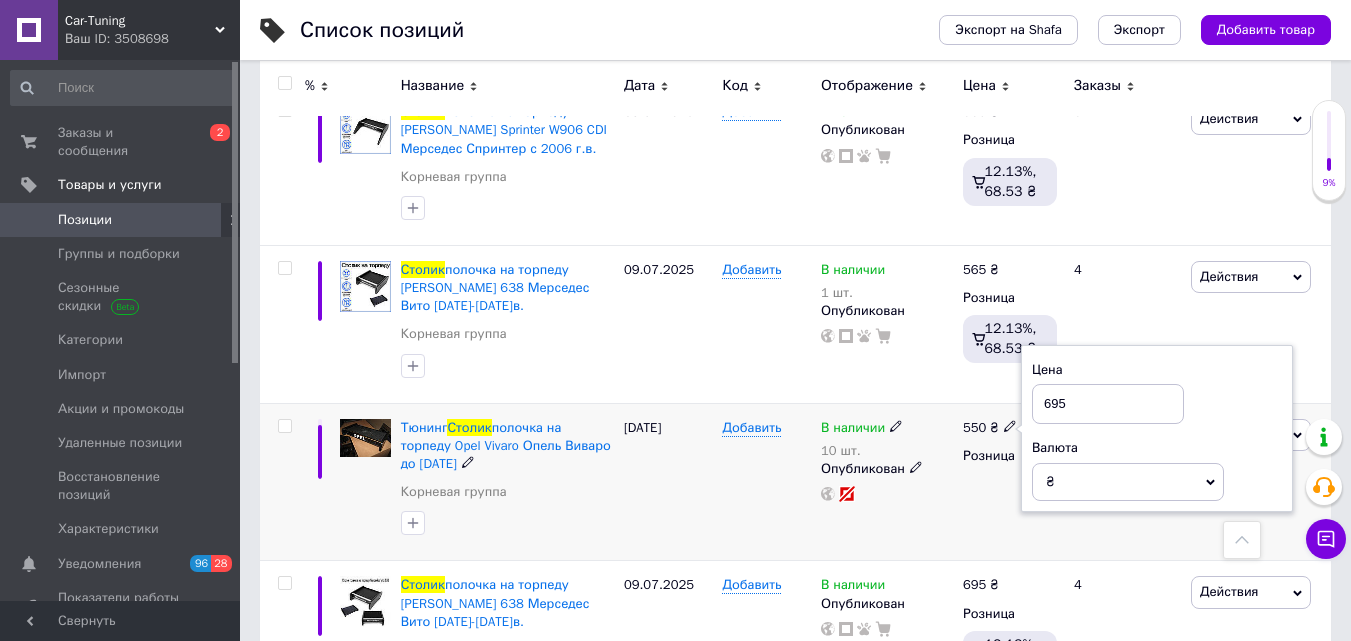 type on "695" 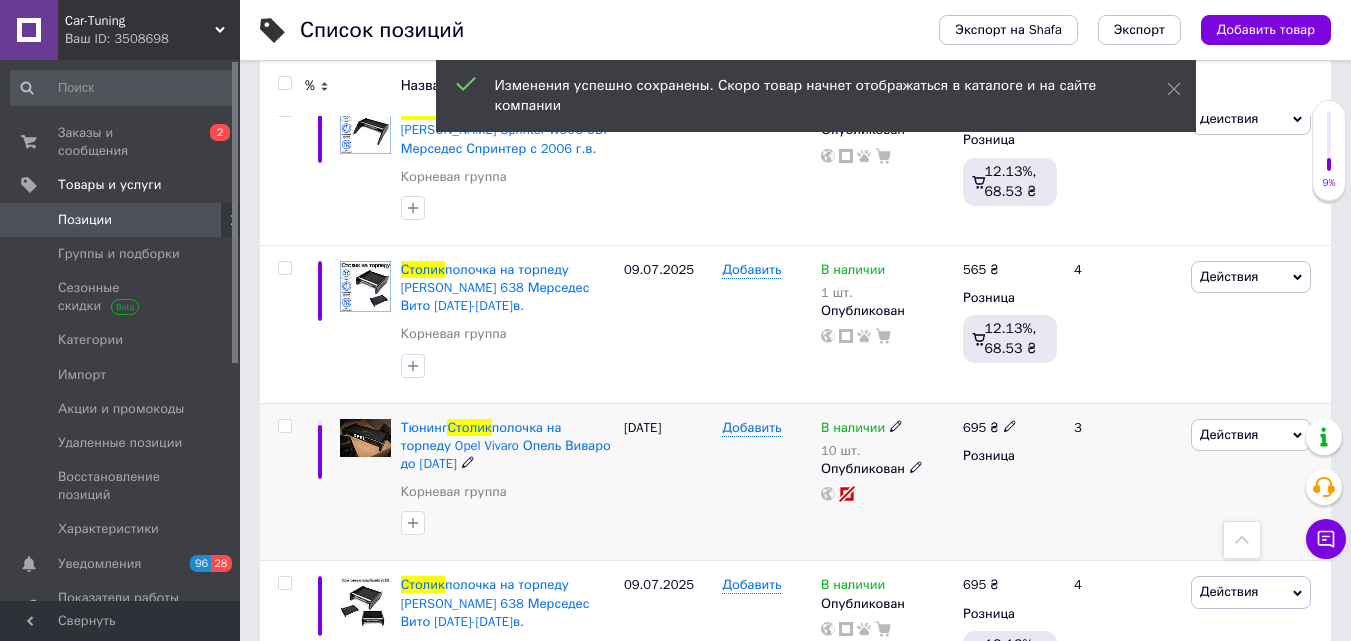 scroll, scrollTop: 3049, scrollLeft: 0, axis: vertical 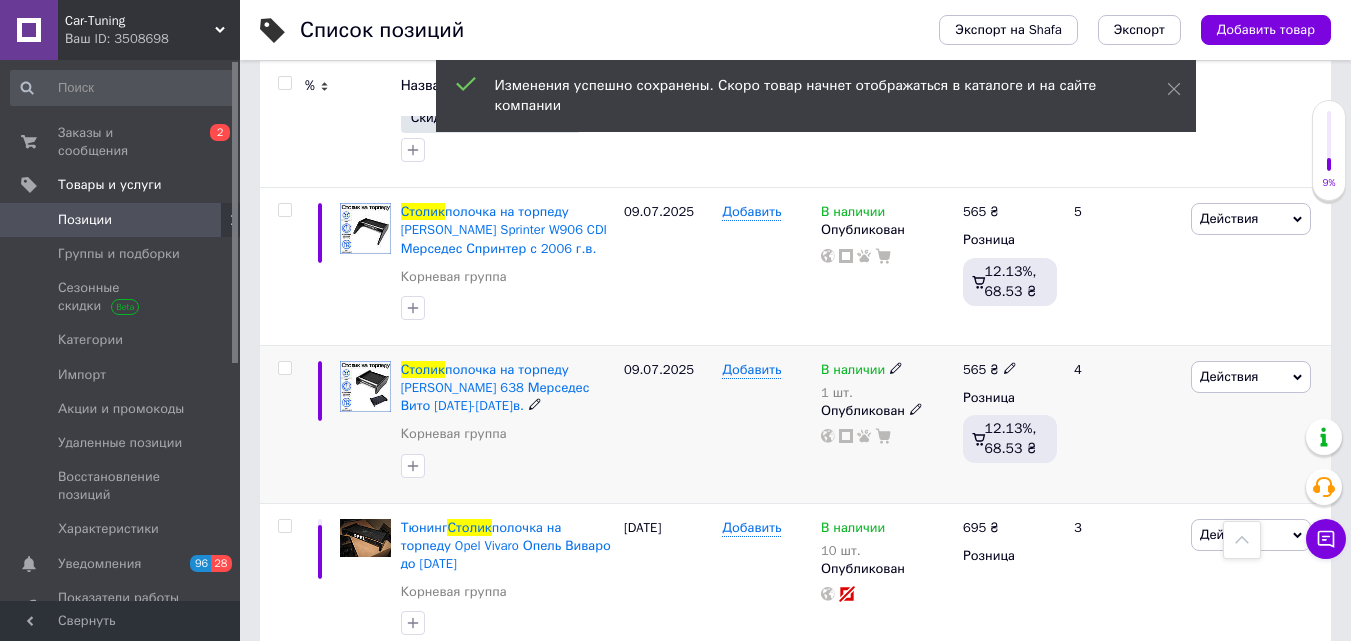click 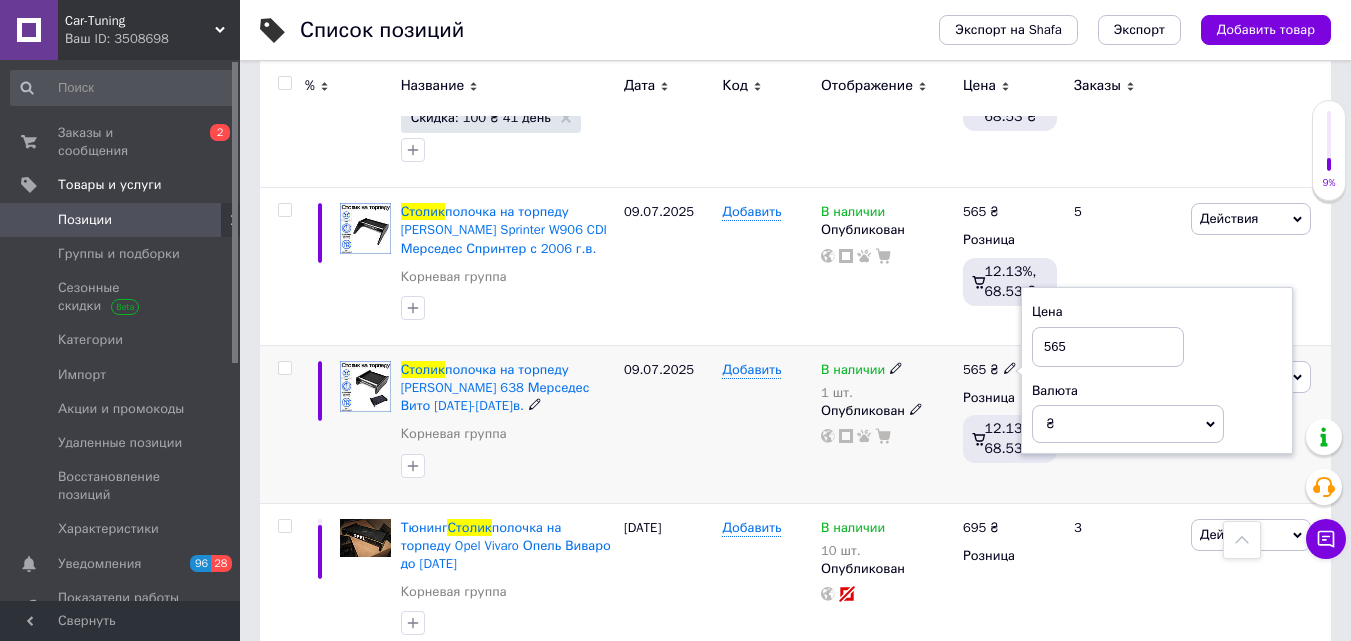 drag, startPoint x: 1043, startPoint y: 261, endPoint x: 1010, endPoint y: 262, distance: 33.01515 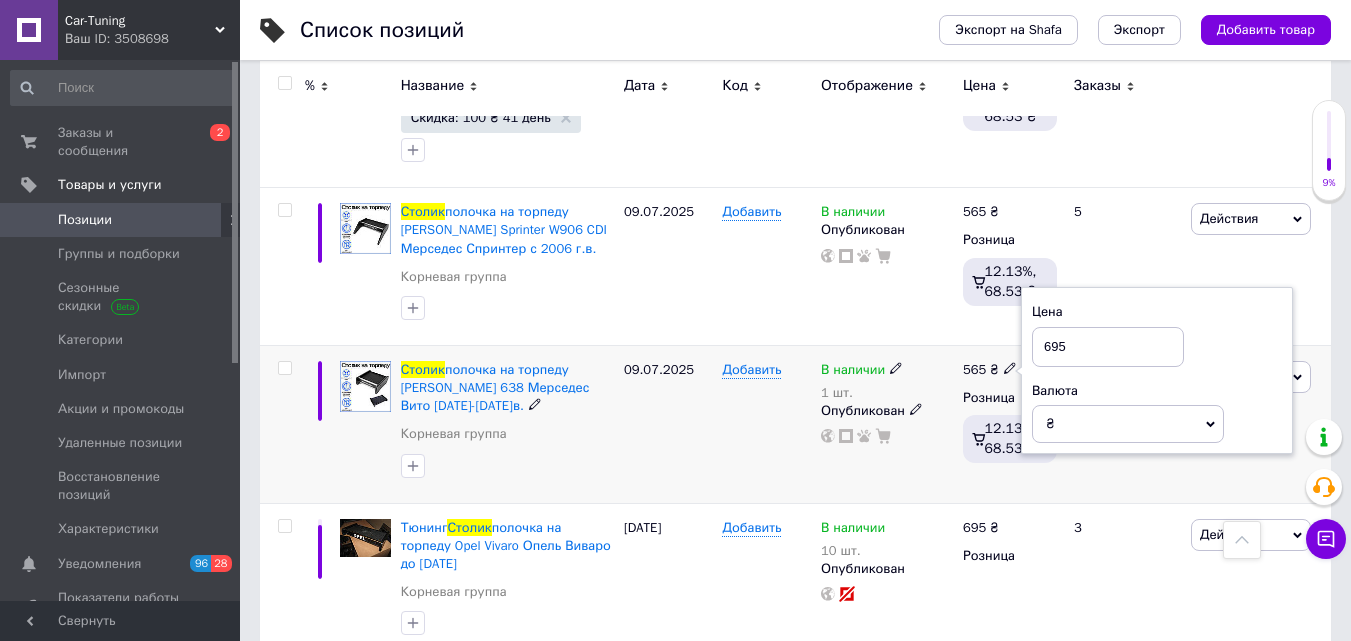 type on "695" 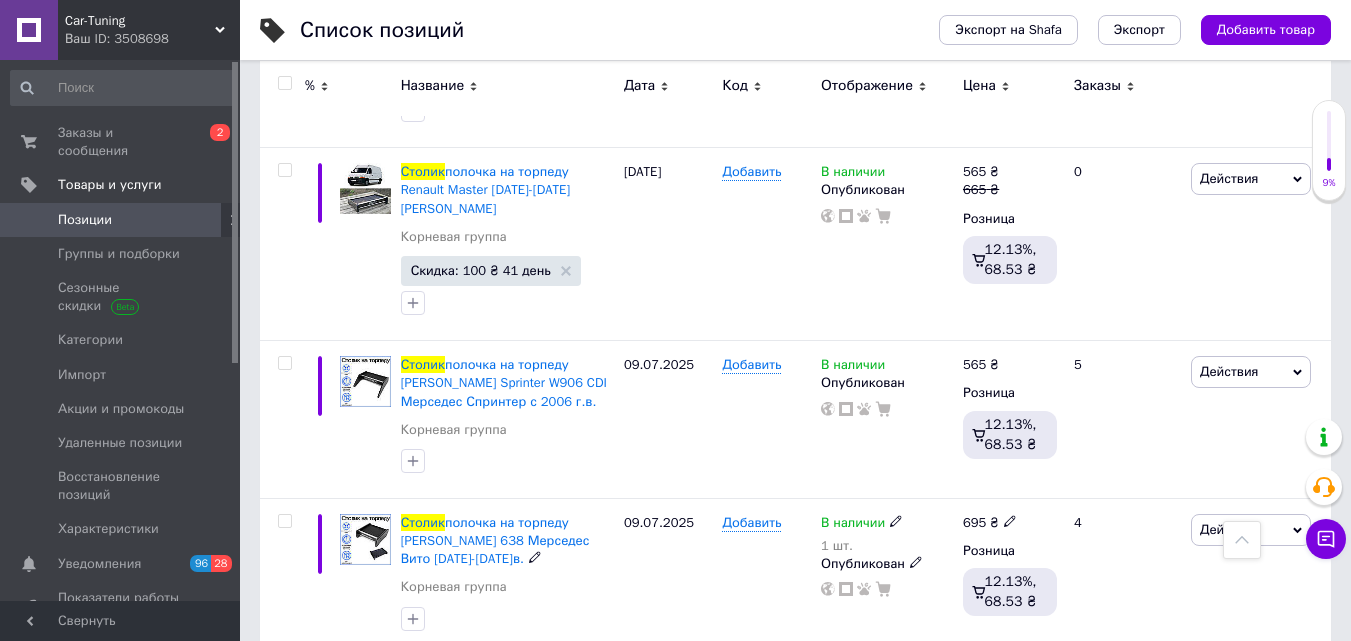 scroll, scrollTop: 2849, scrollLeft: 0, axis: vertical 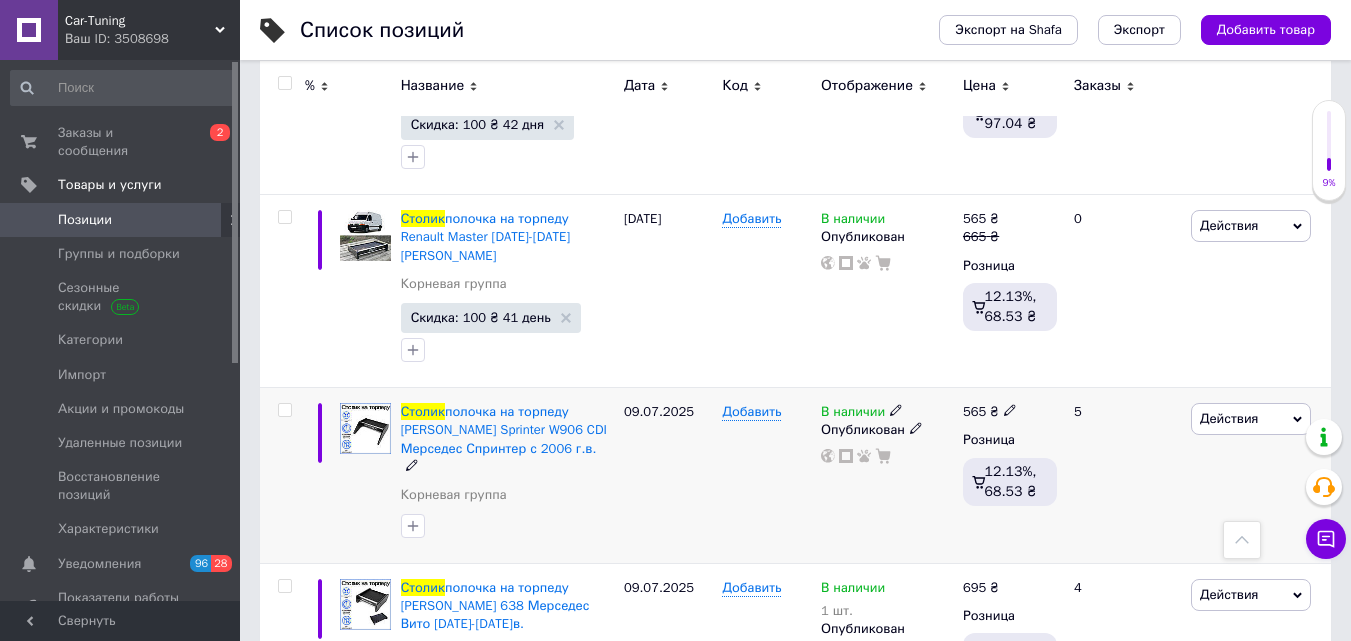 click 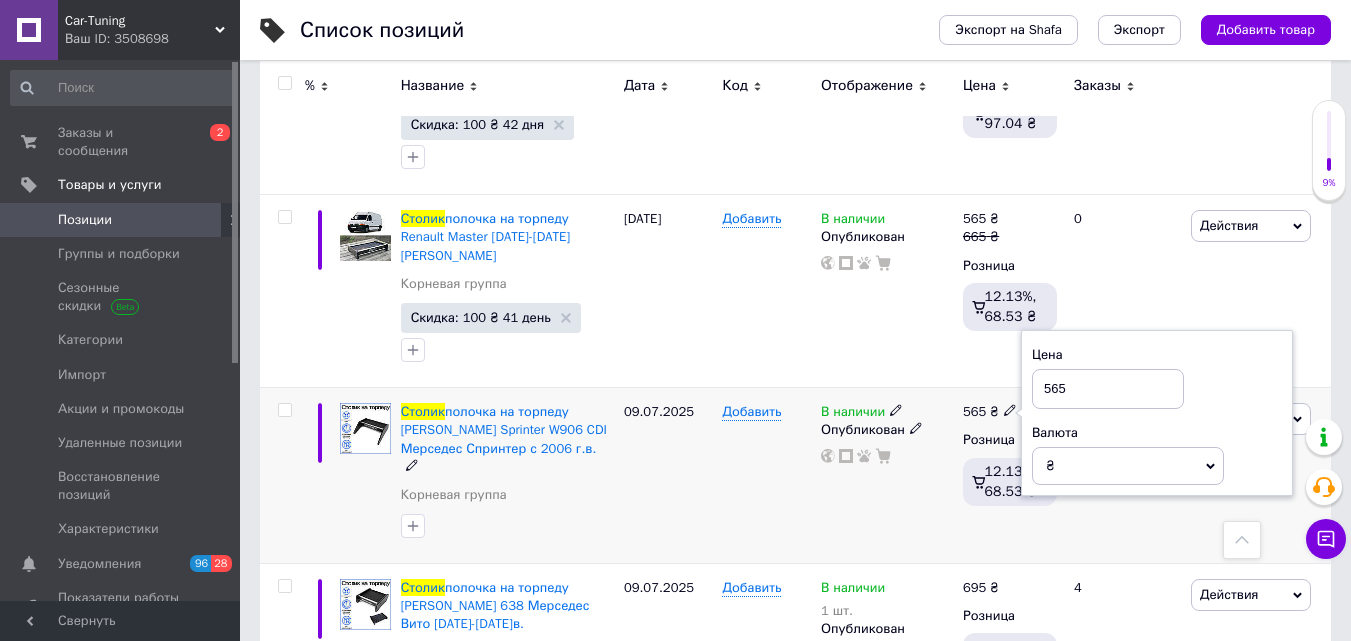 drag, startPoint x: 1074, startPoint y: 298, endPoint x: 1030, endPoint y: 303, distance: 44.28318 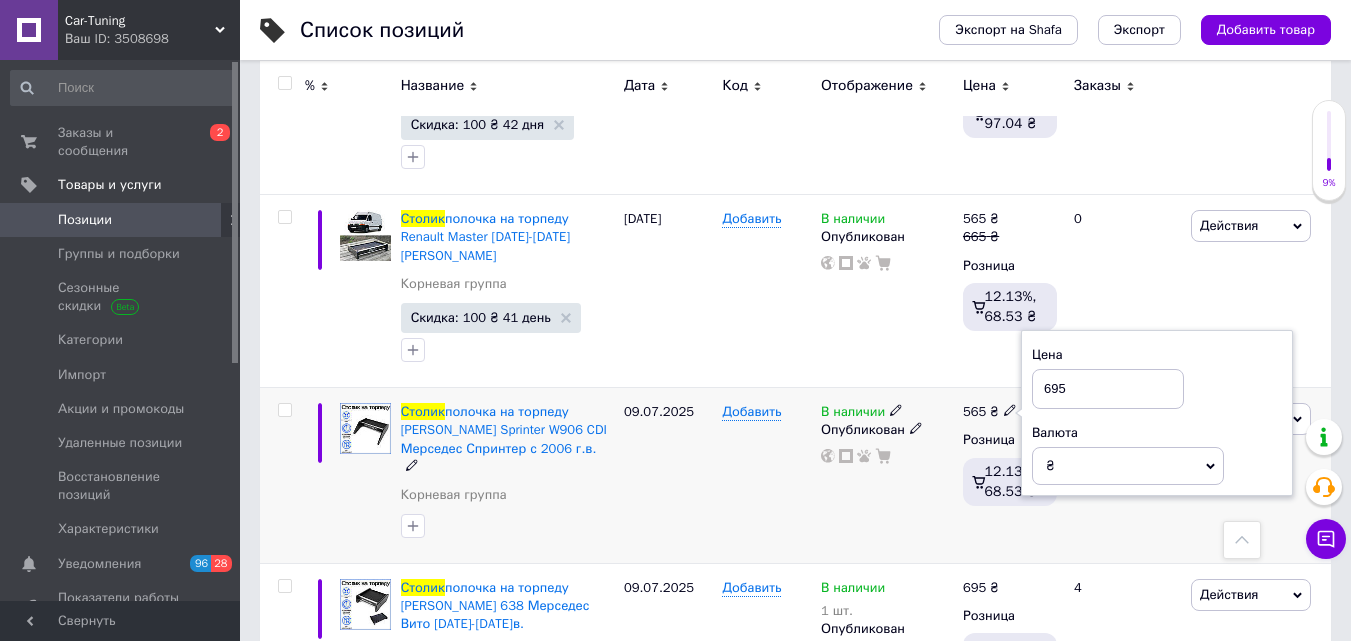 type on "695" 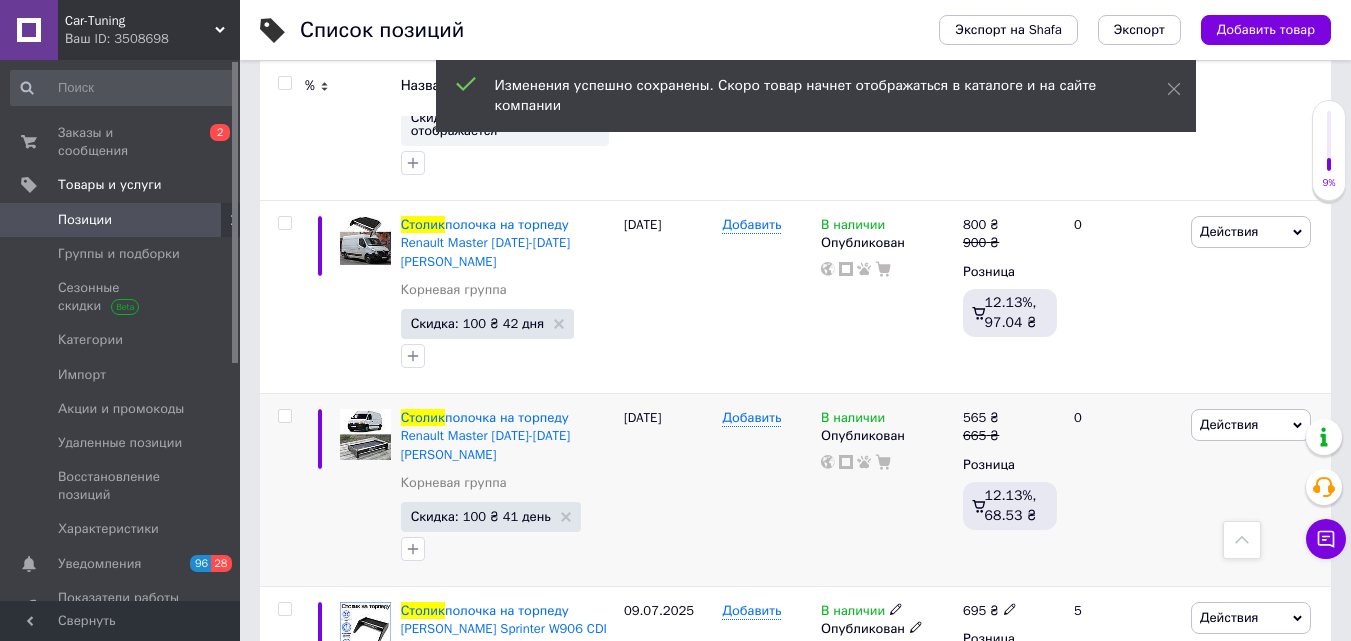 scroll, scrollTop: 2649, scrollLeft: 0, axis: vertical 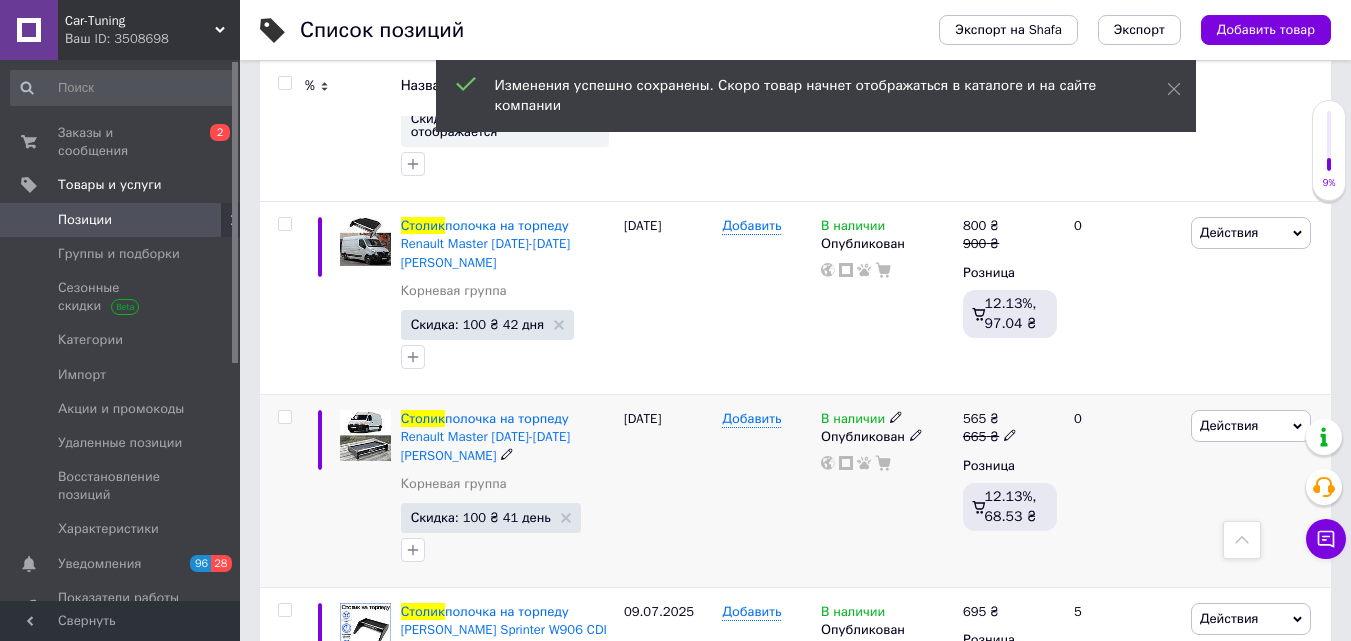 click 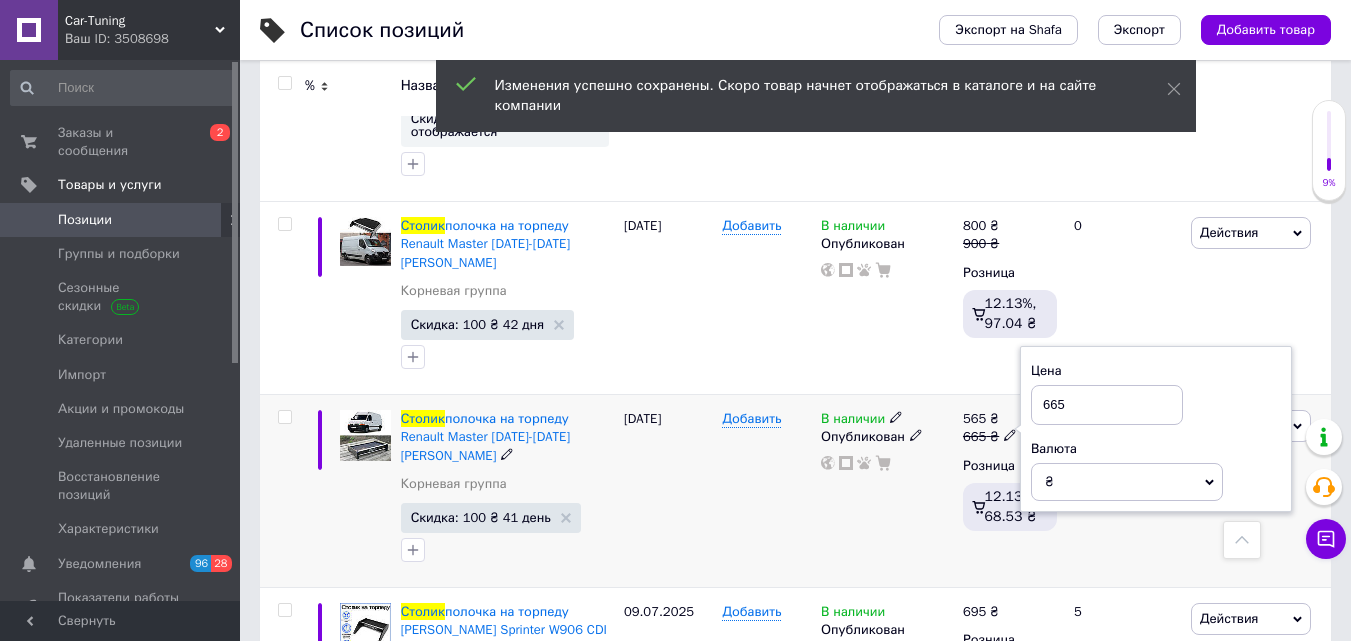 drag, startPoint x: 1066, startPoint y: 331, endPoint x: 1008, endPoint y: 335, distance: 58.137768 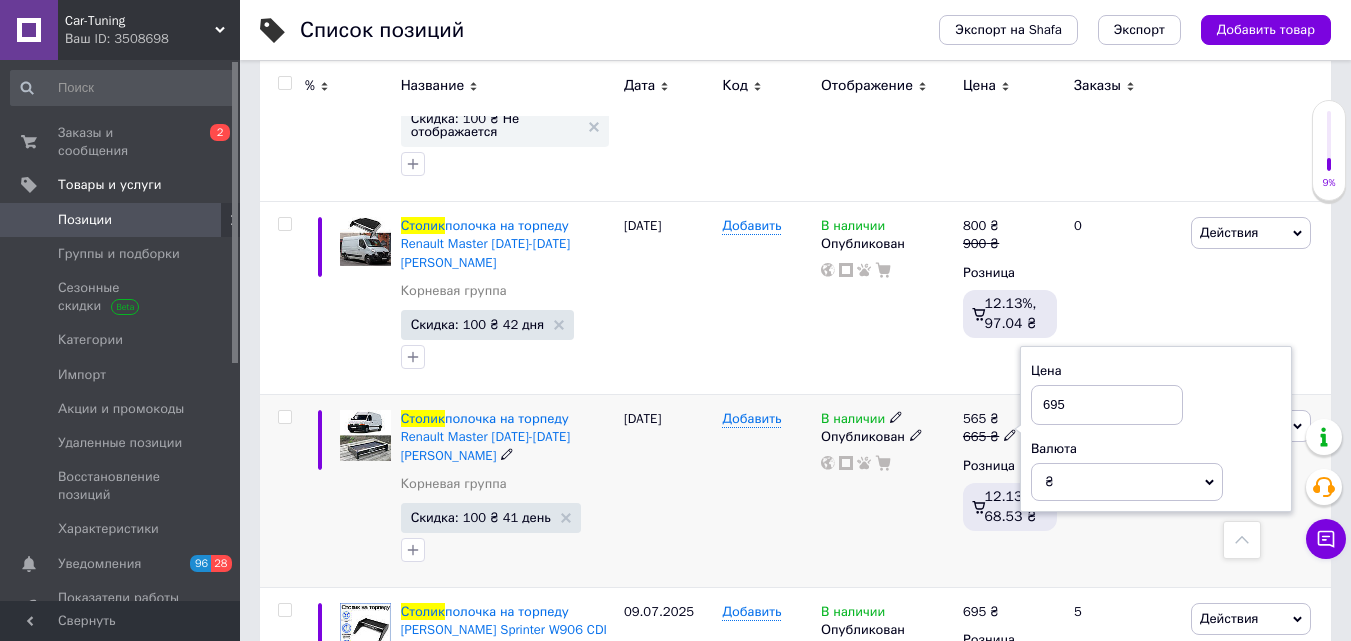 type on "695" 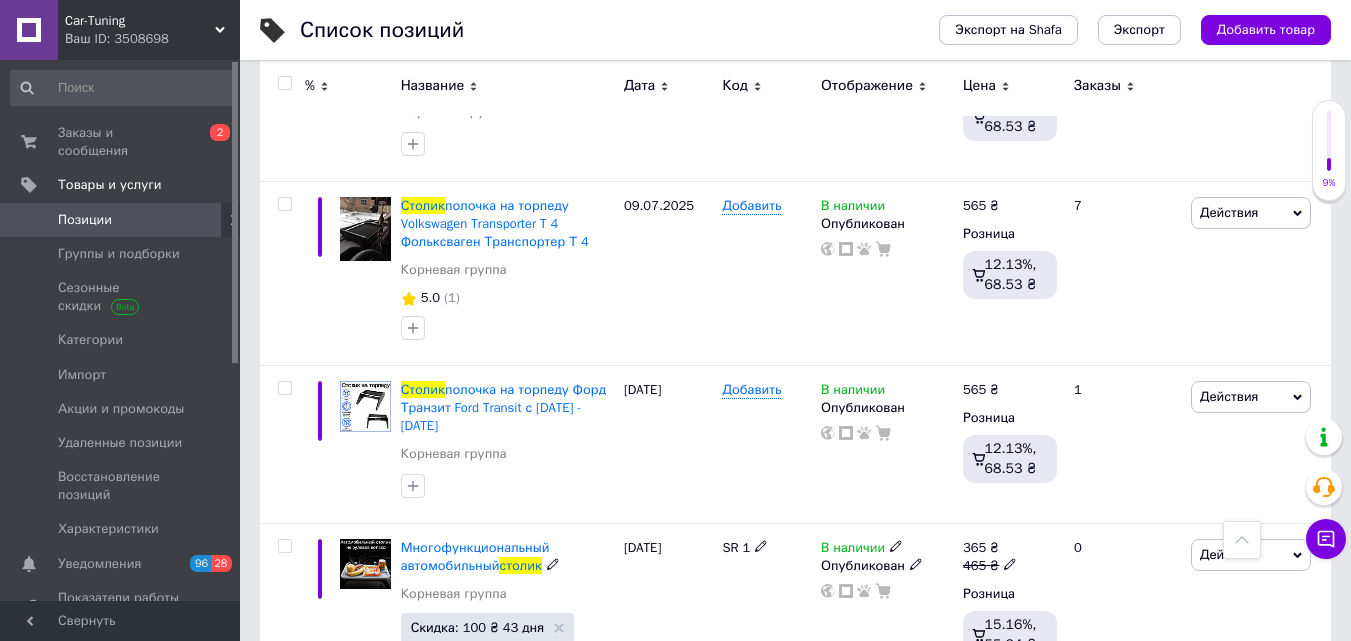 scroll, scrollTop: 1649, scrollLeft: 0, axis: vertical 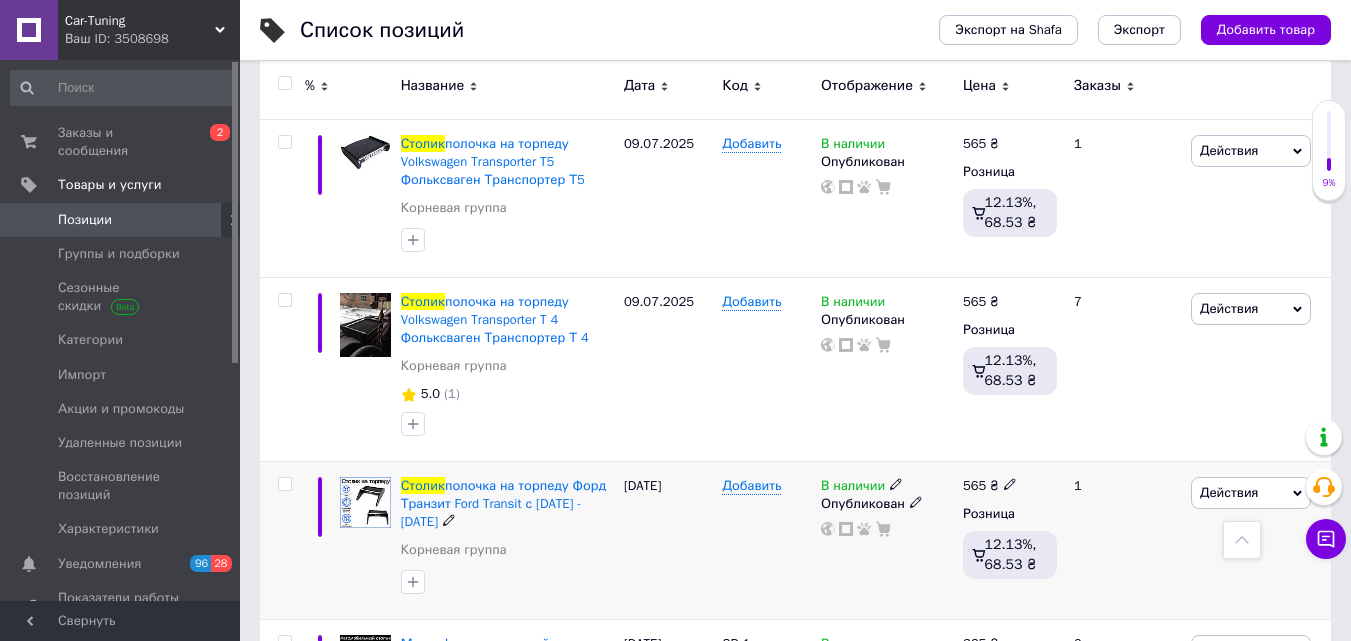 click 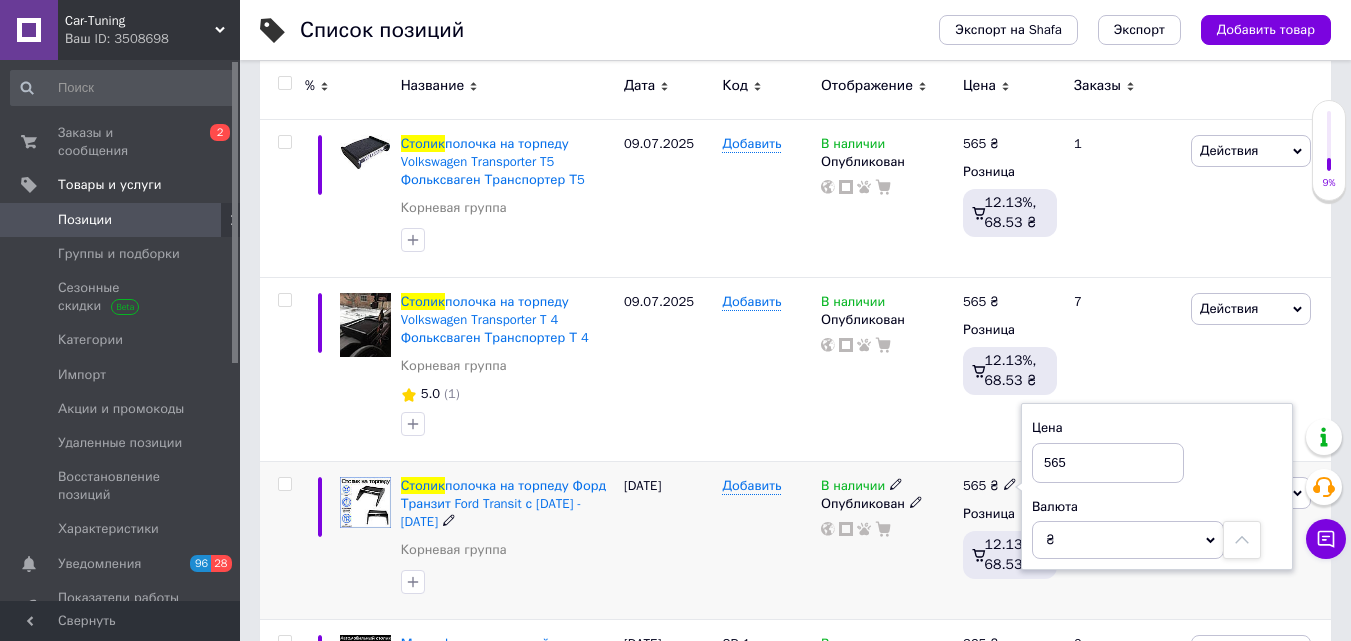 drag, startPoint x: 1080, startPoint y: 422, endPoint x: 1022, endPoint y: 422, distance: 58 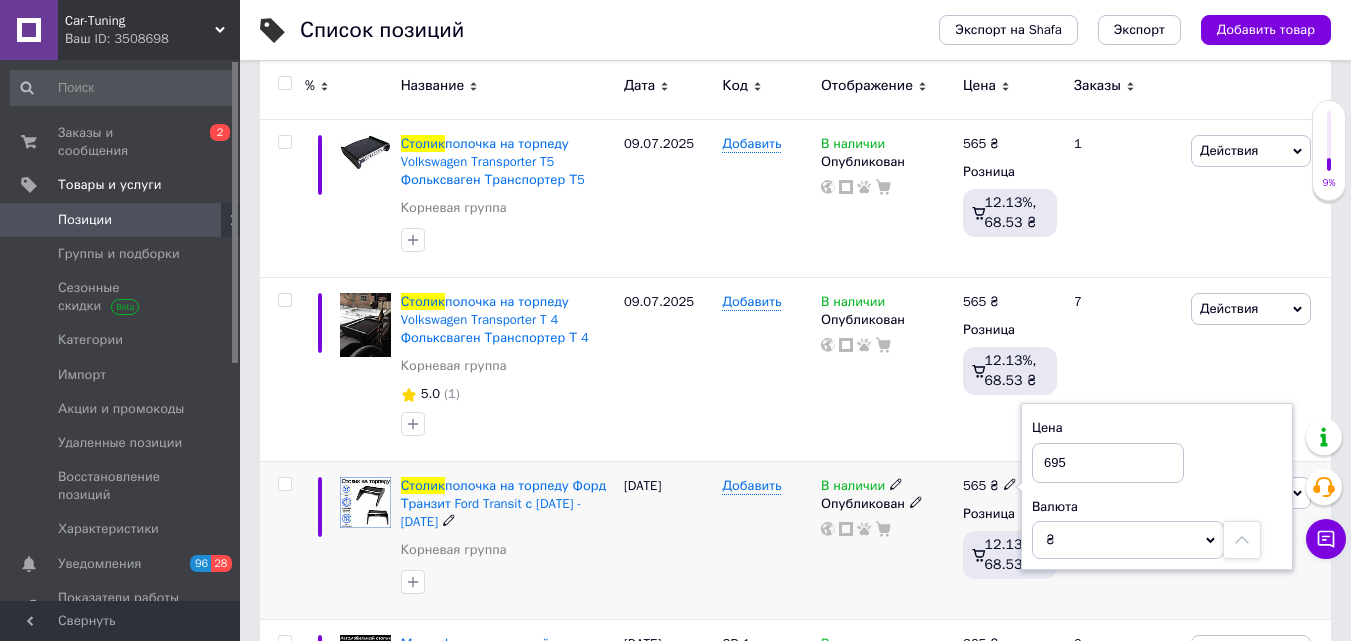 type on "695" 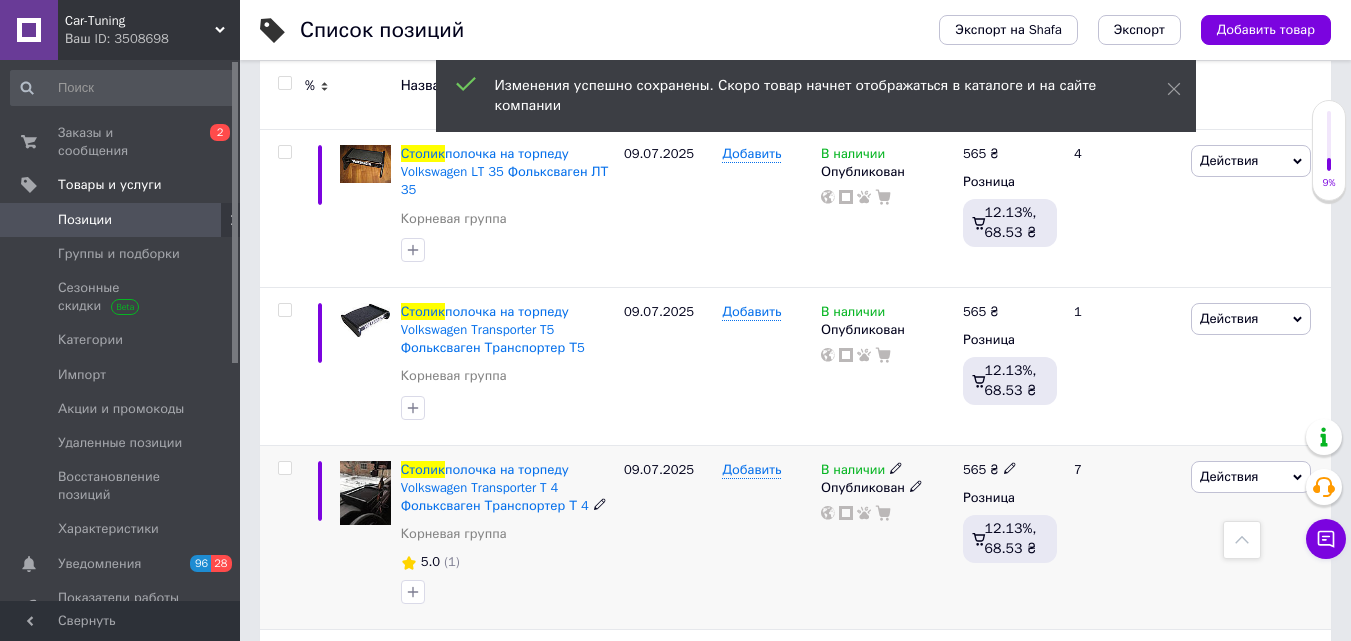 scroll, scrollTop: 1449, scrollLeft: 0, axis: vertical 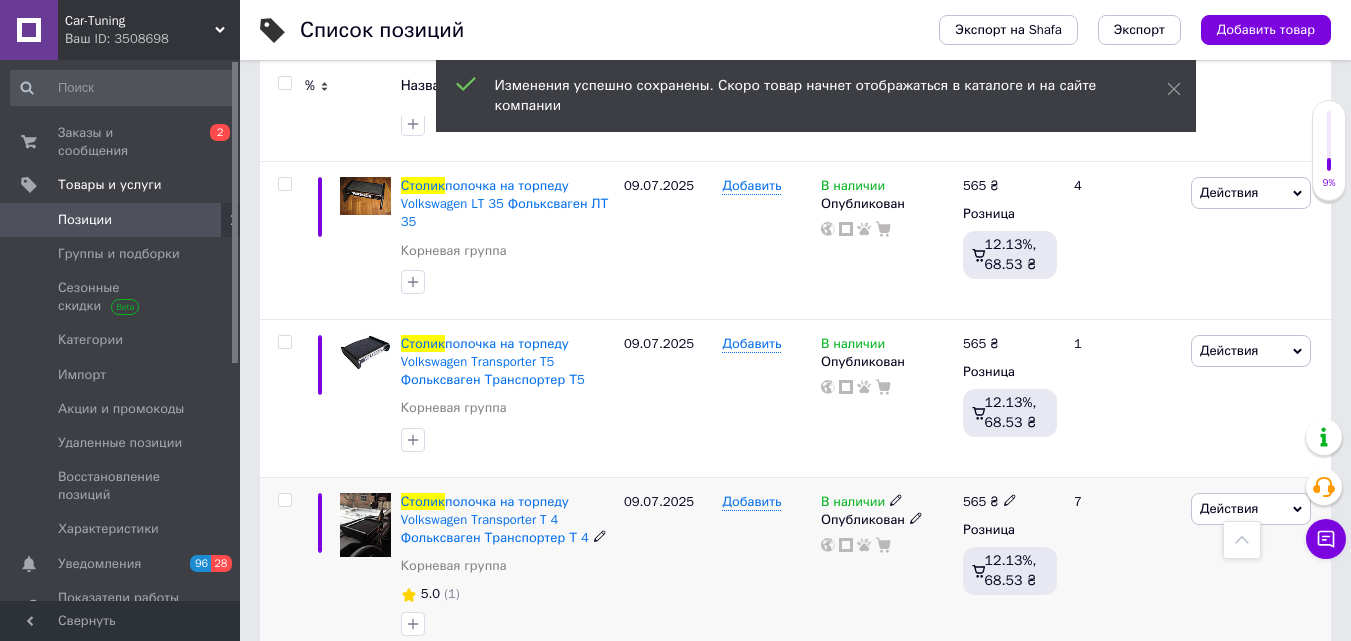 click 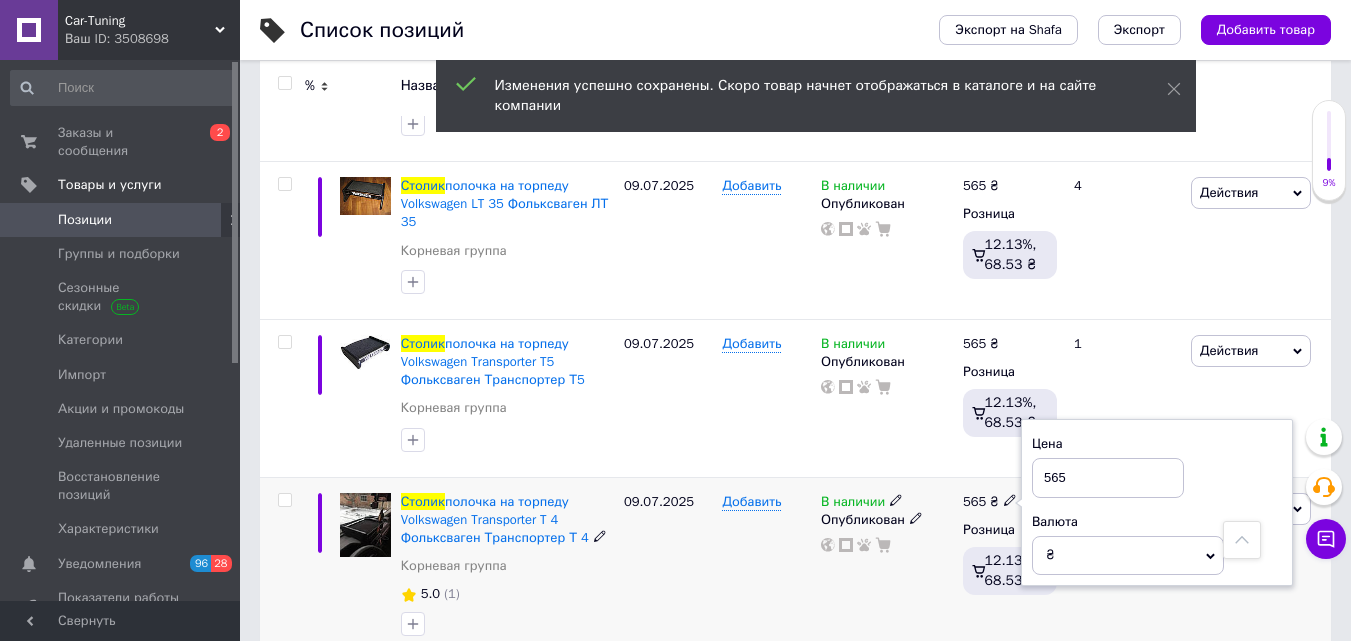 drag, startPoint x: 1075, startPoint y: 436, endPoint x: 1029, endPoint y: 439, distance: 46.09772 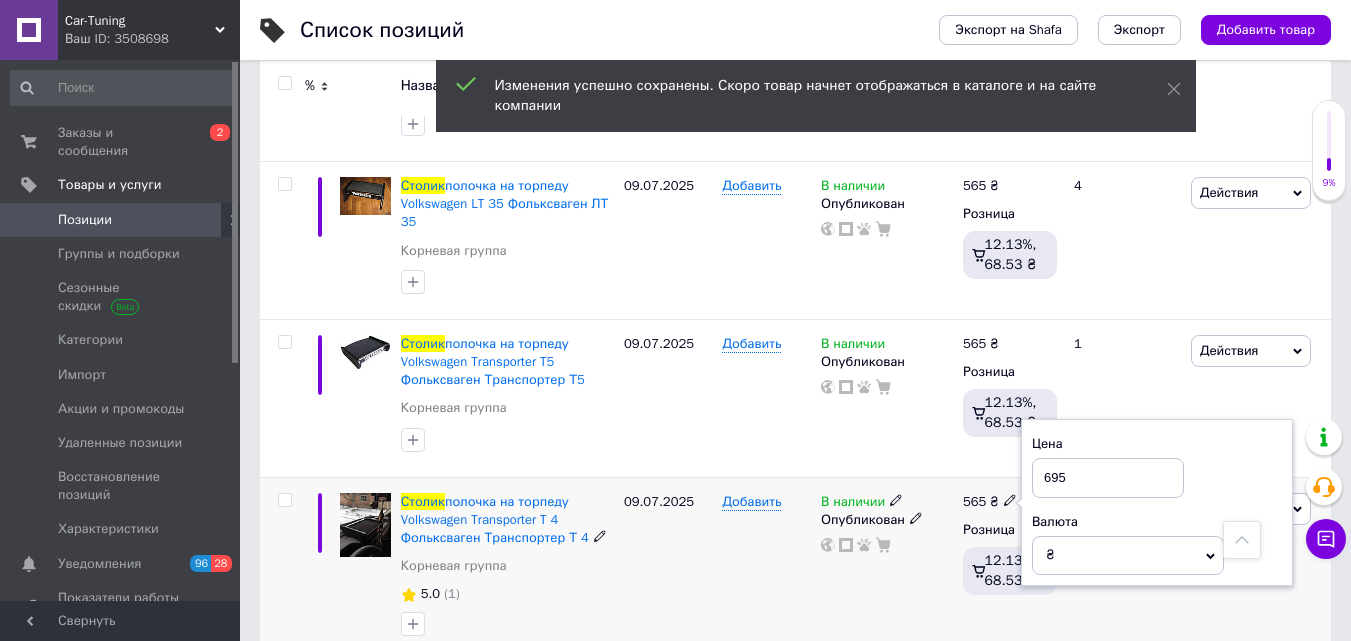type on "695" 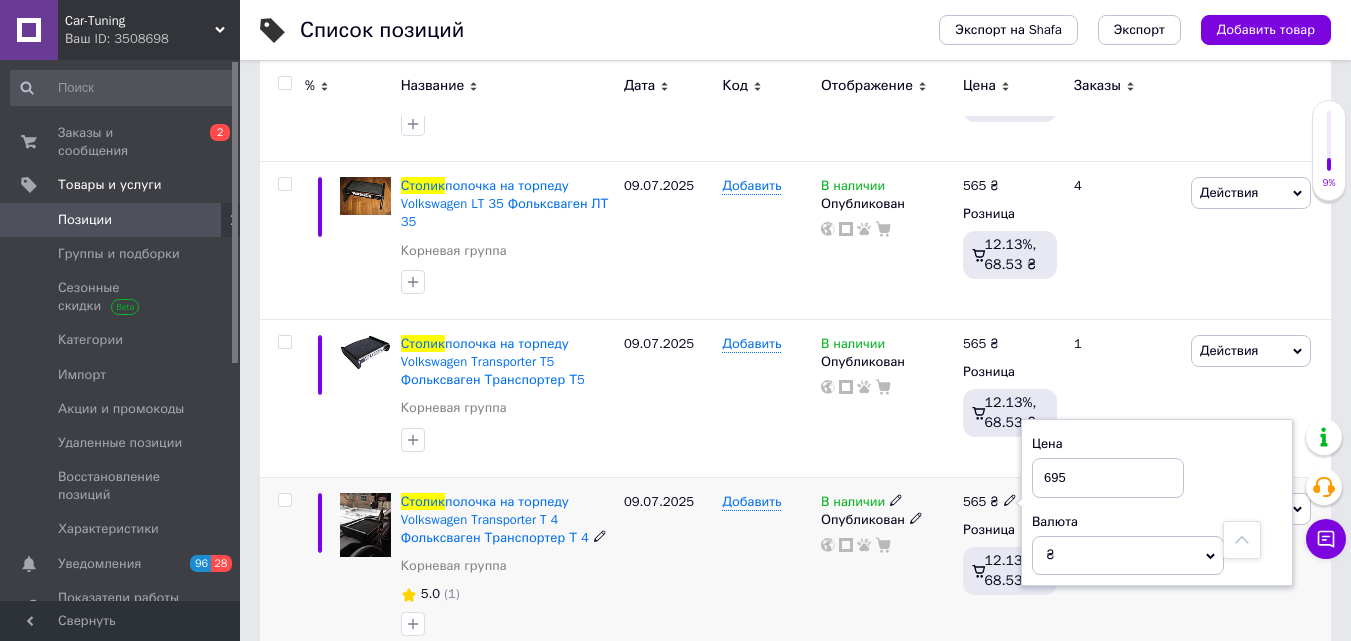 click on "В наличии Опубликован" at bounding box center (887, 569) 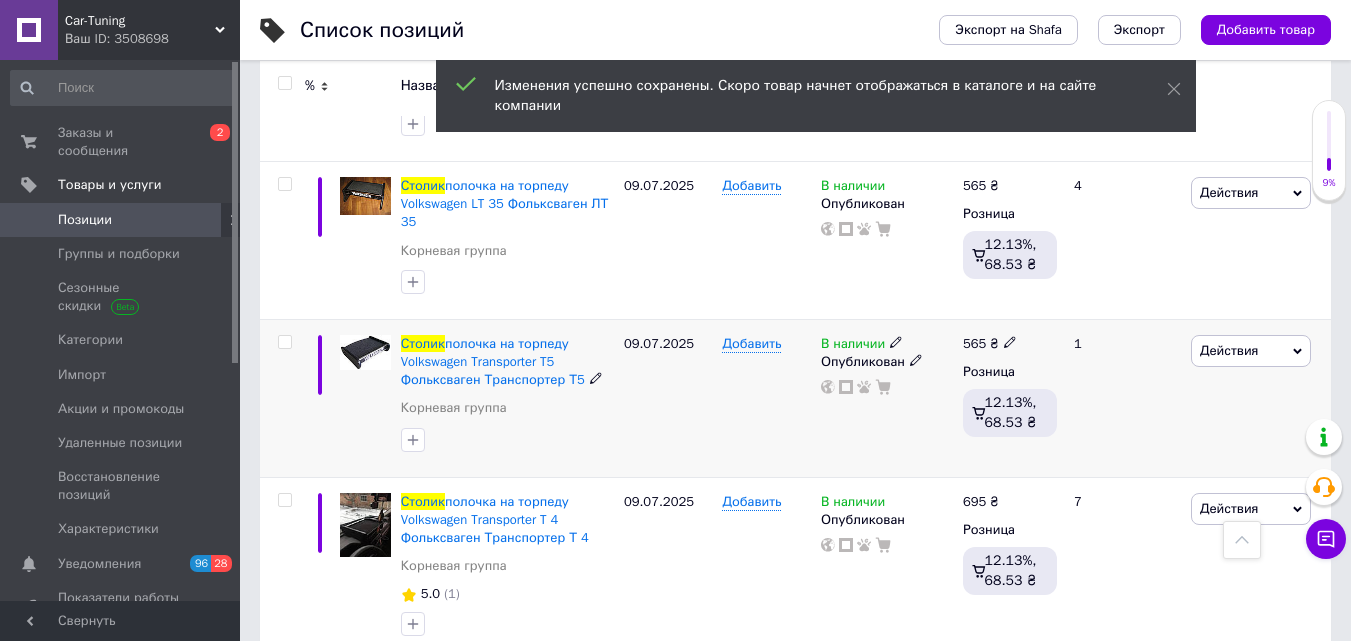 click 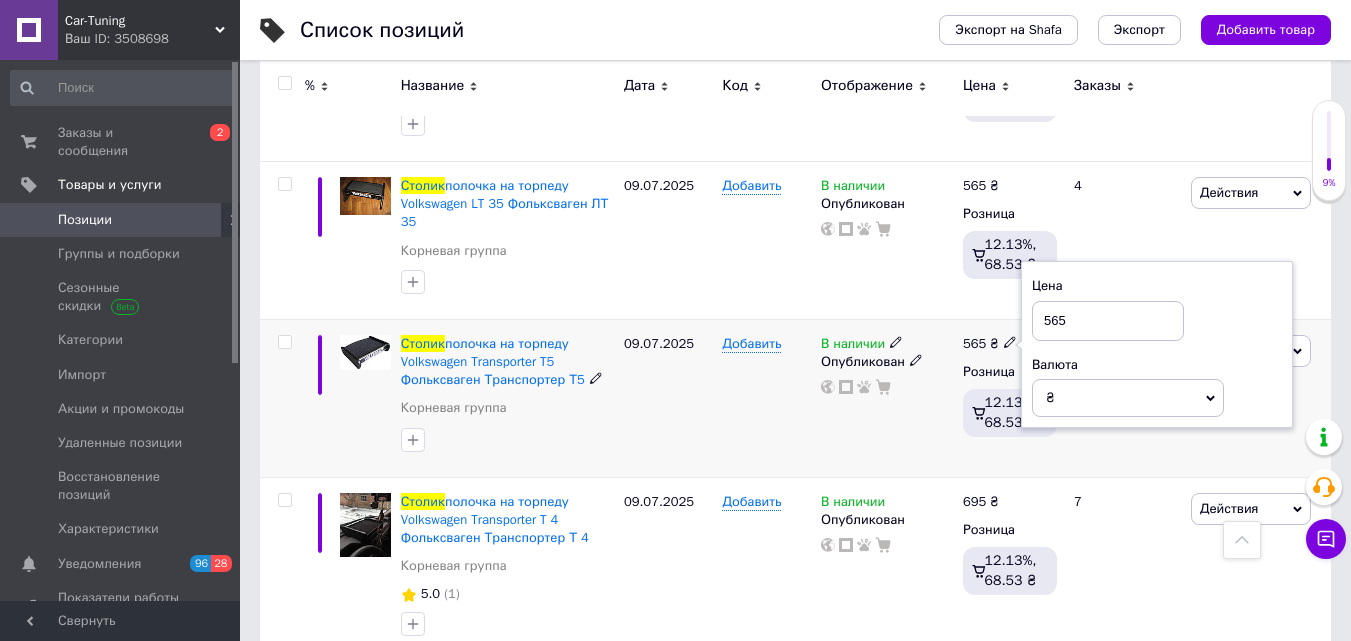drag, startPoint x: 1080, startPoint y: 283, endPoint x: 1038, endPoint y: 283, distance: 42 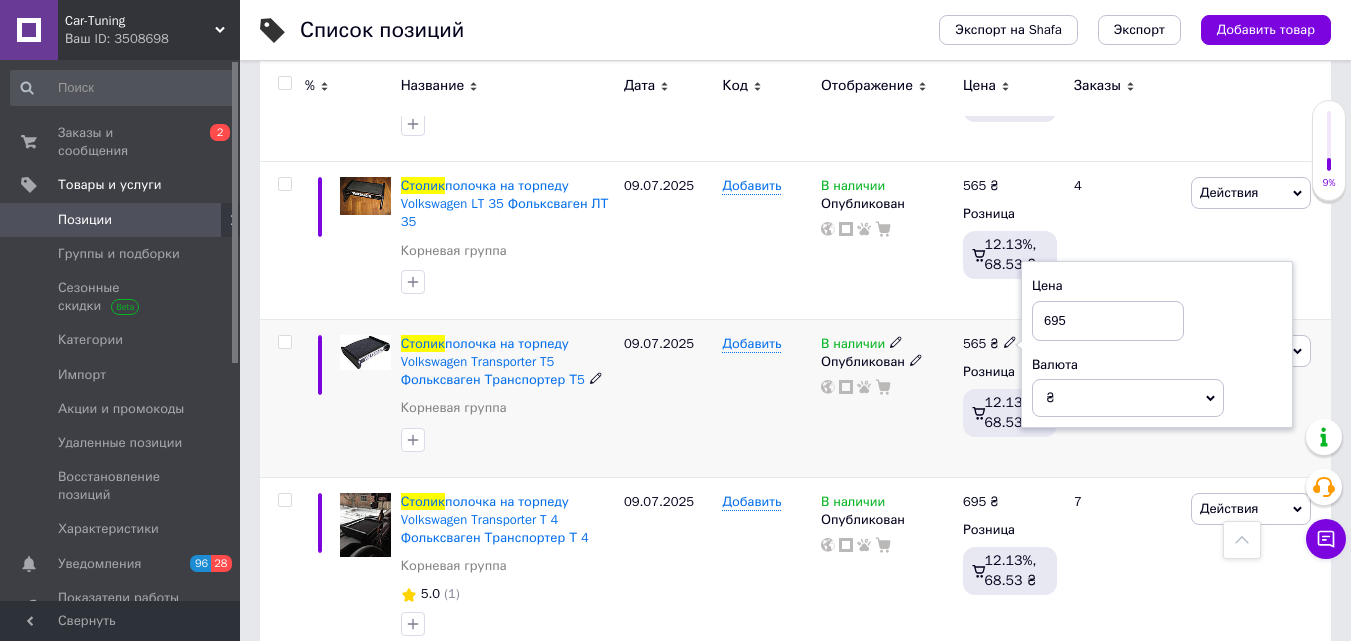 type on "695" 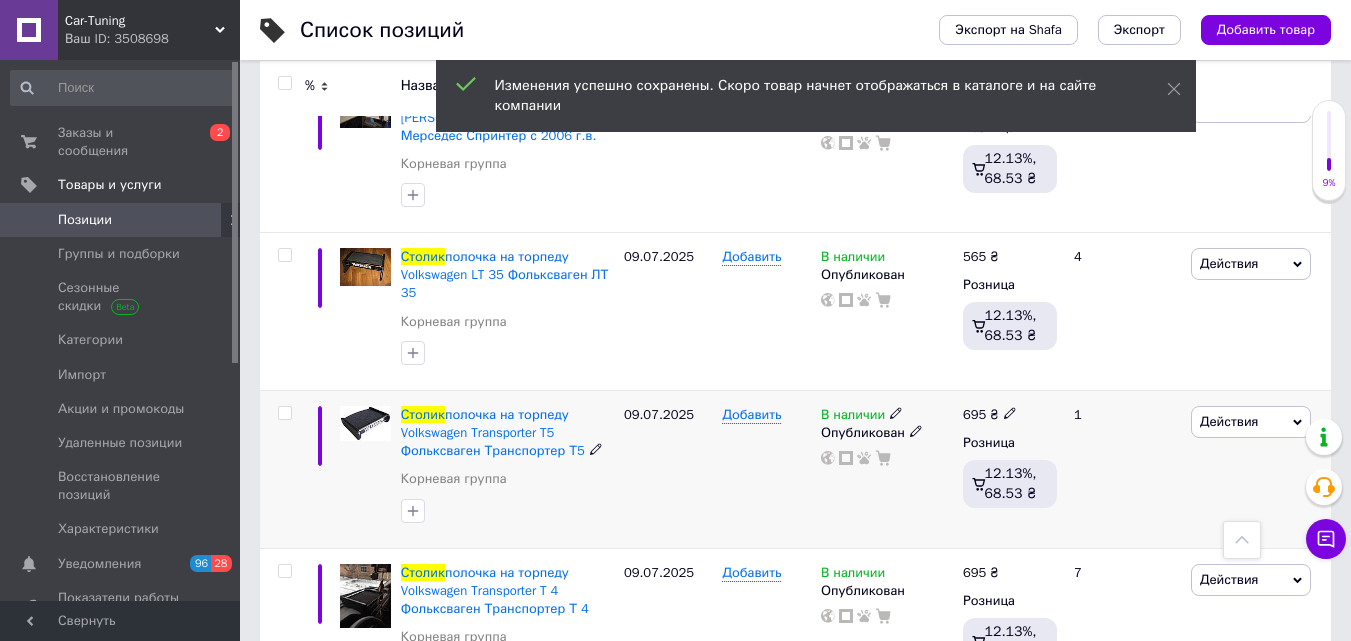 scroll, scrollTop: 1349, scrollLeft: 0, axis: vertical 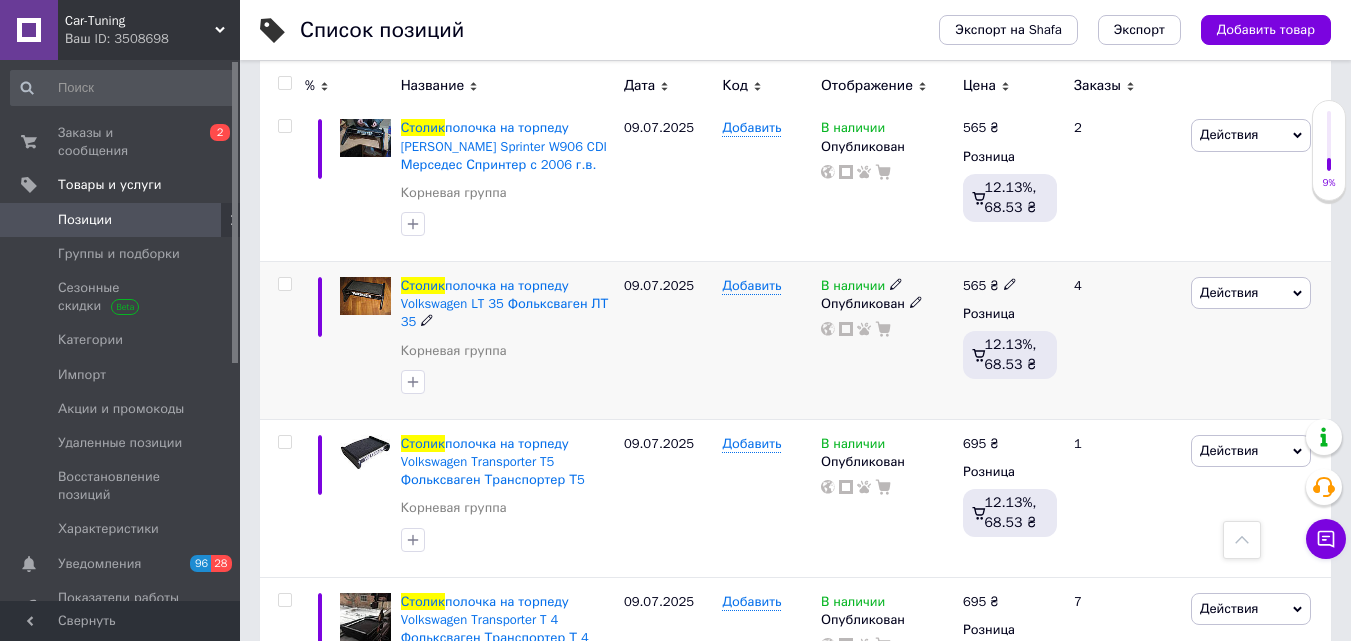 click 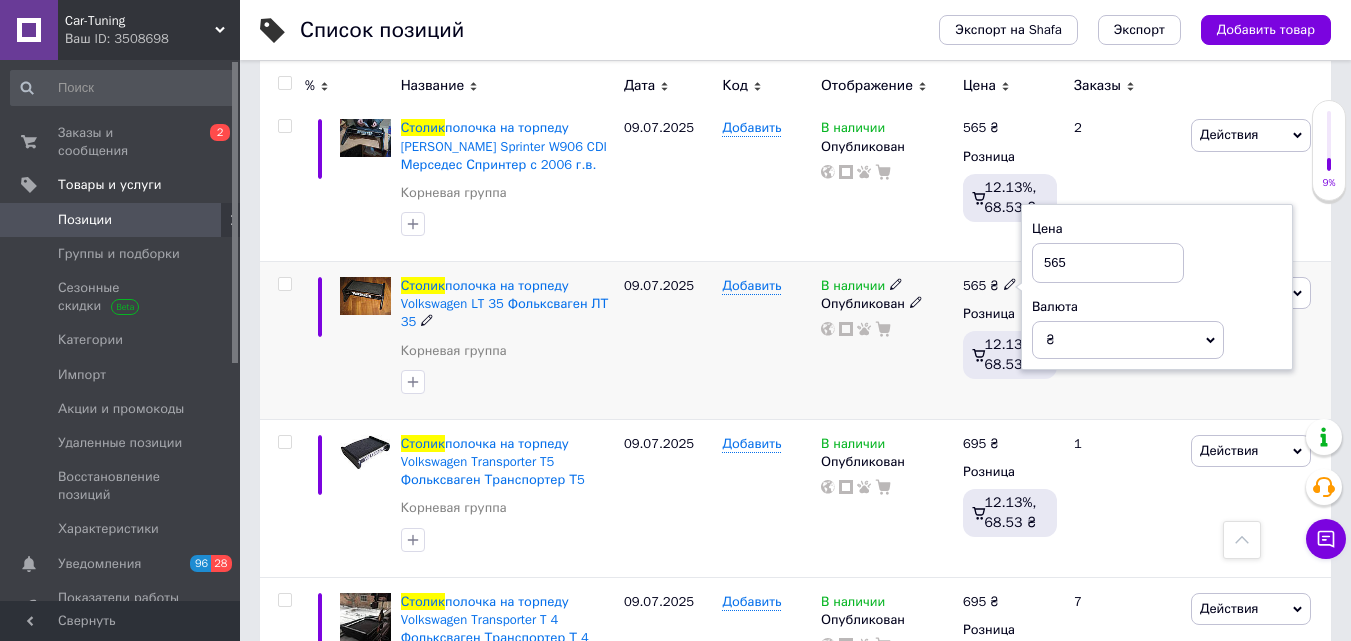 drag, startPoint x: 1089, startPoint y: 231, endPoint x: 1009, endPoint y: 231, distance: 80 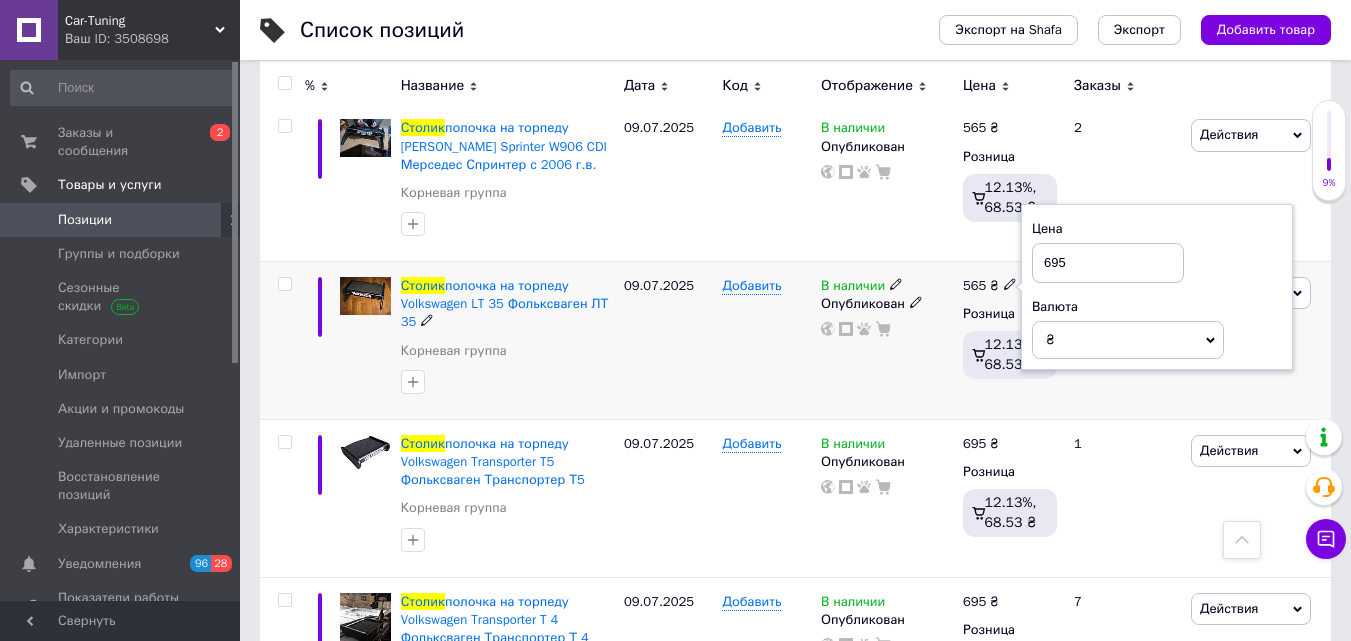 type on "695" 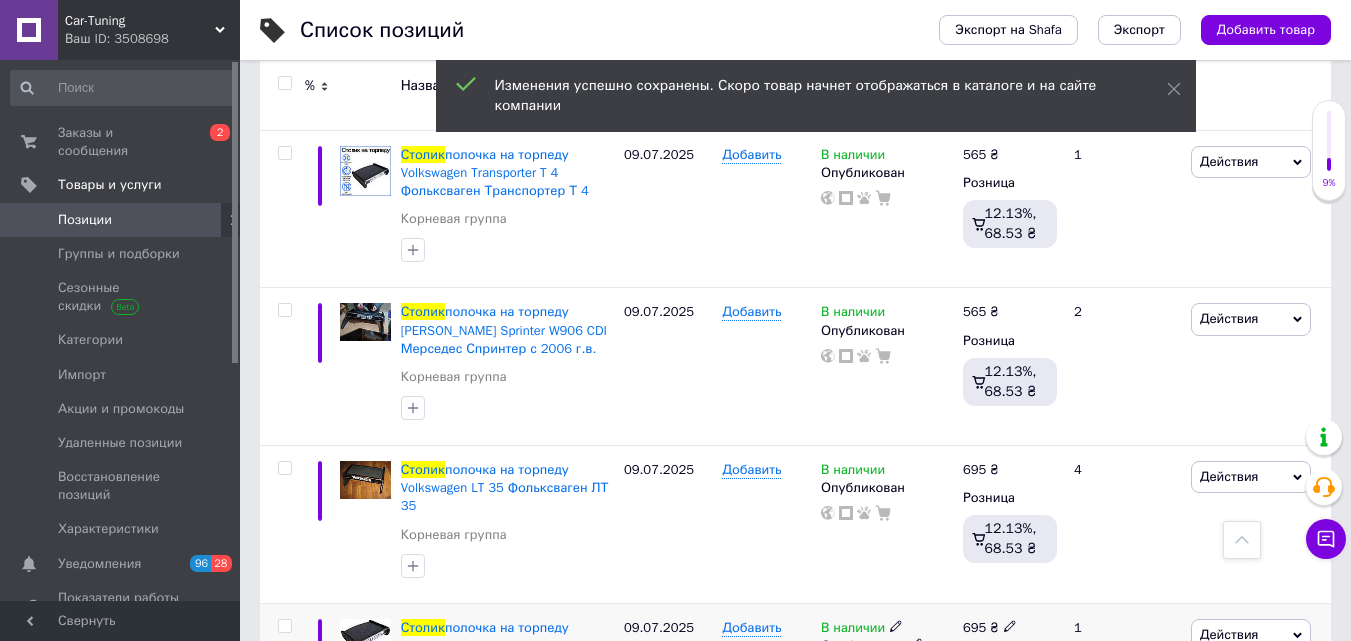 scroll, scrollTop: 1149, scrollLeft: 0, axis: vertical 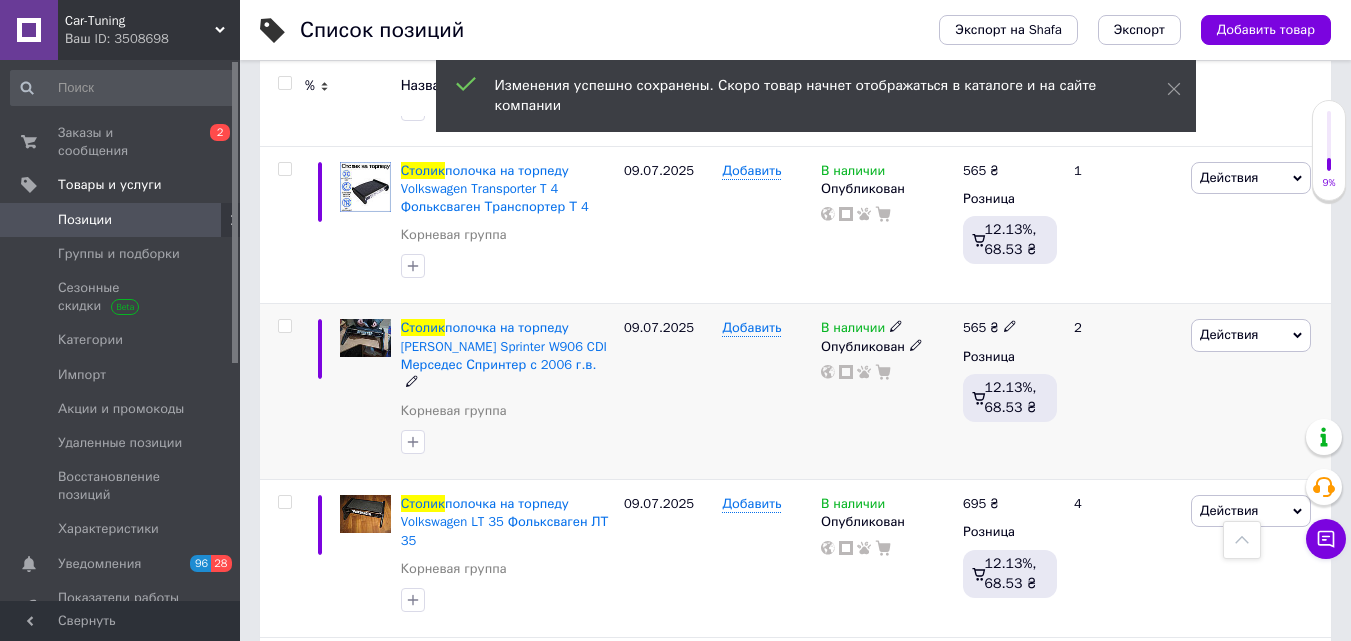click at bounding box center [1010, 325] 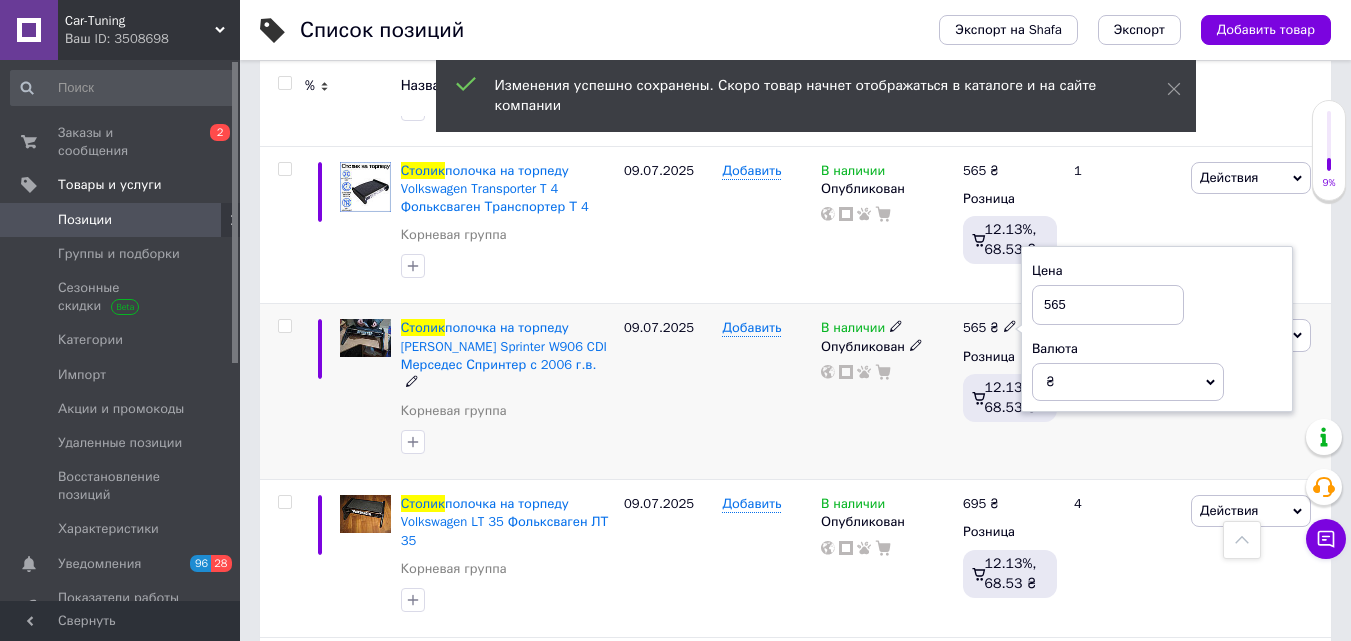drag, startPoint x: 1034, startPoint y: 264, endPoint x: 1009, endPoint y: 267, distance: 25.179358 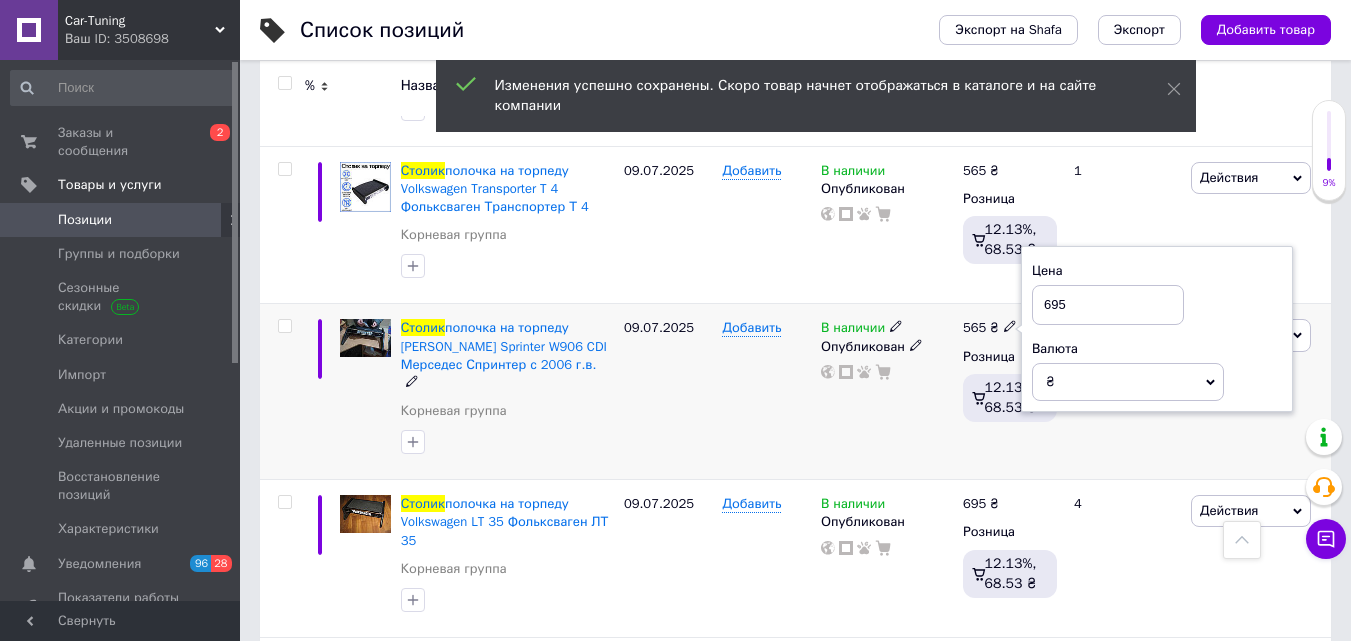 type on "695" 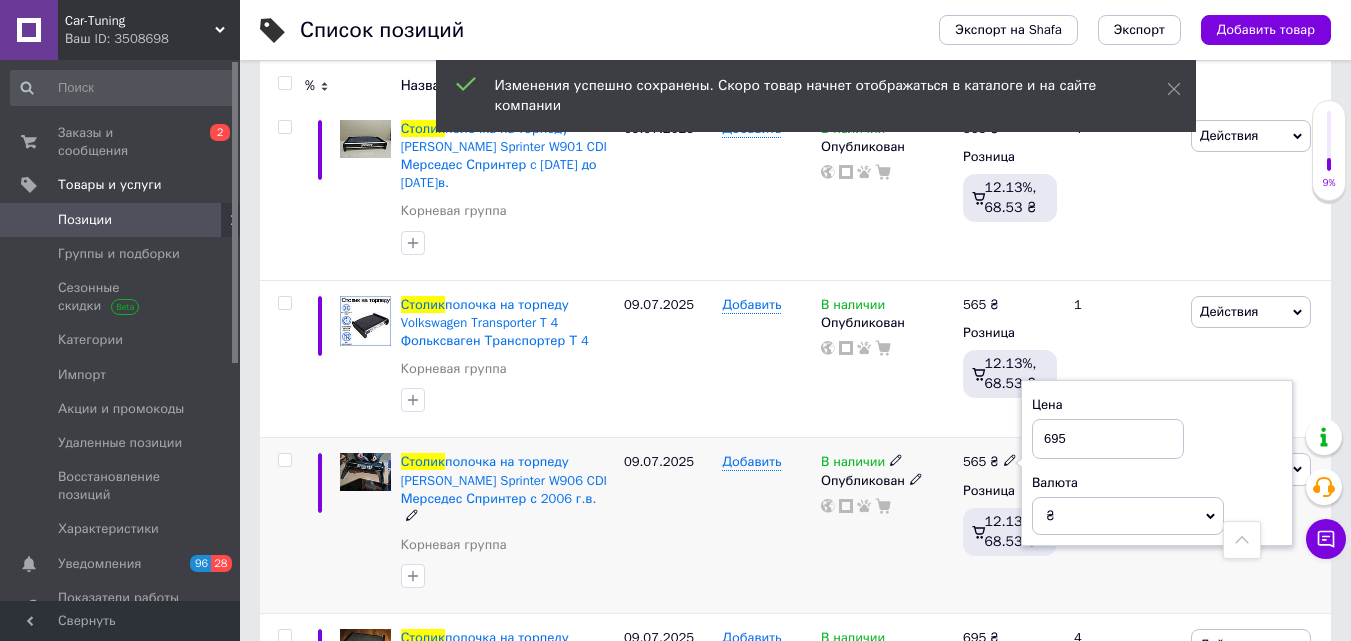 scroll, scrollTop: 949, scrollLeft: 0, axis: vertical 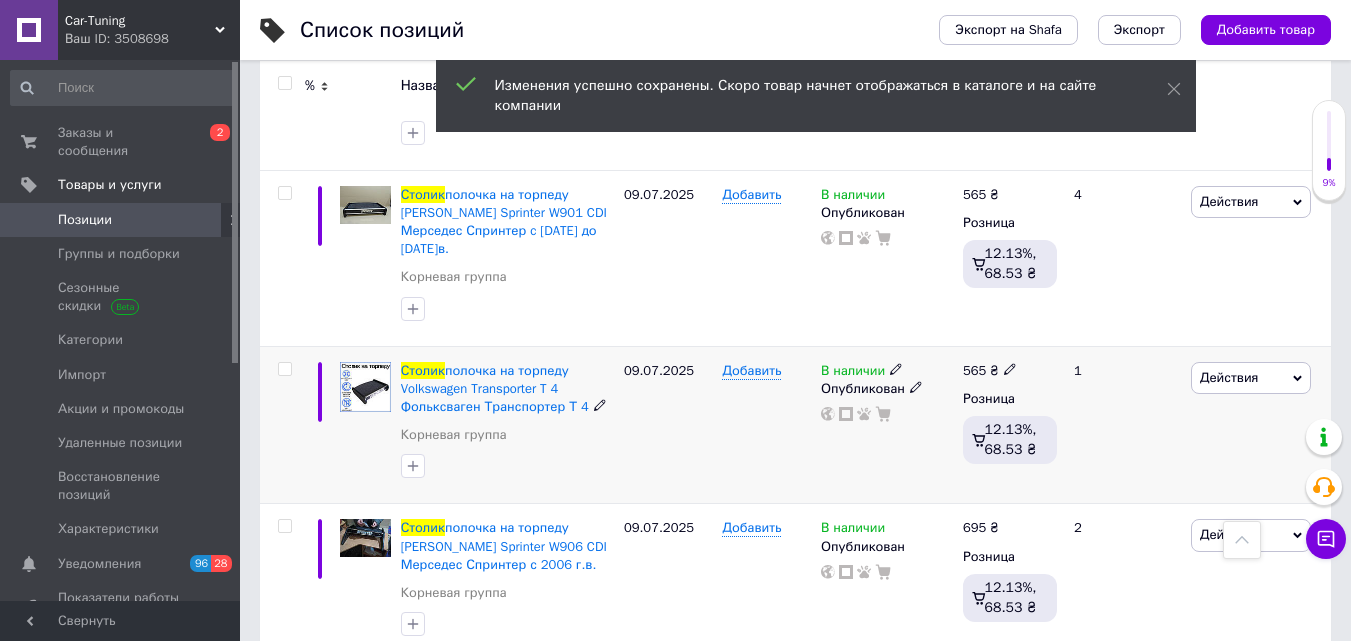 click 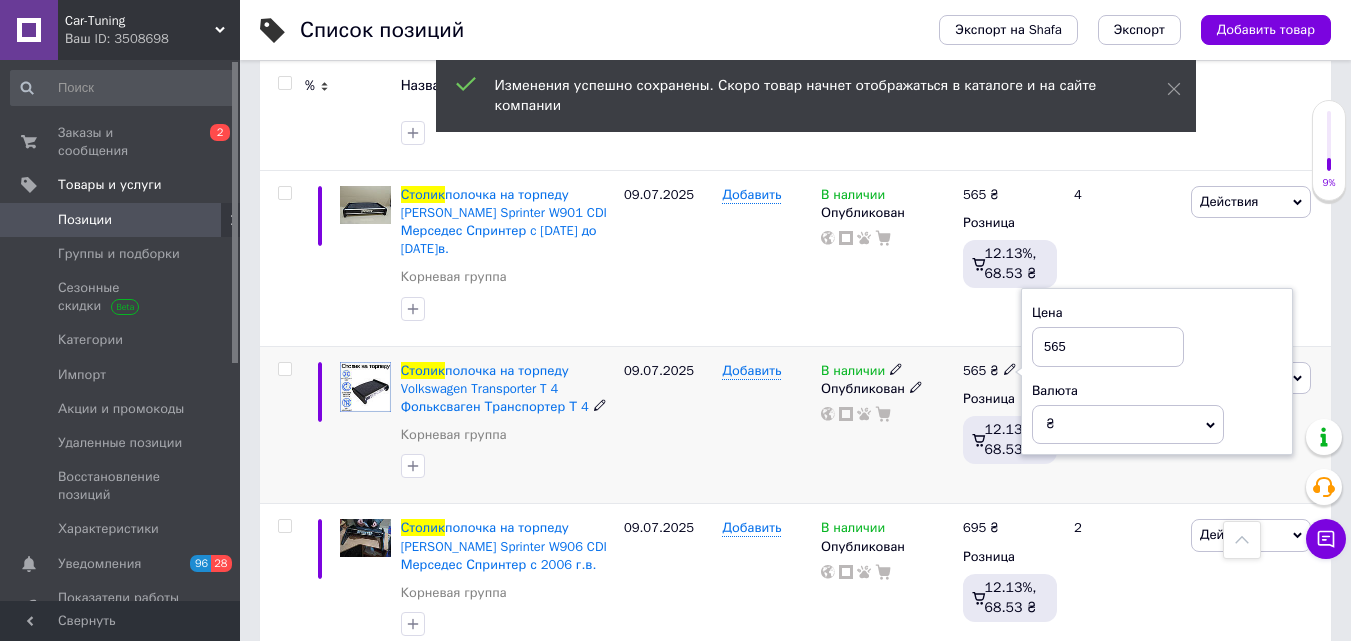 drag, startPoint x: 1073, startPoint y: 312, endPoint x: 1009, endPoint y: 336, distance: 68.35203 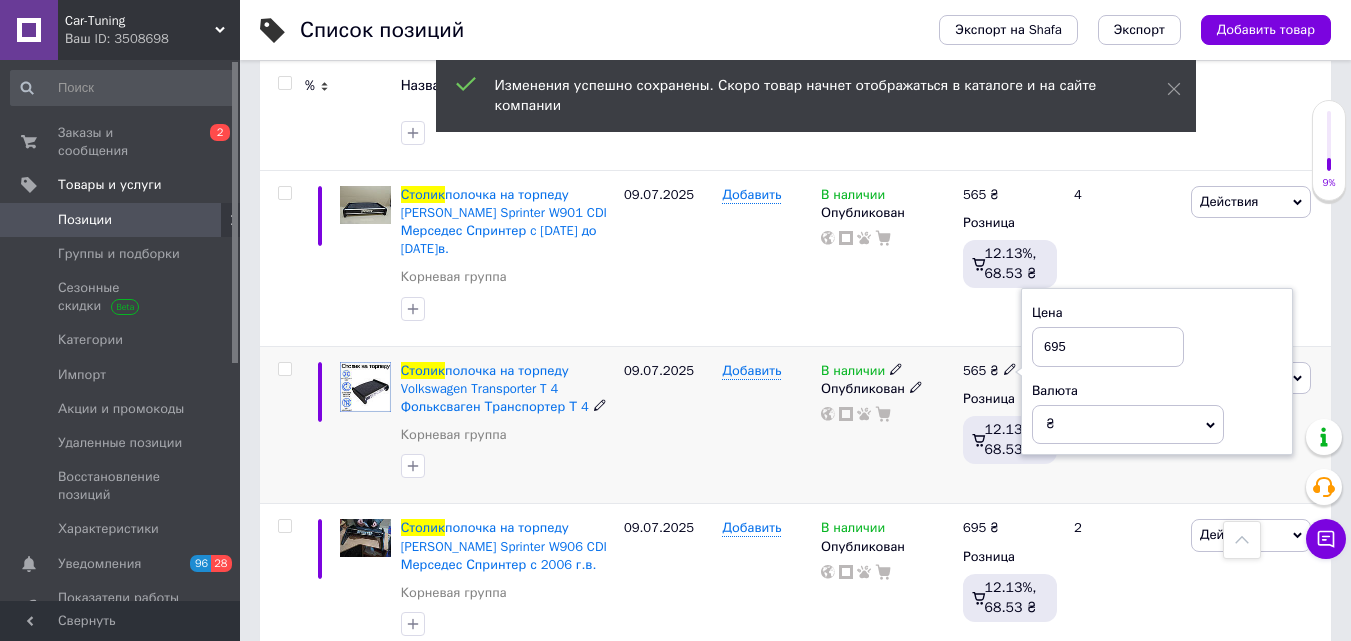 type on "695" 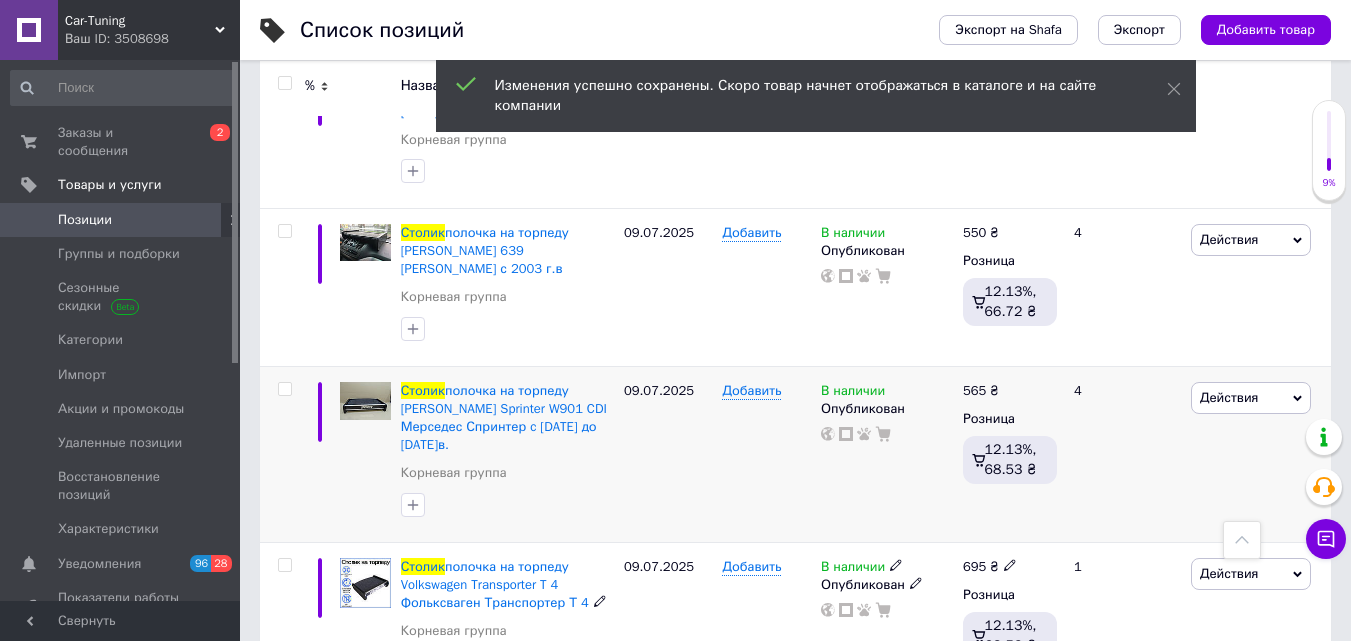 scroll, scrollTop: 749, scrollLeft: 0, axis: vertical 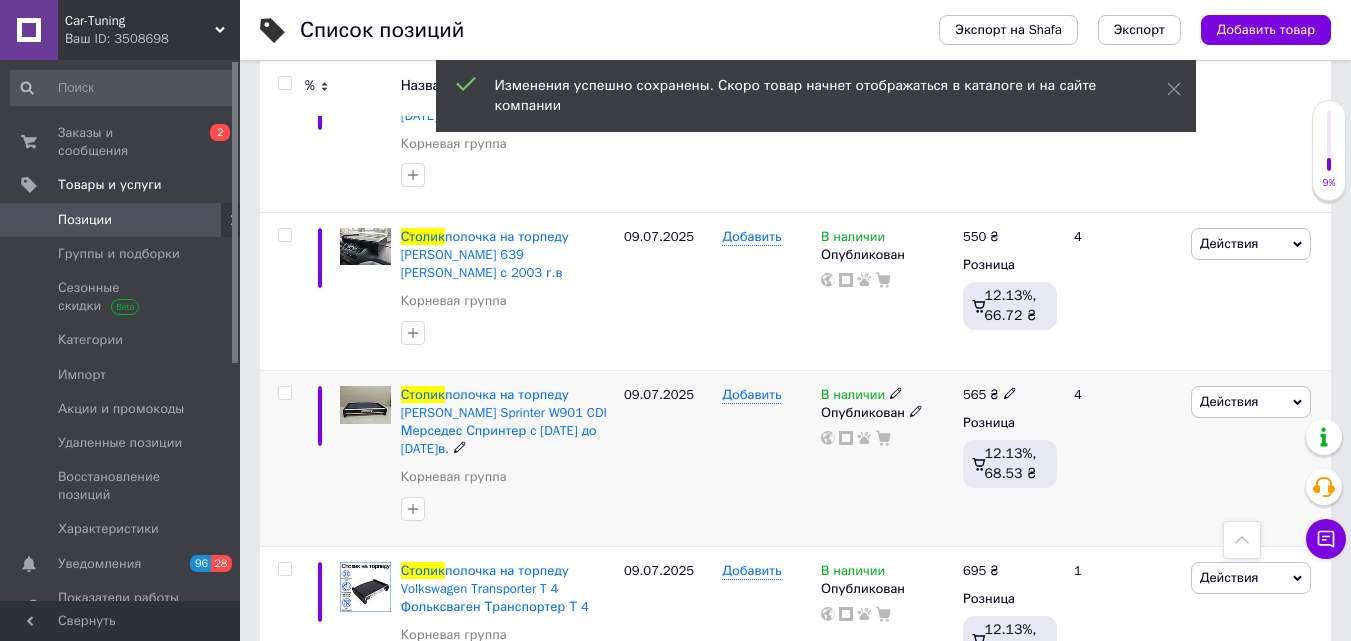 click 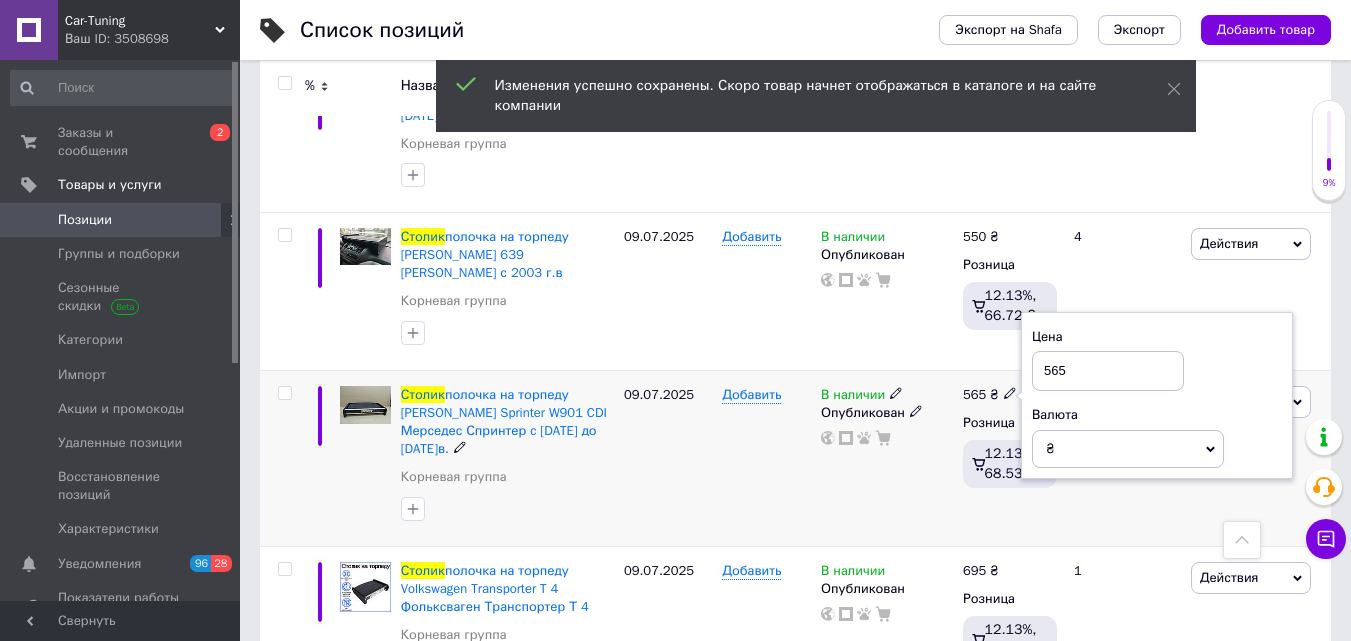 click on "Цена 565 Валюта ₴ $ € CHF £ ¥ PLN ₸ MDL HUF KGS CN¥ TRY ₩ lei" at bounding box center (1157, 395) 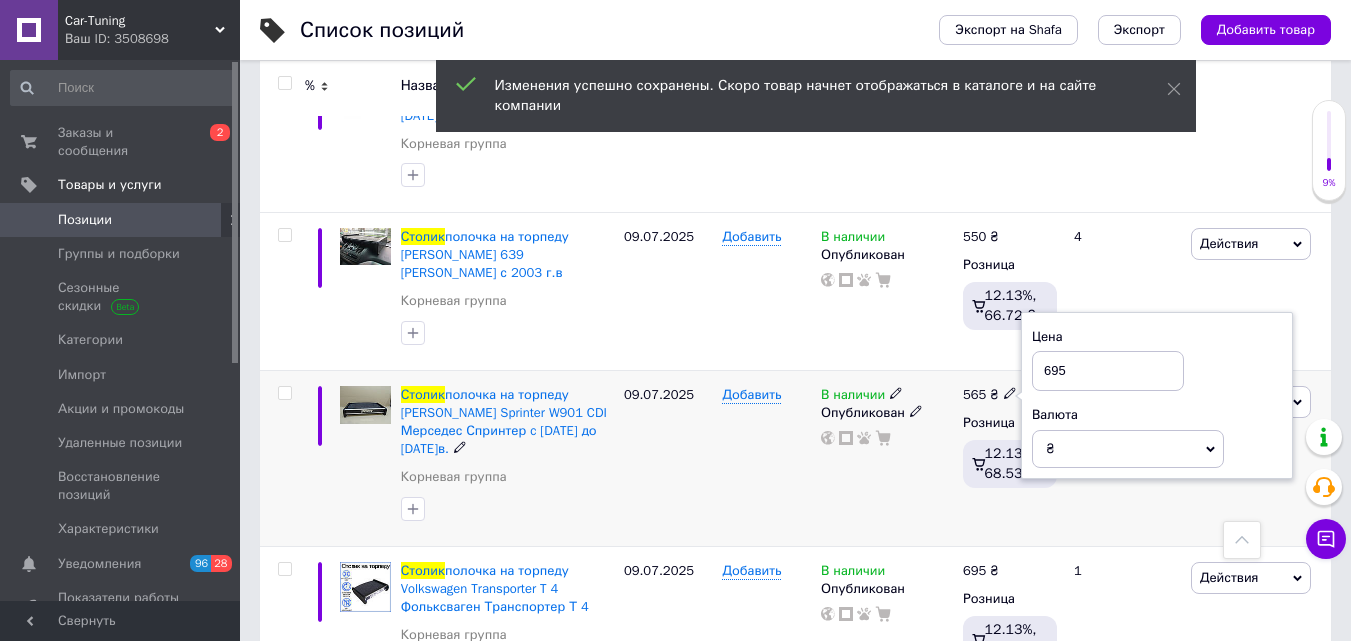 type on "695" 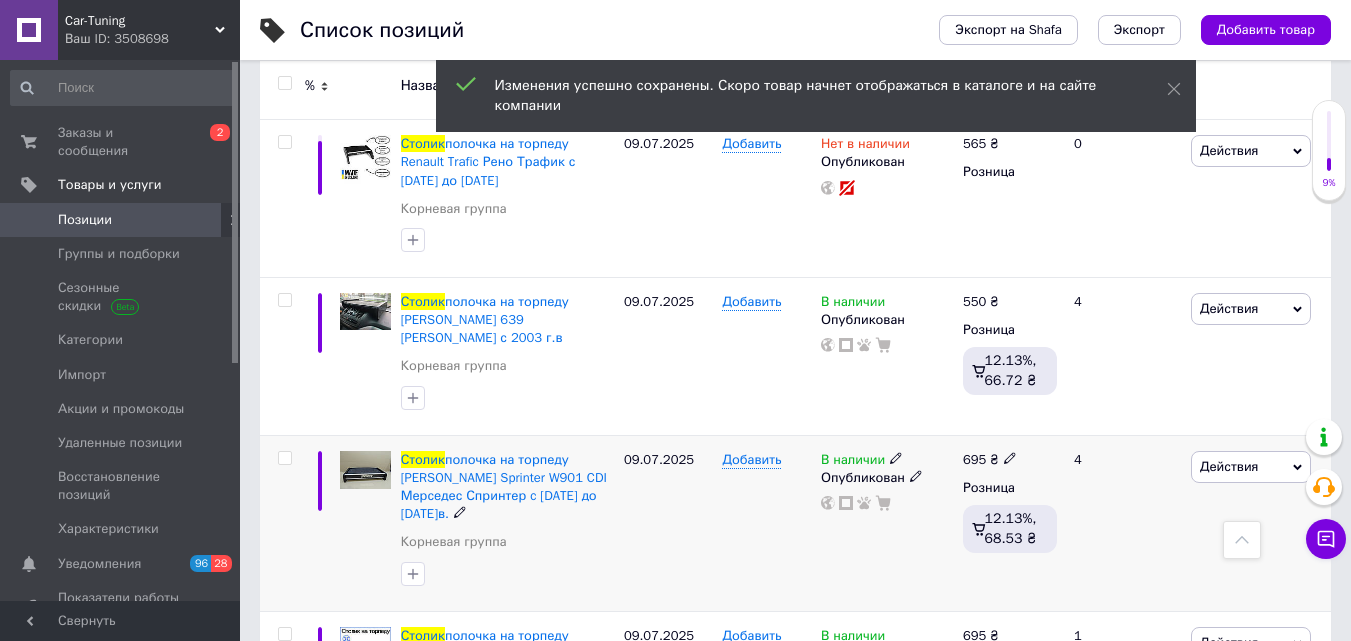 scroll, scrollTop: 649, scrollLeft: 0, axis: vertical 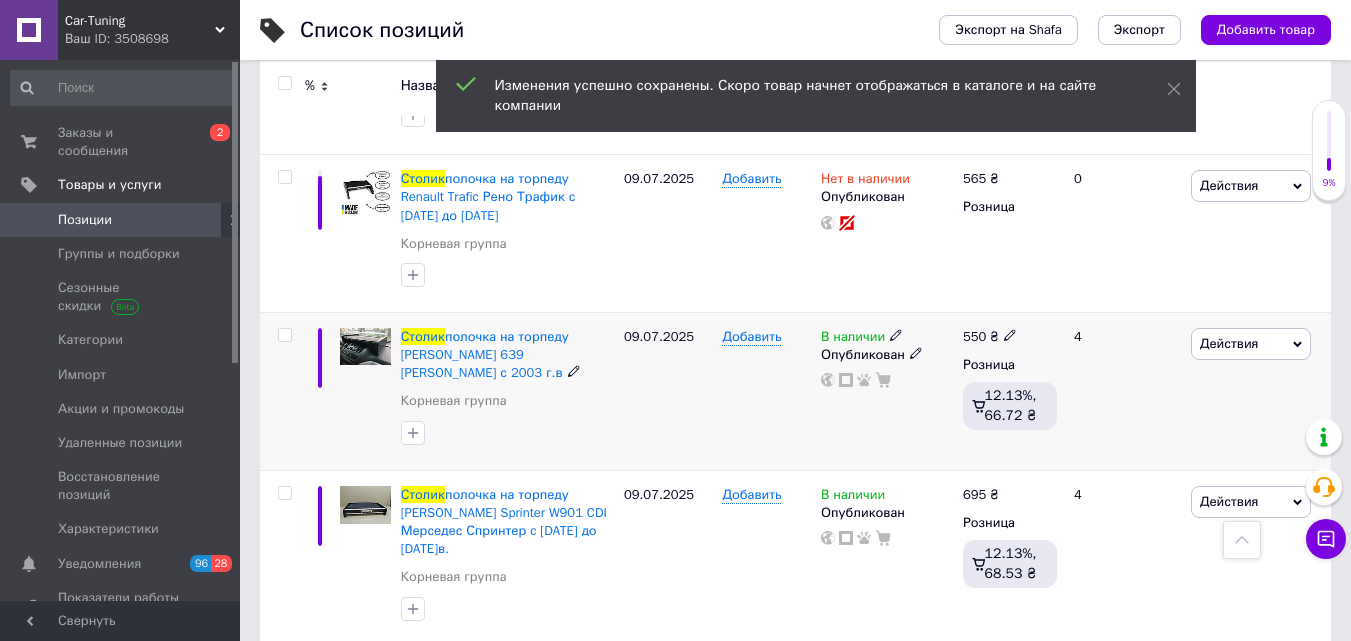 click 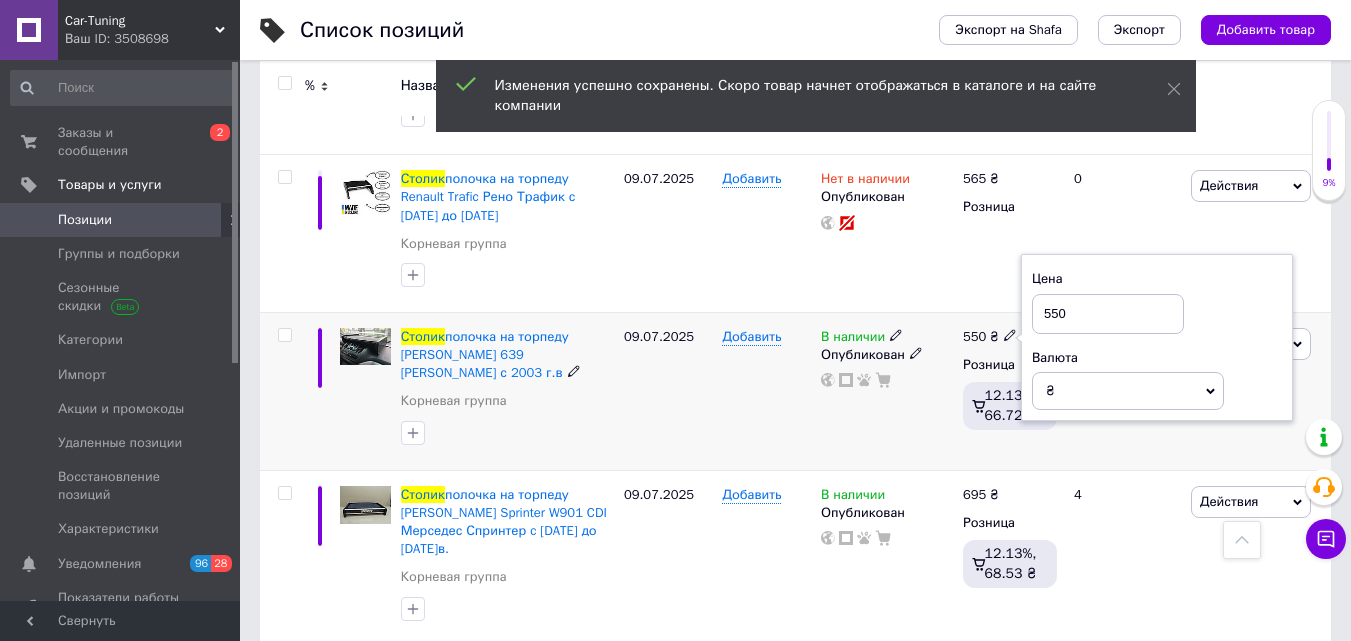 drag, startPoint x: 1074, startPoint y: 274, endPoint x: 1028, endPoint y: 279, distance: 46.270943 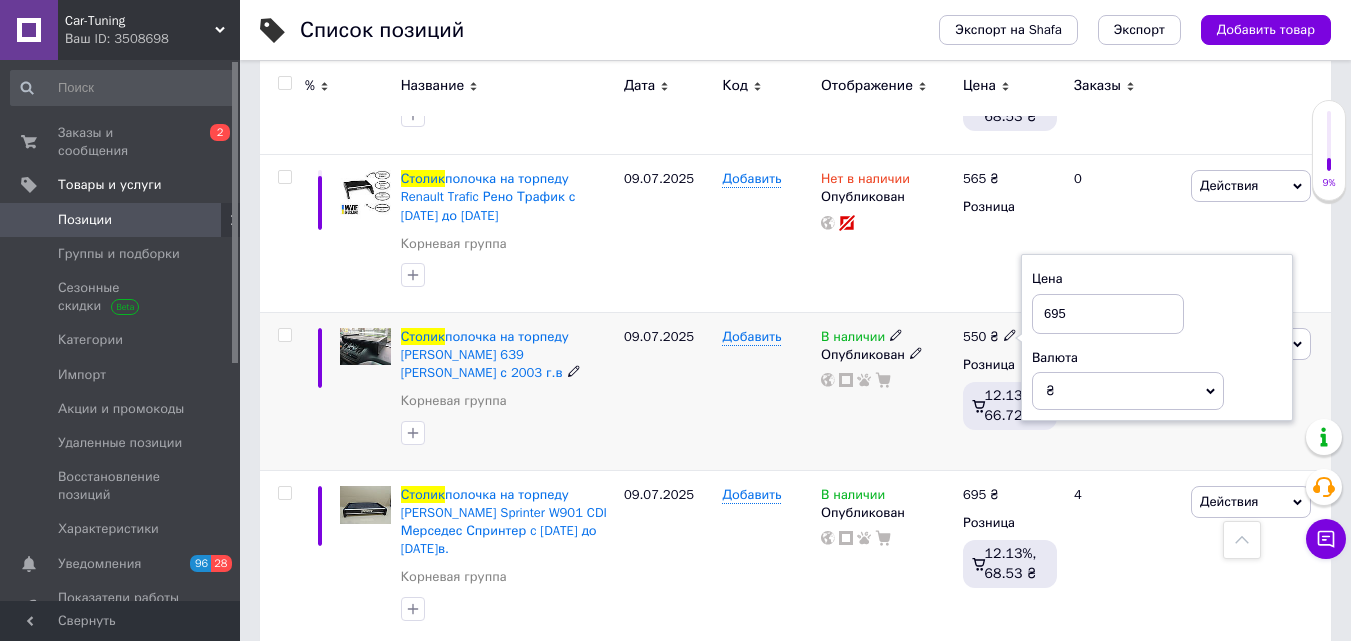 type on "695" 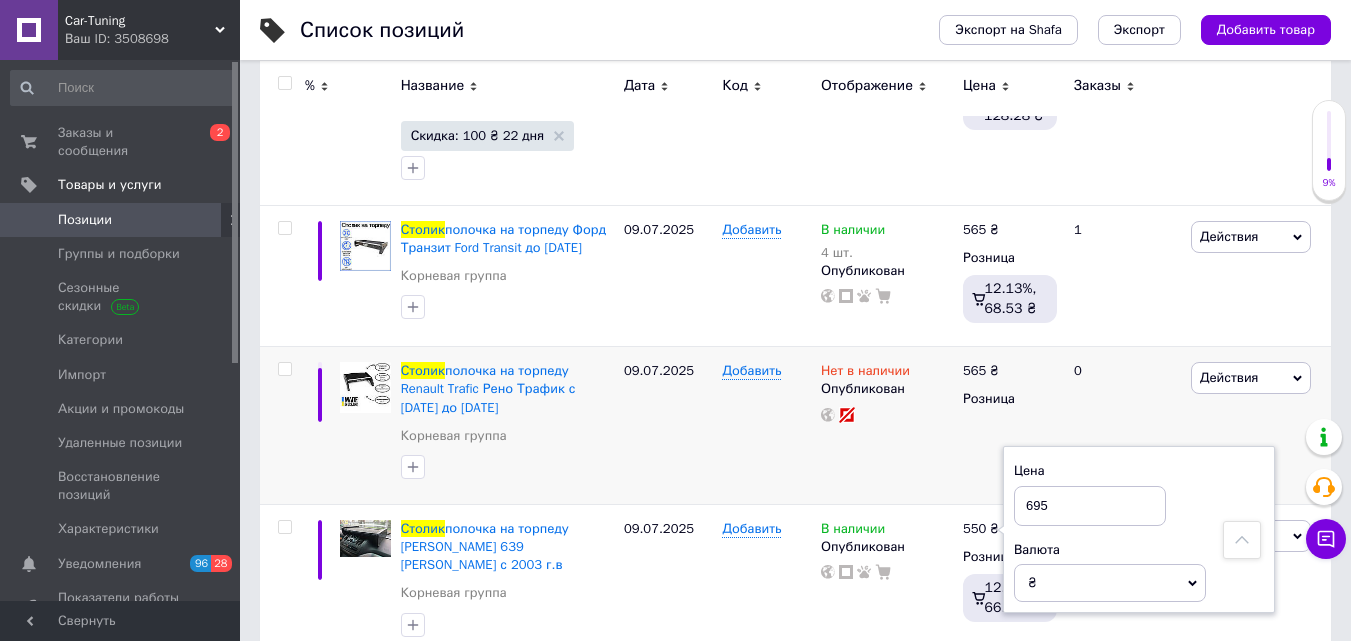 scroll, scrollTop: 449, scrollLeft: 0, axis: vertical 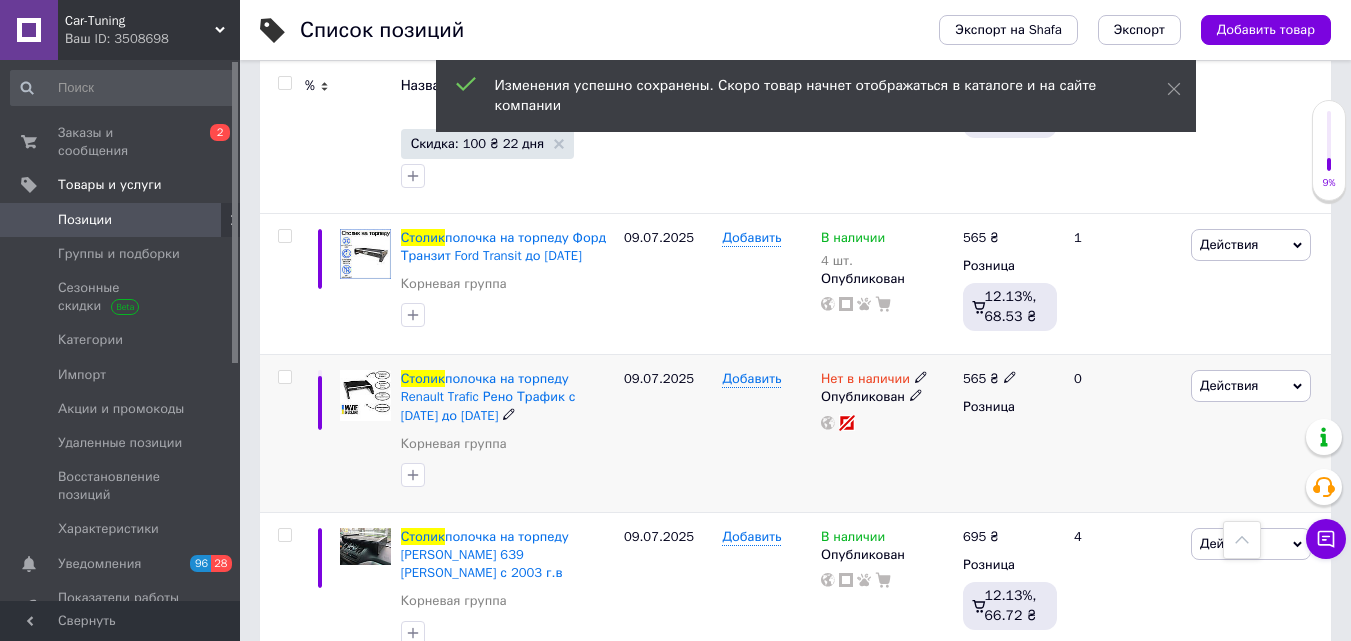click on "Действия" at bounding box center [1251, 386] 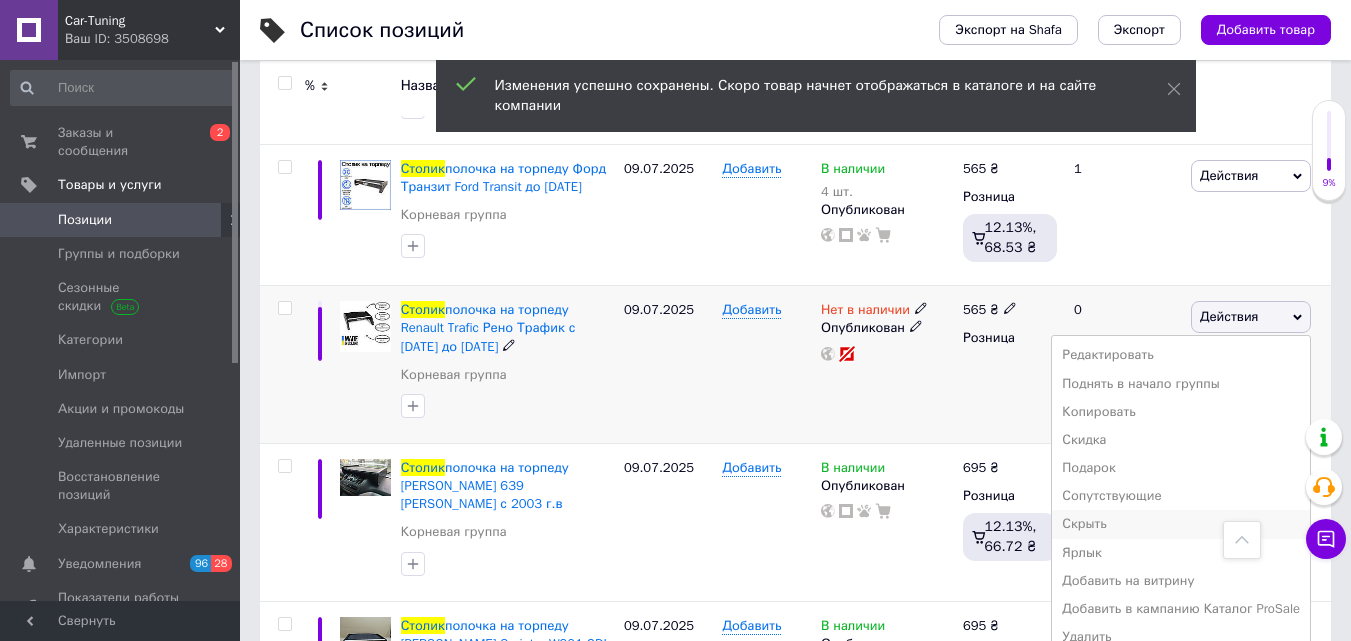 scroll, scrollTop: 549, scrollLeft: 0, axis: vertical 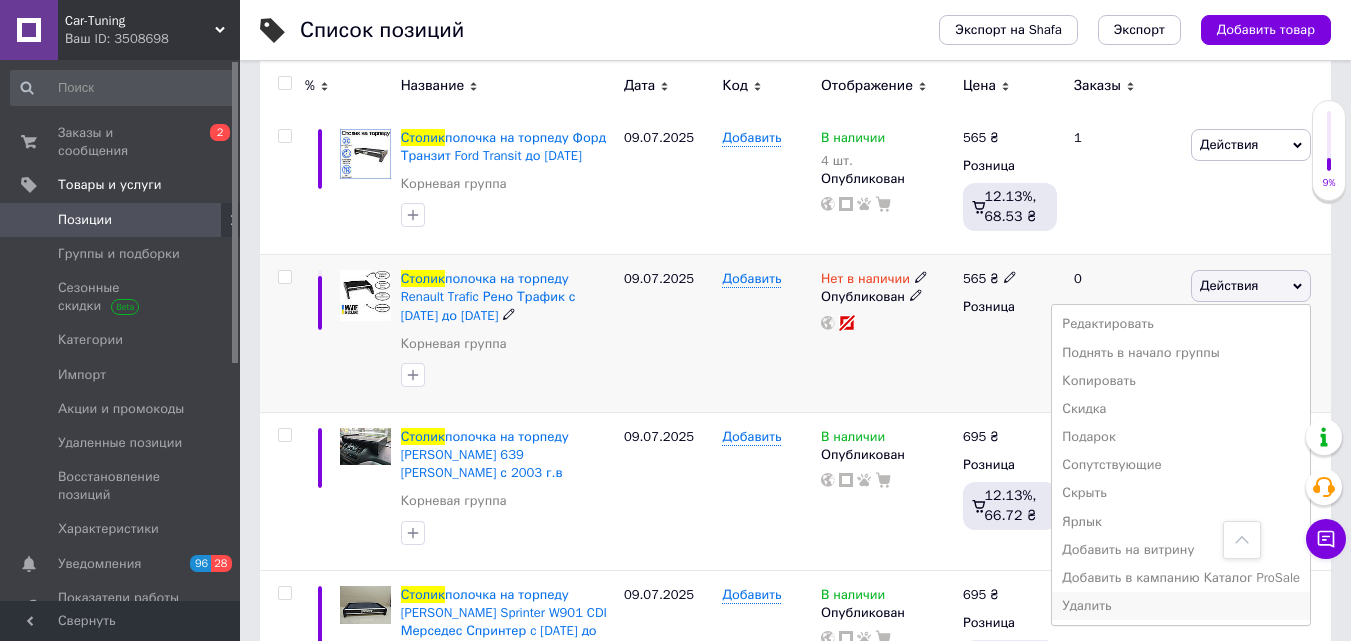 click on "Удалить" at bounding box center (1181, 606) 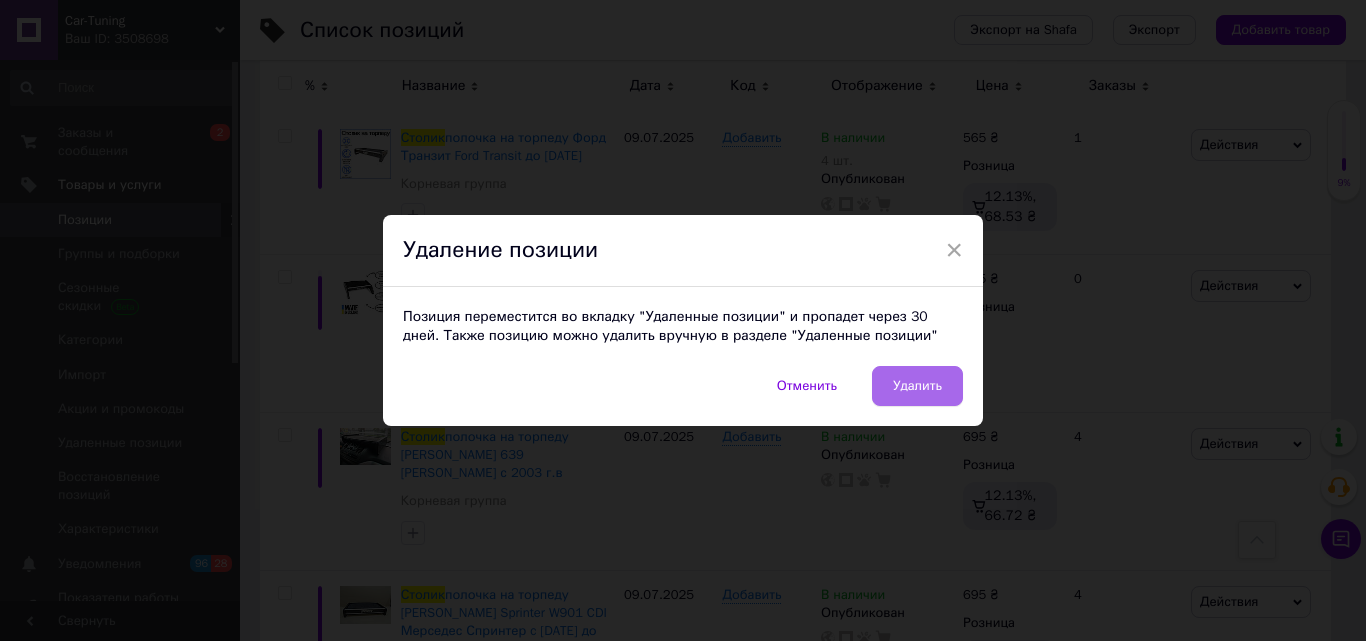 click on "Удалить" at bounding box center [917, 386] 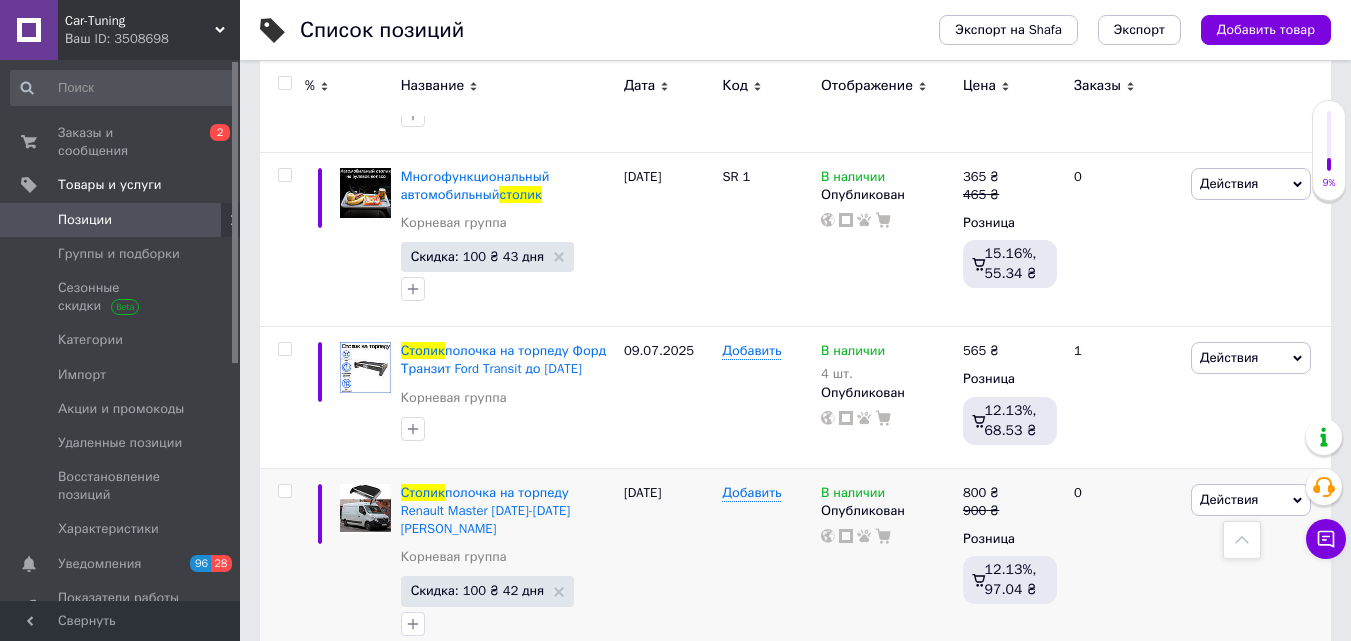 scroll, scrollTop: 700, scrollLeft: 0, axis: vertical 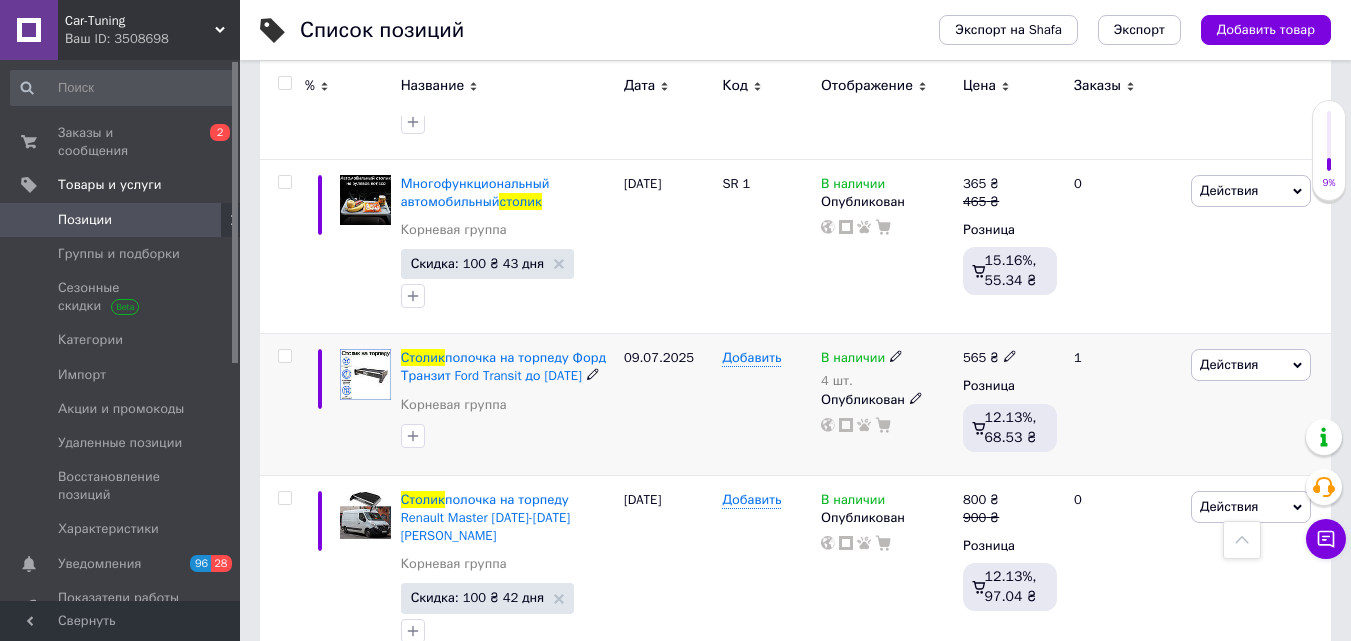 click 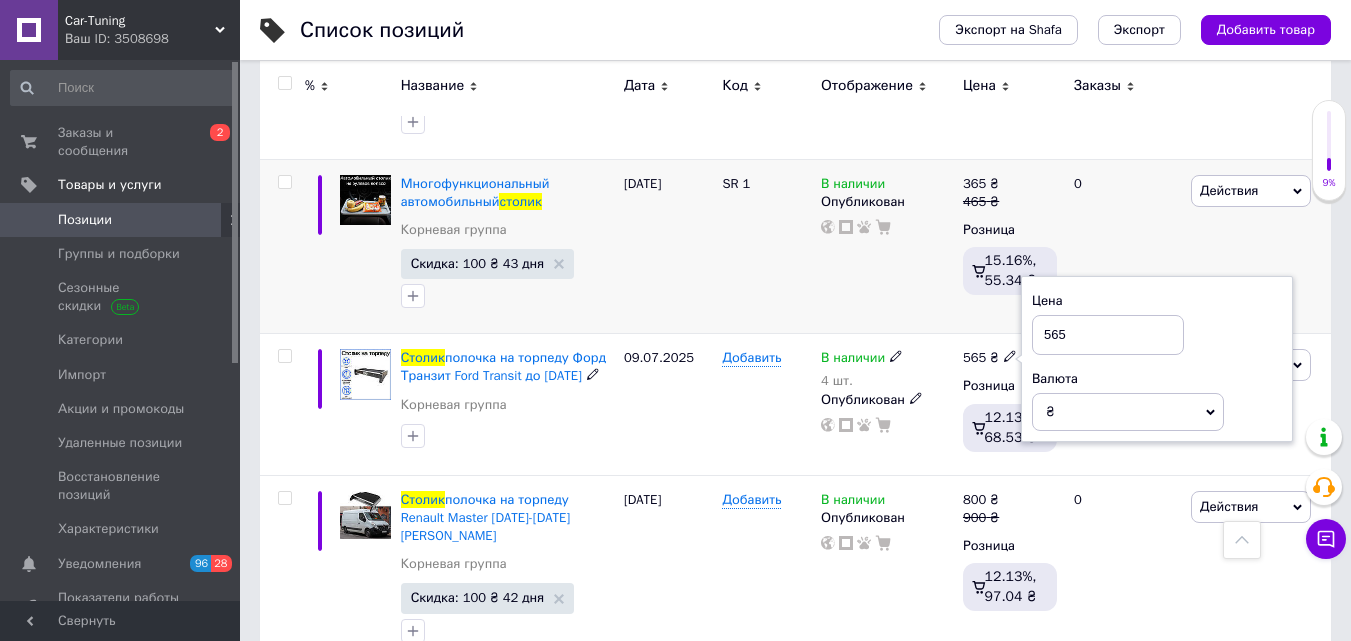 drag, startPoint x: 1079, startPoint y: 324, endPoint x: 996, endPoint y: 332, distance: 83.38465 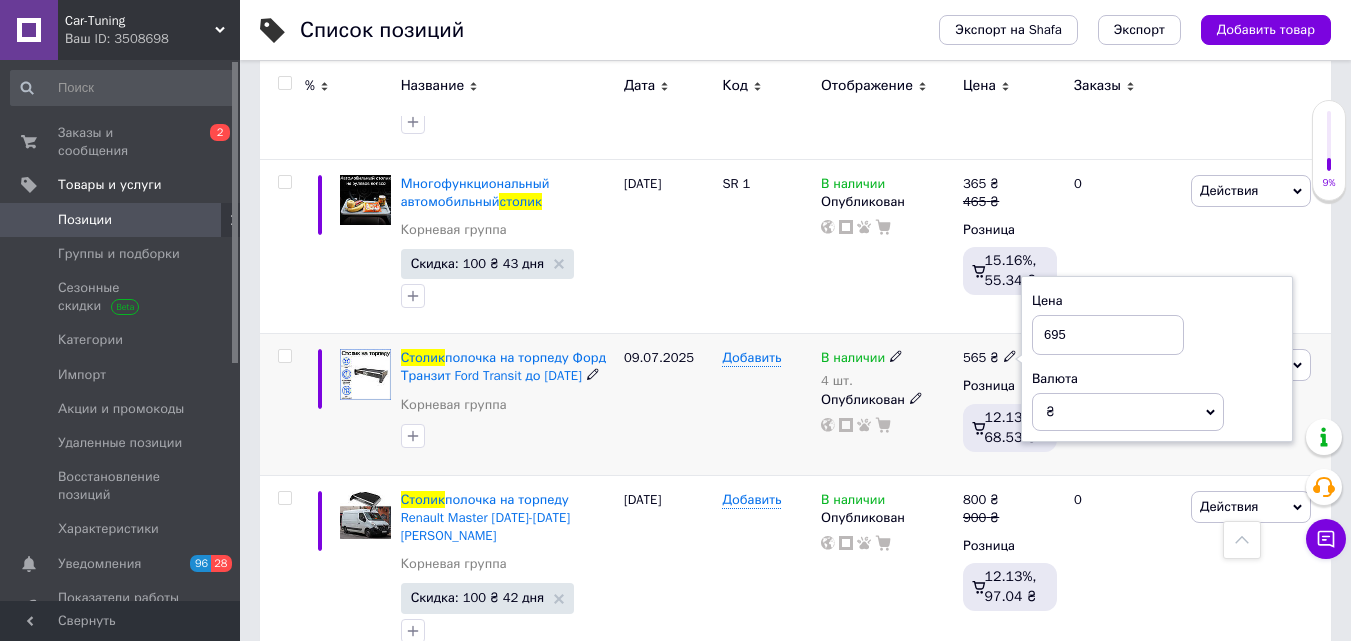 type on "695" 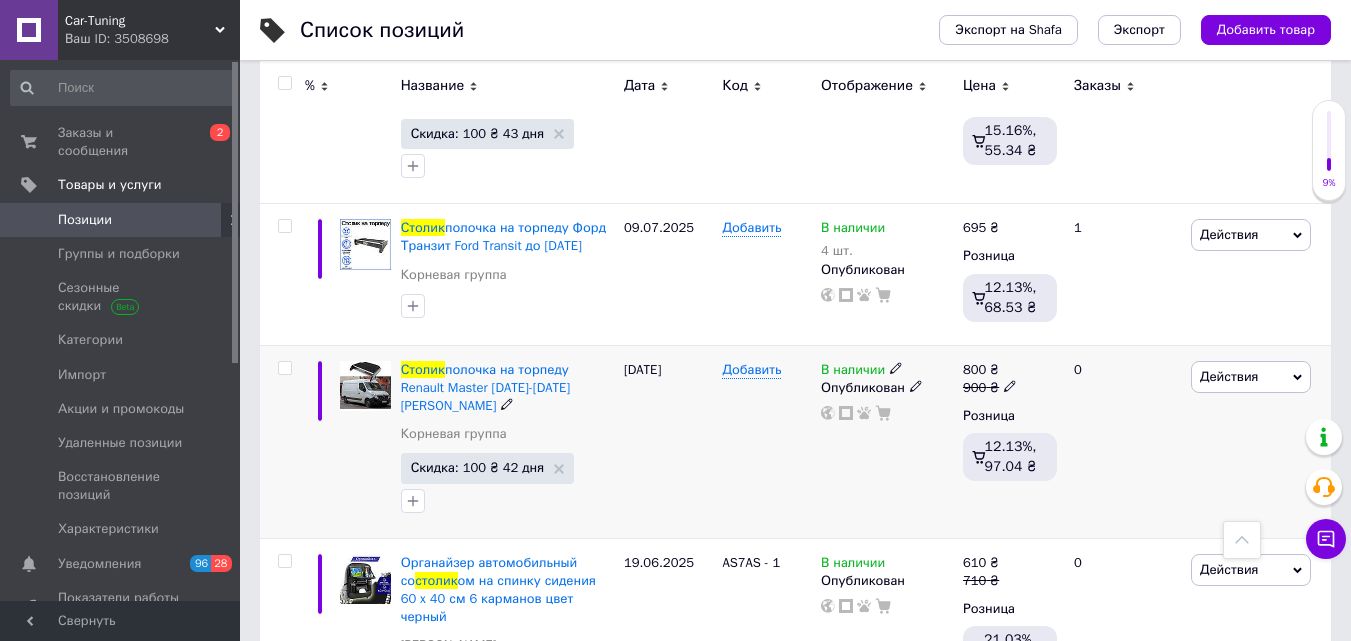 scroll, scrollTop: 800, scrollLeft: 0, axis: vertical 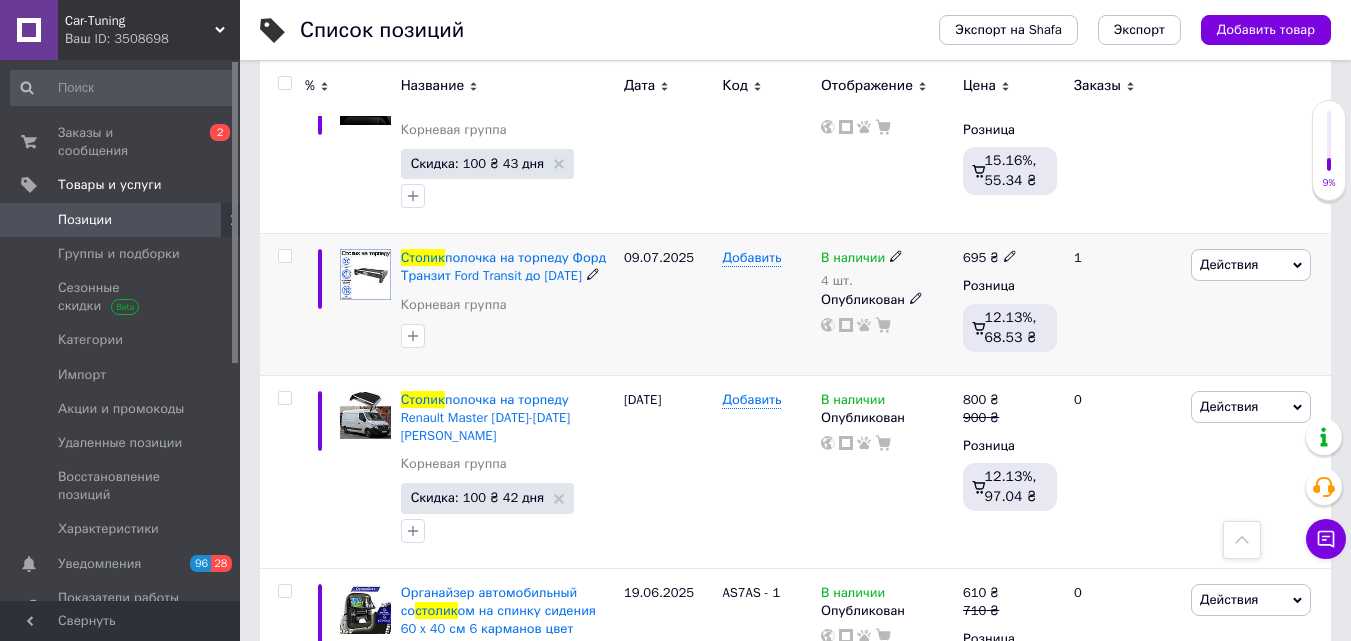click at bounding box center [284, 256] 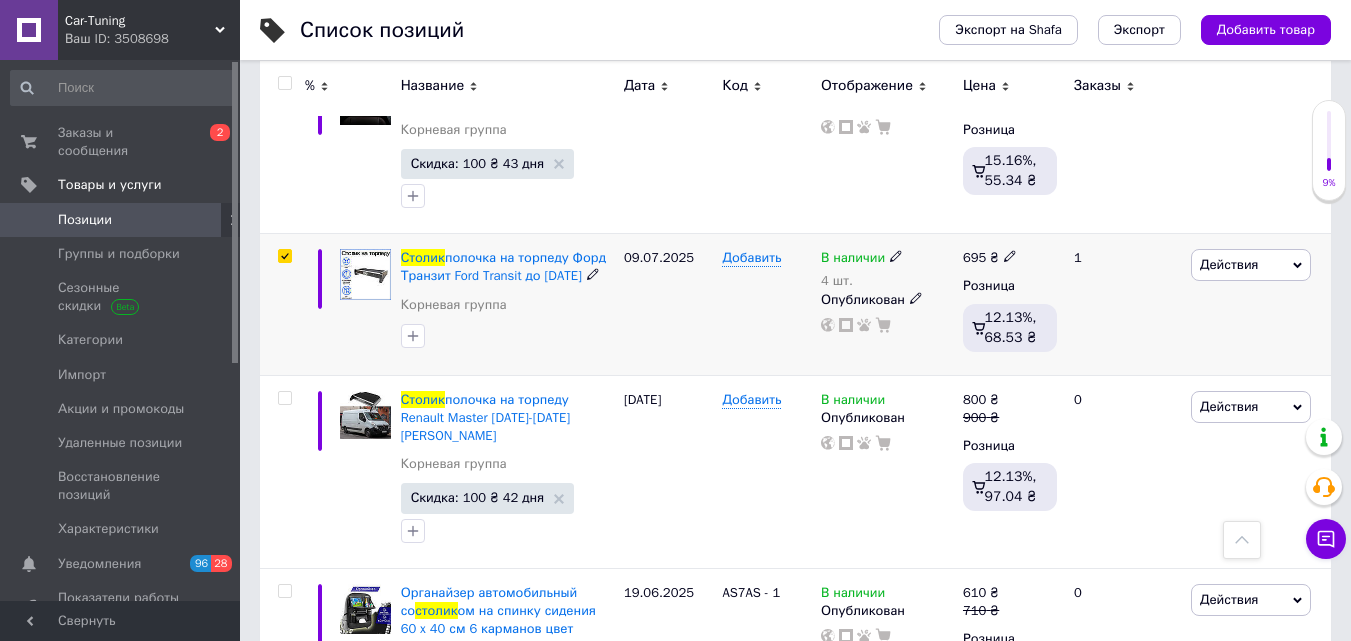 checkbox on "true" 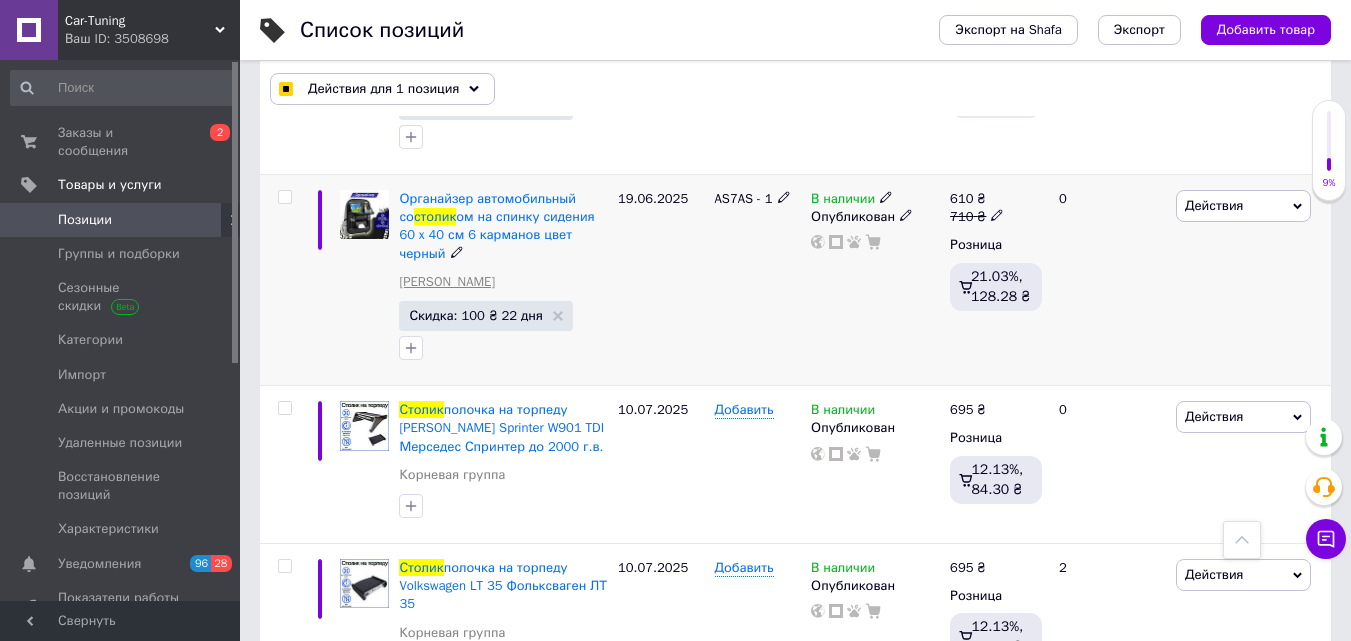 scroll, scrollTop: 1200, scrollLeft: 0, axis: vertical 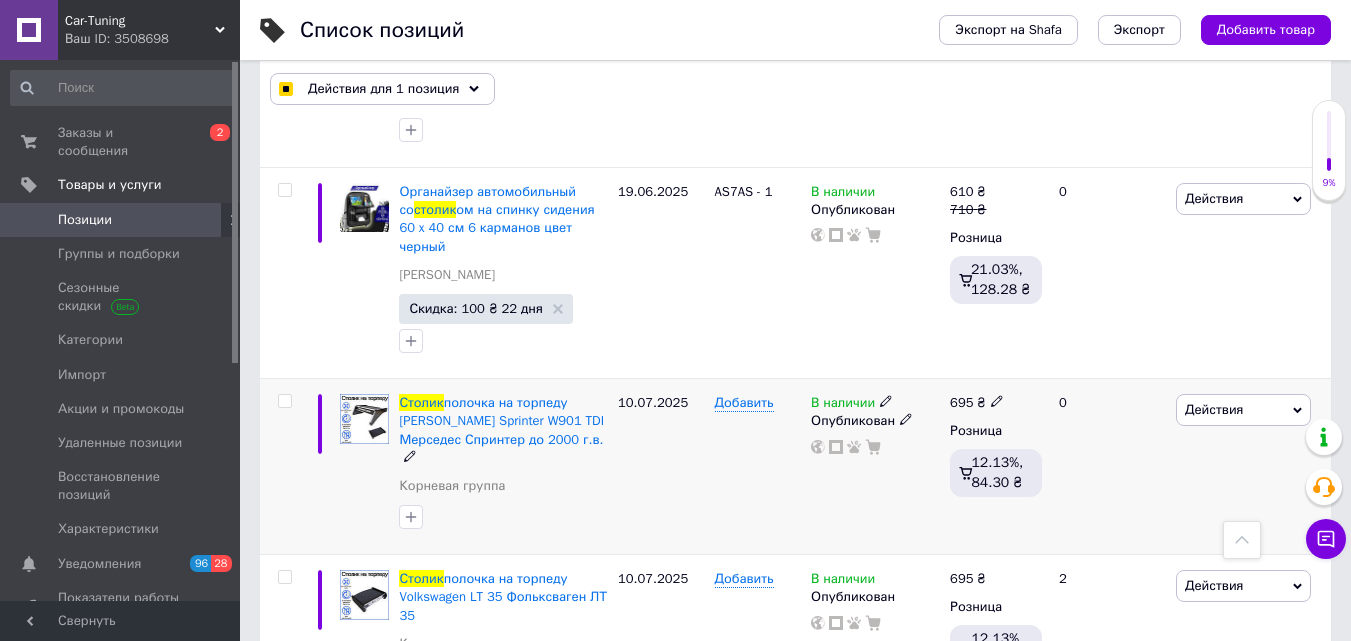 click at bounding box center (284, 401) 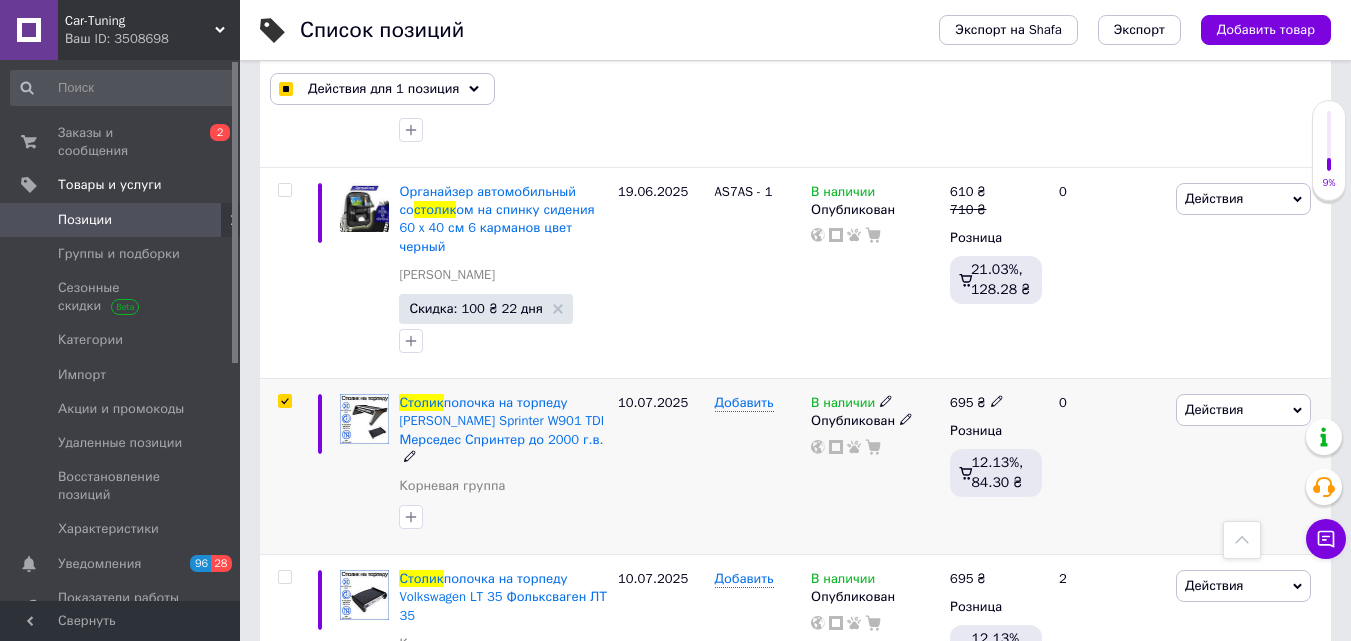 checkbox on "true" 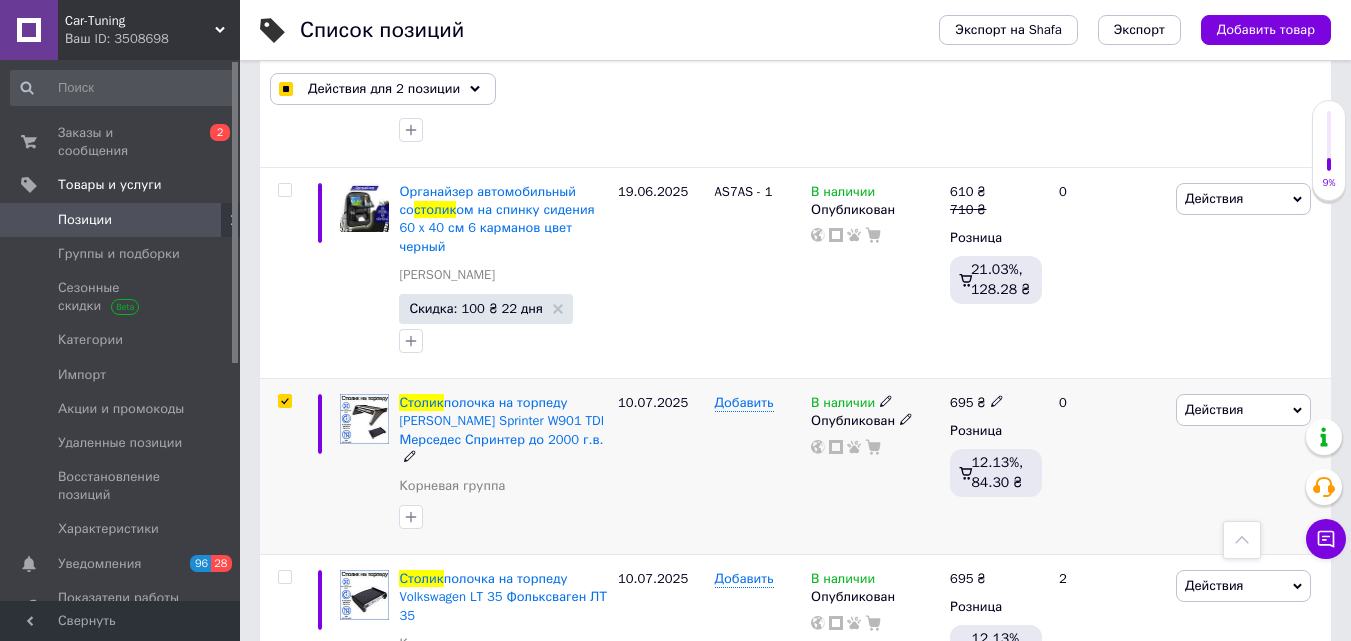 scroll, scrollTop: 1400, scrollLeft: 0, axis: vertical 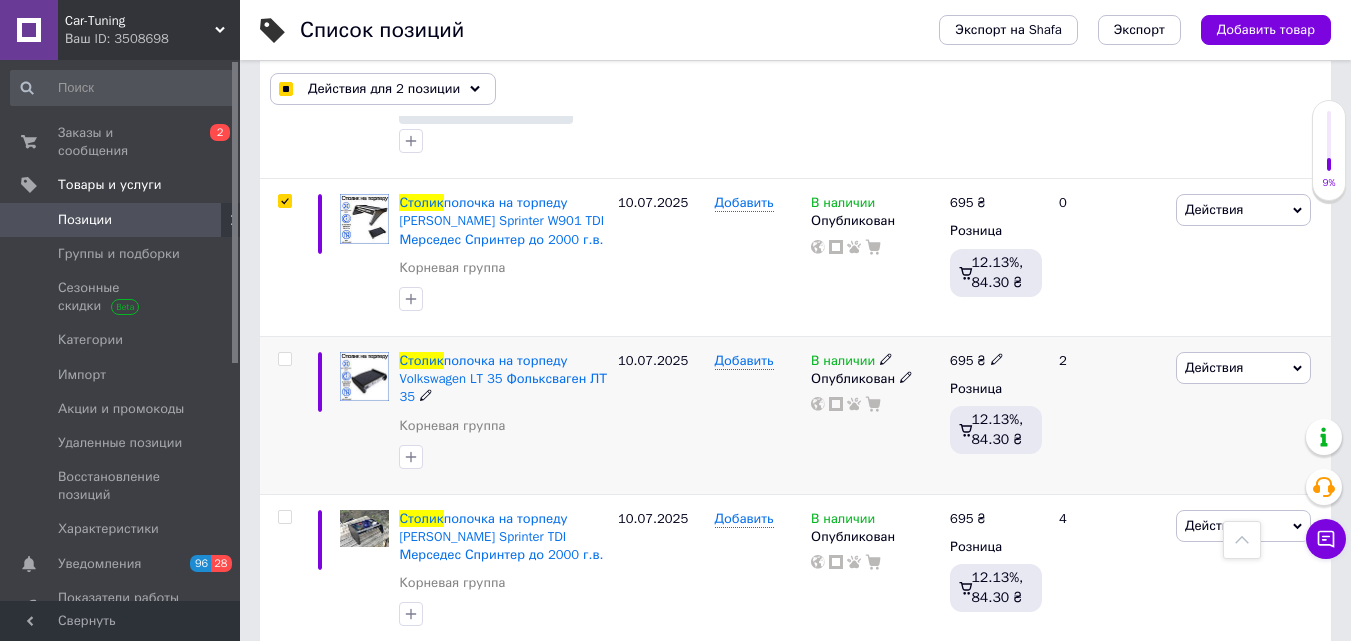 click at bounding box center (284, 359) 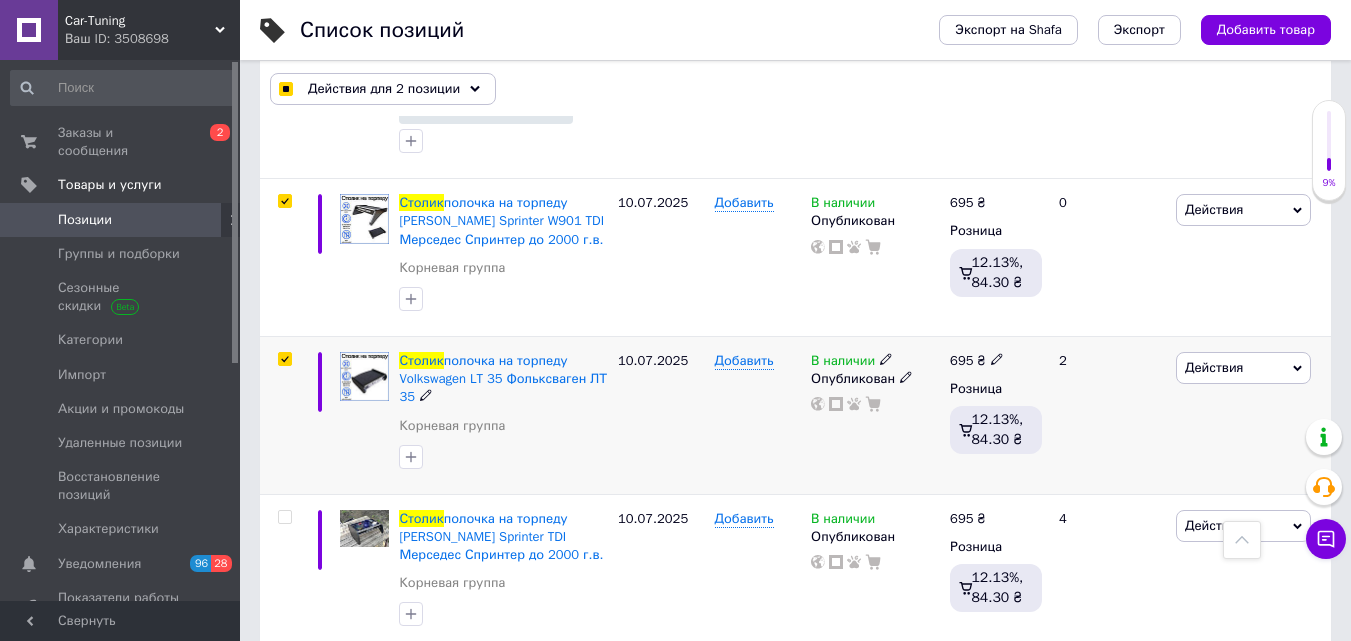 checkbox on "true" 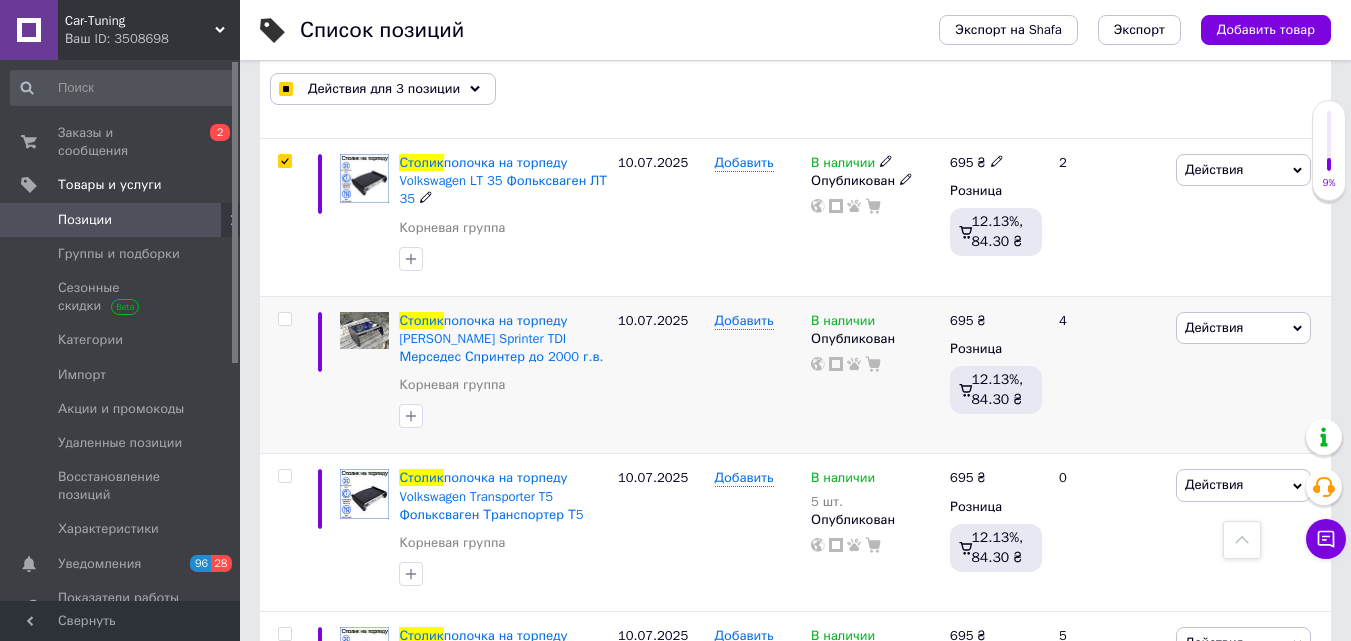 scroll, scrollTop: 1600, scrollLeft: 0, axis: vertical 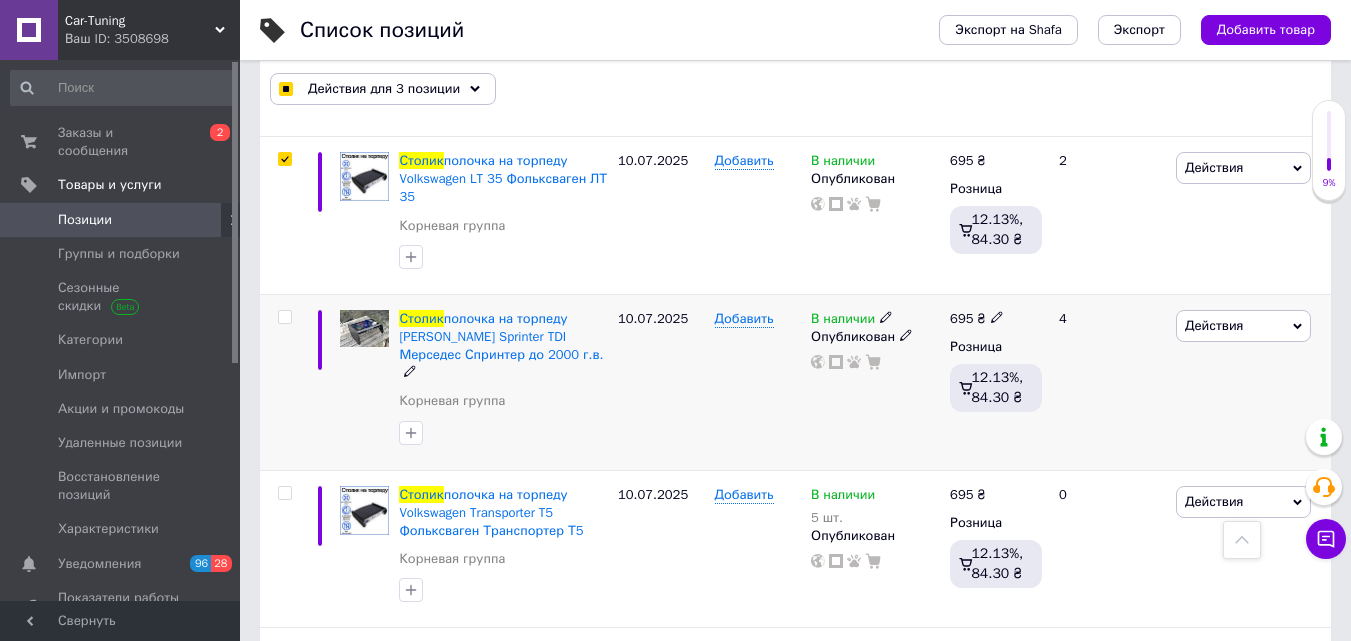 click at bounding box center [284, 317] 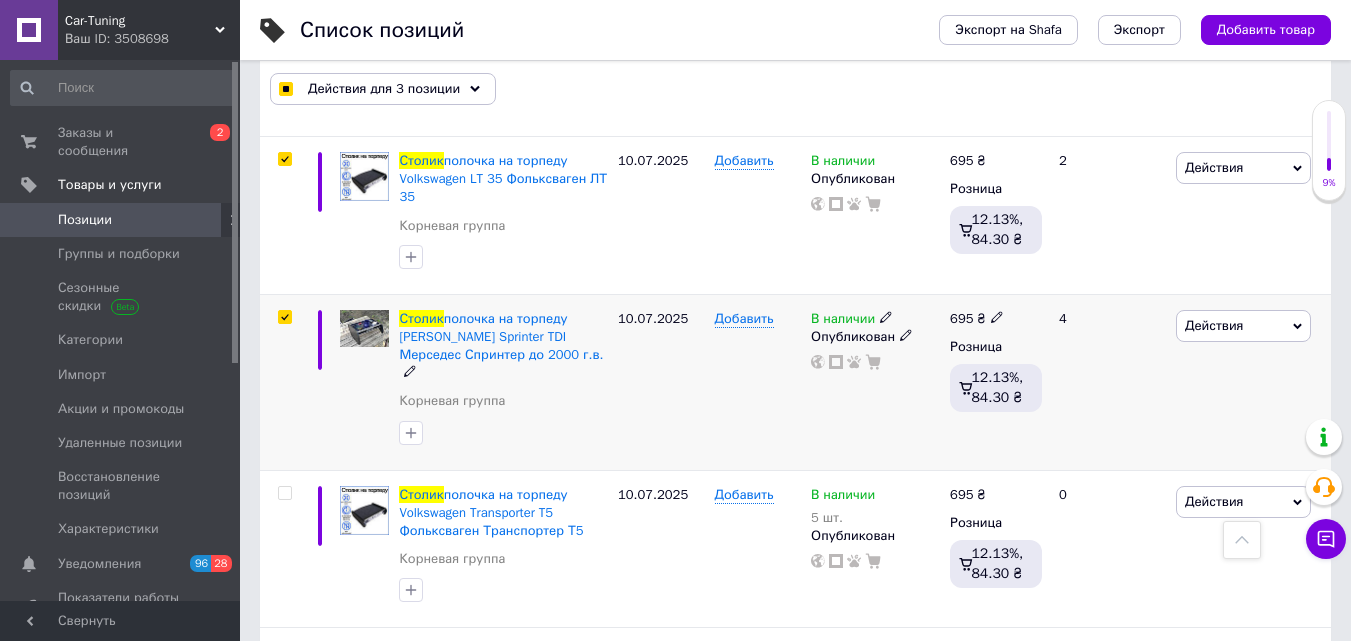 checkbox on "true" 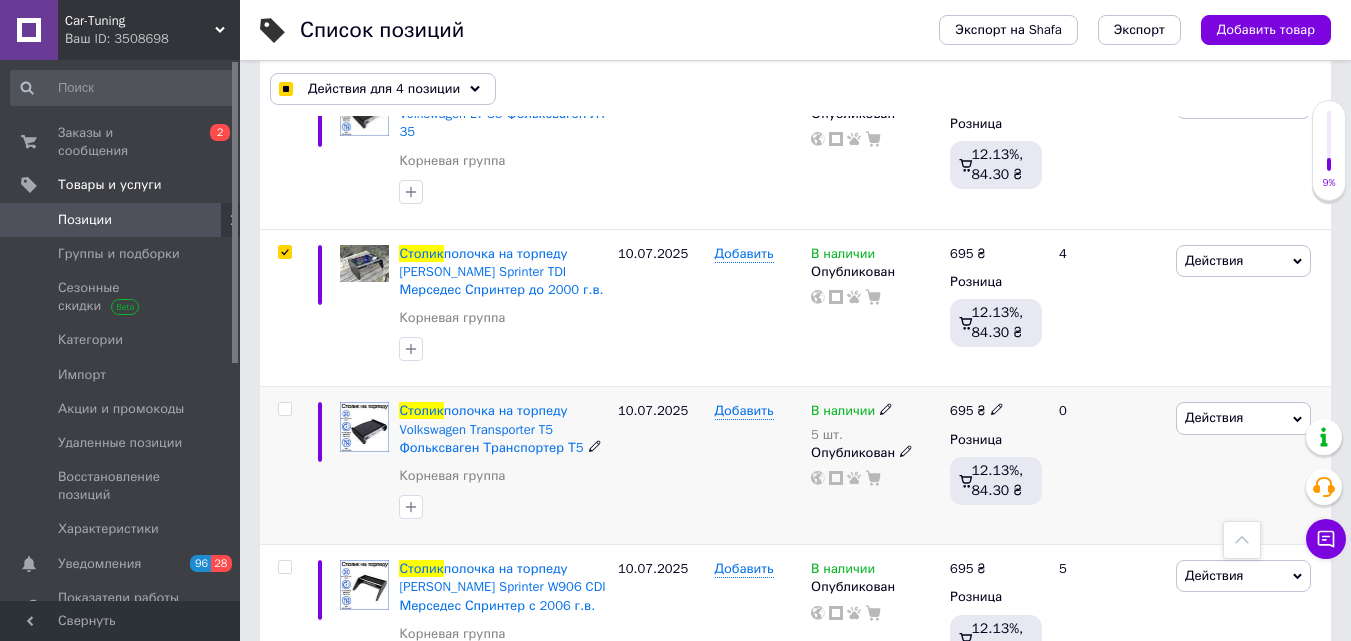 scroll, scrollTop: 1700, scrollLeft: 0, axis: vertical 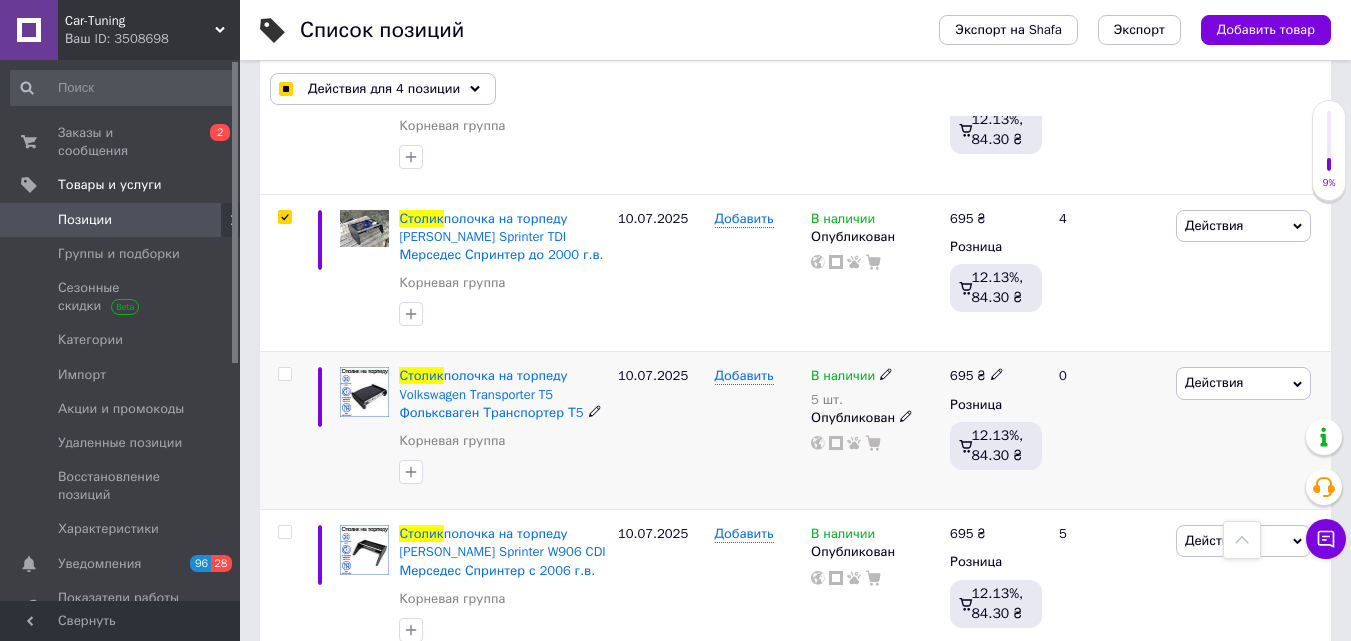 click at bounding box center [284, 374] 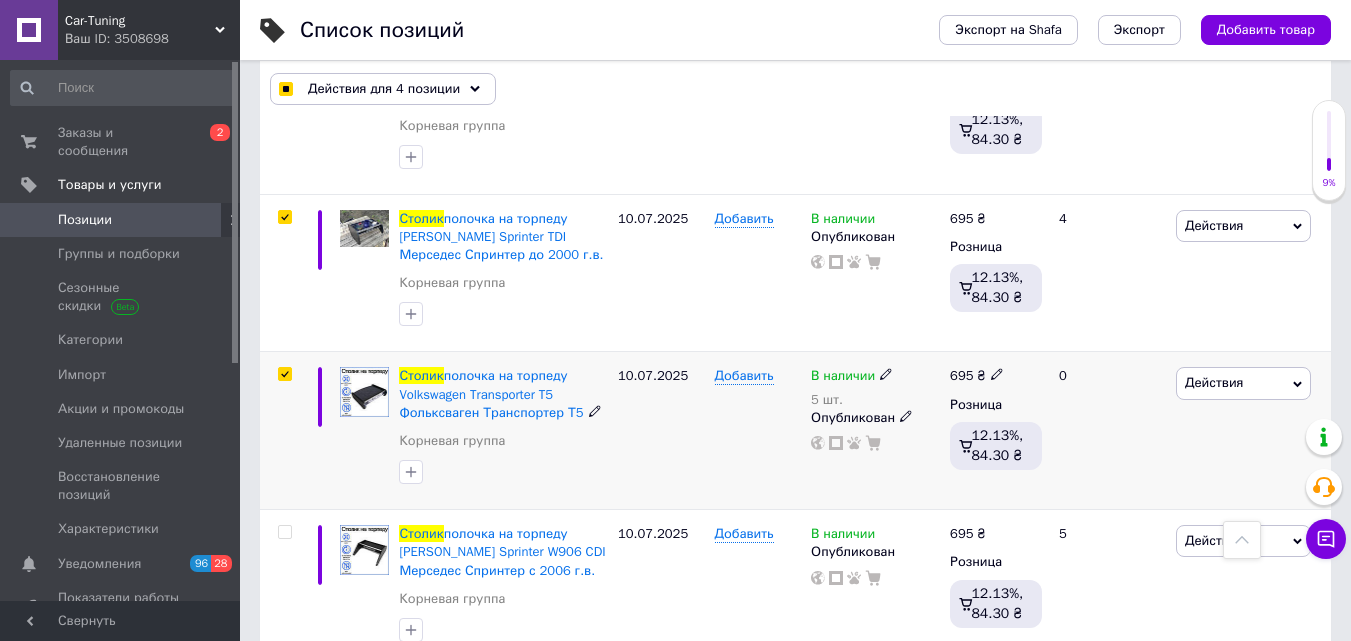 checkbox on "true" 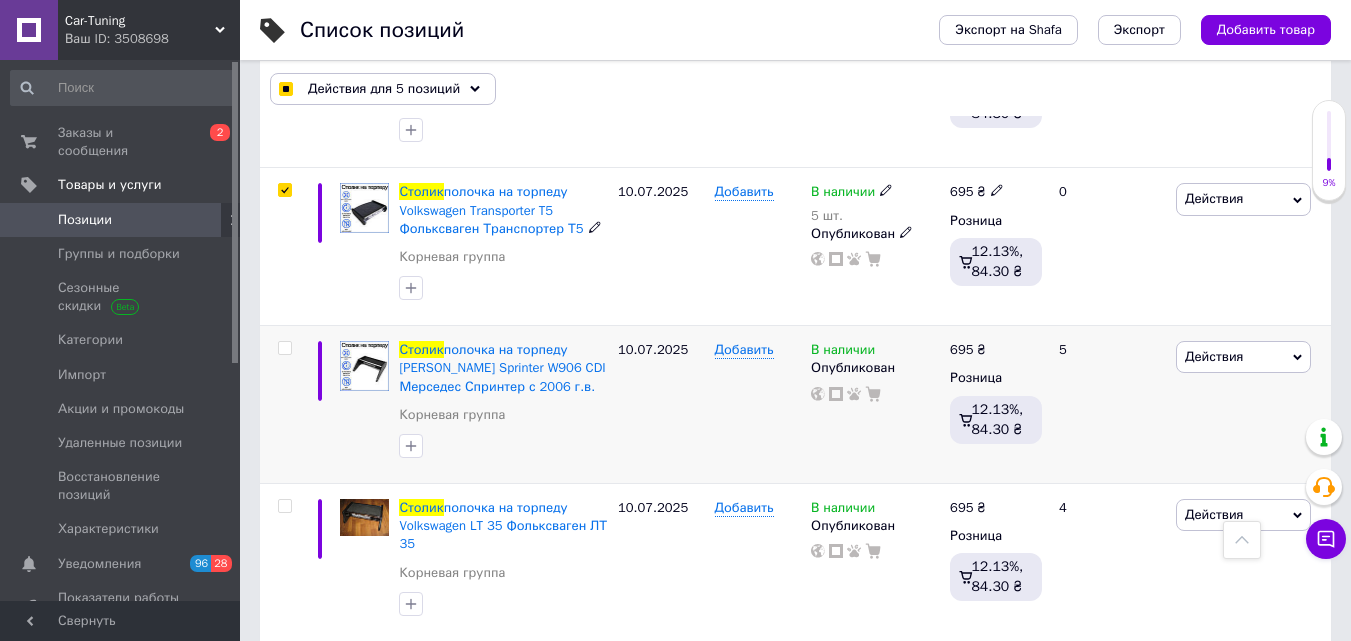 scroll, scrollTop: 1900, scrollLeft: 0, axis: vertical 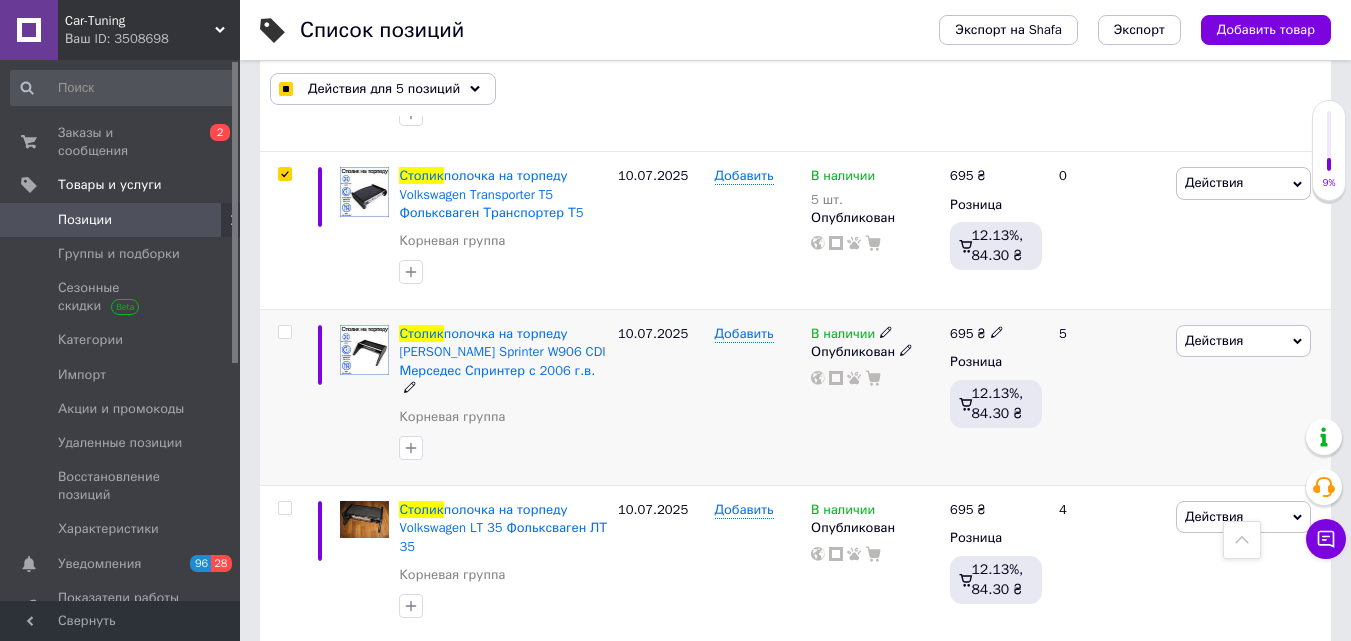 click at bounding box center (285, 332) 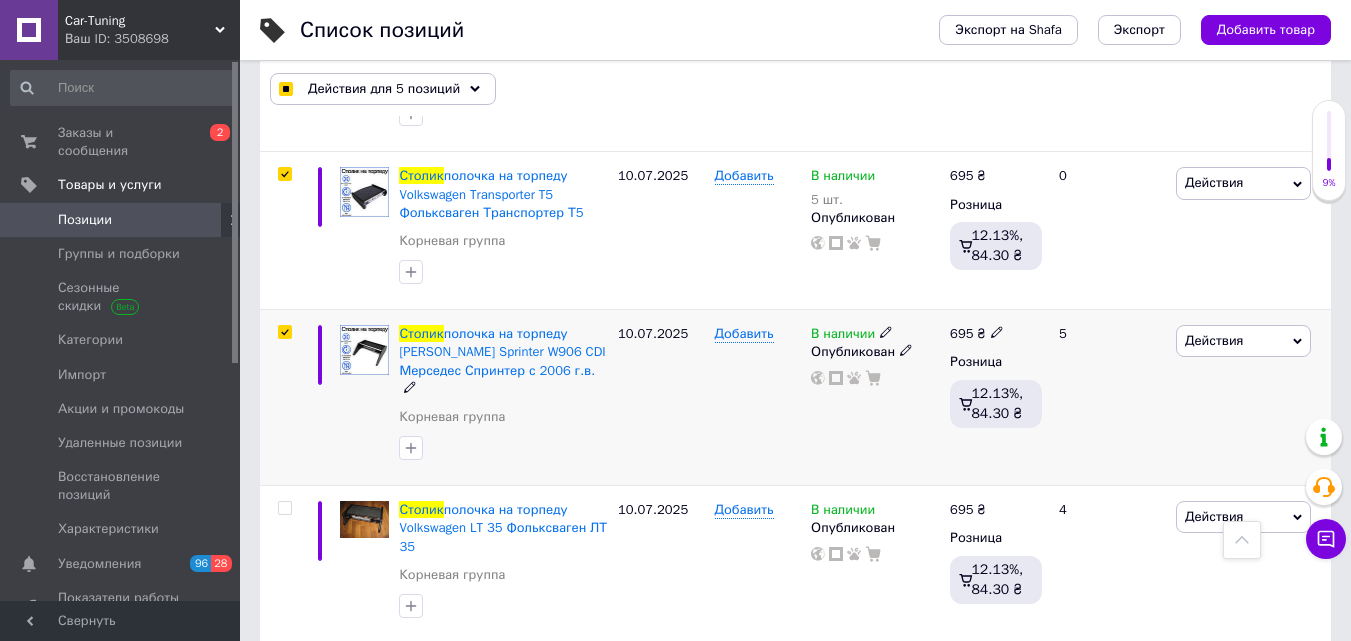 checkbox on "true" 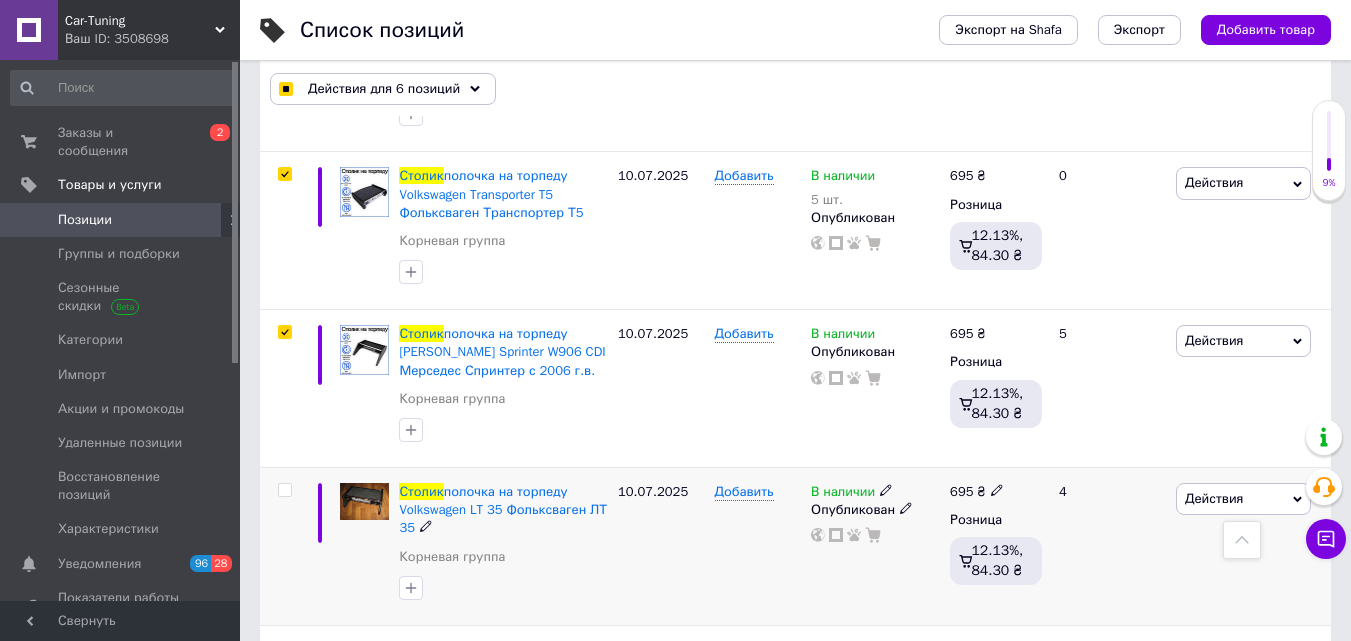 click at bounding box center (284, 490) 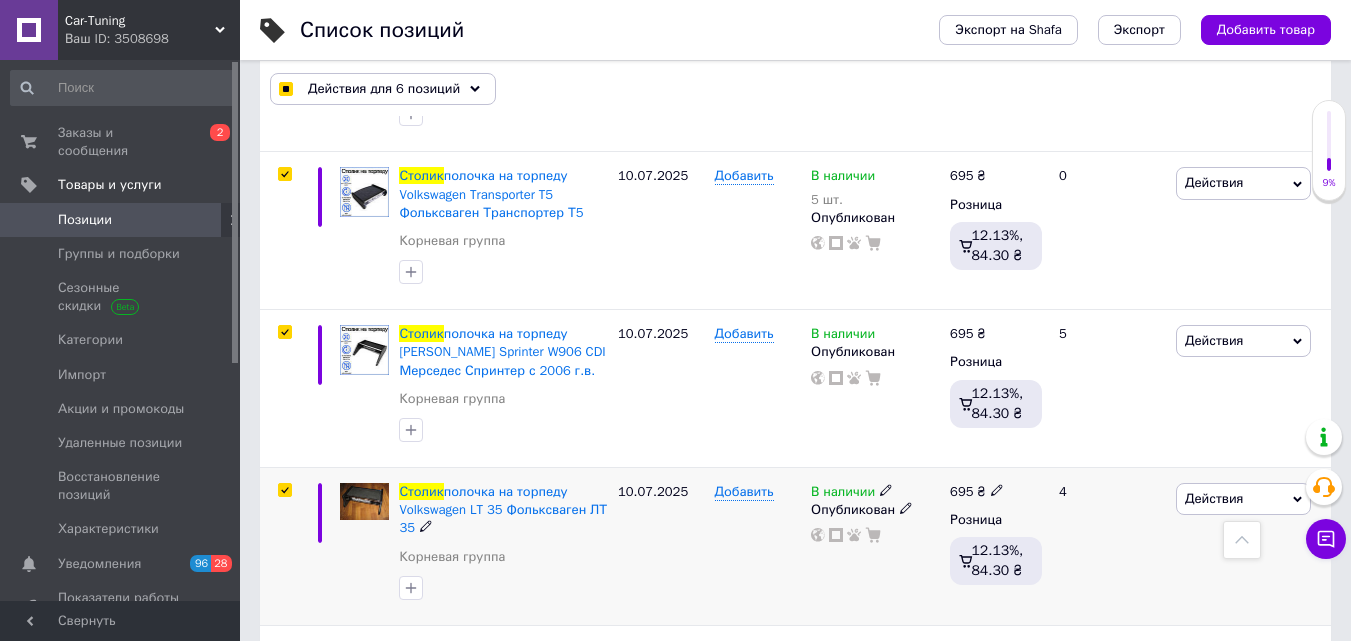 checkbox on "true" 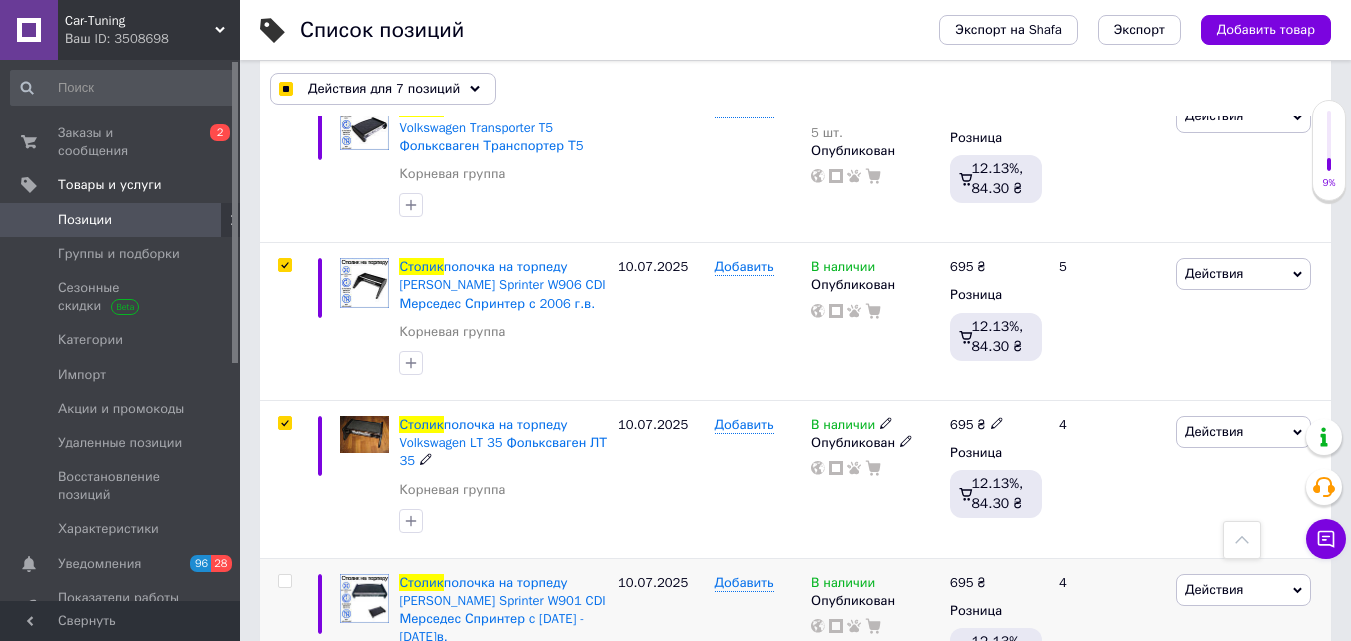 scroll, scrollTop: 2100, scrollLeft: 0, axis: vertical 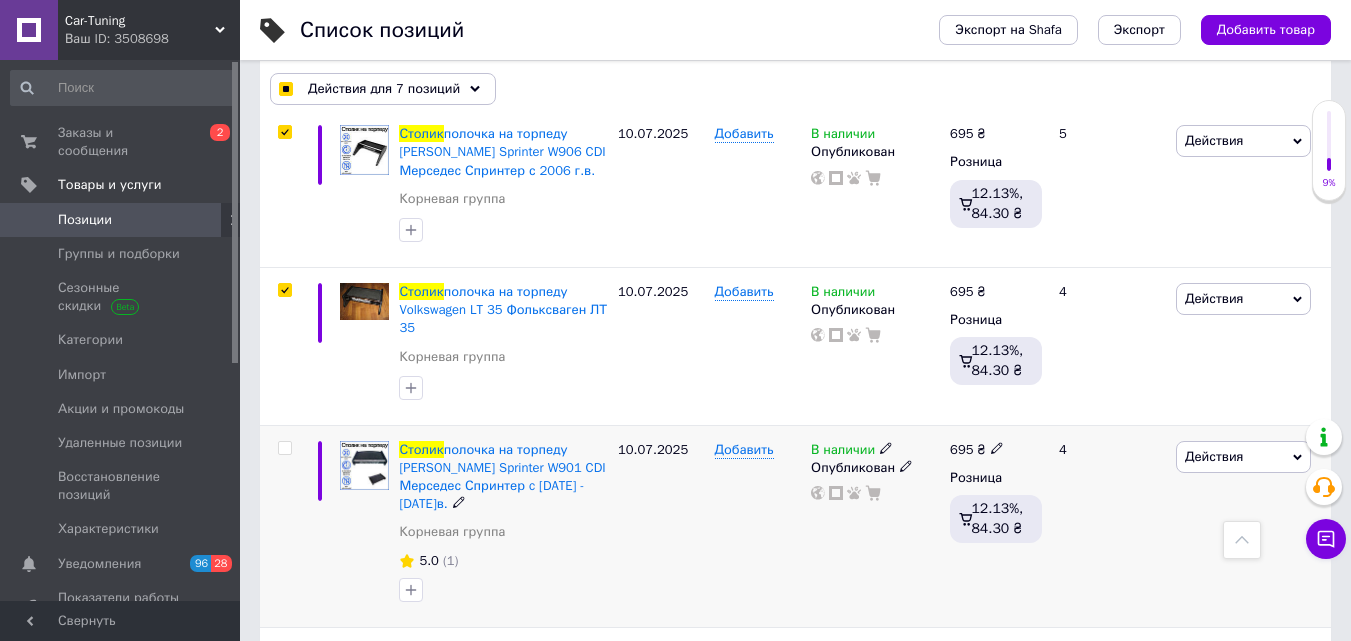 click at bounding box center (284, 448) 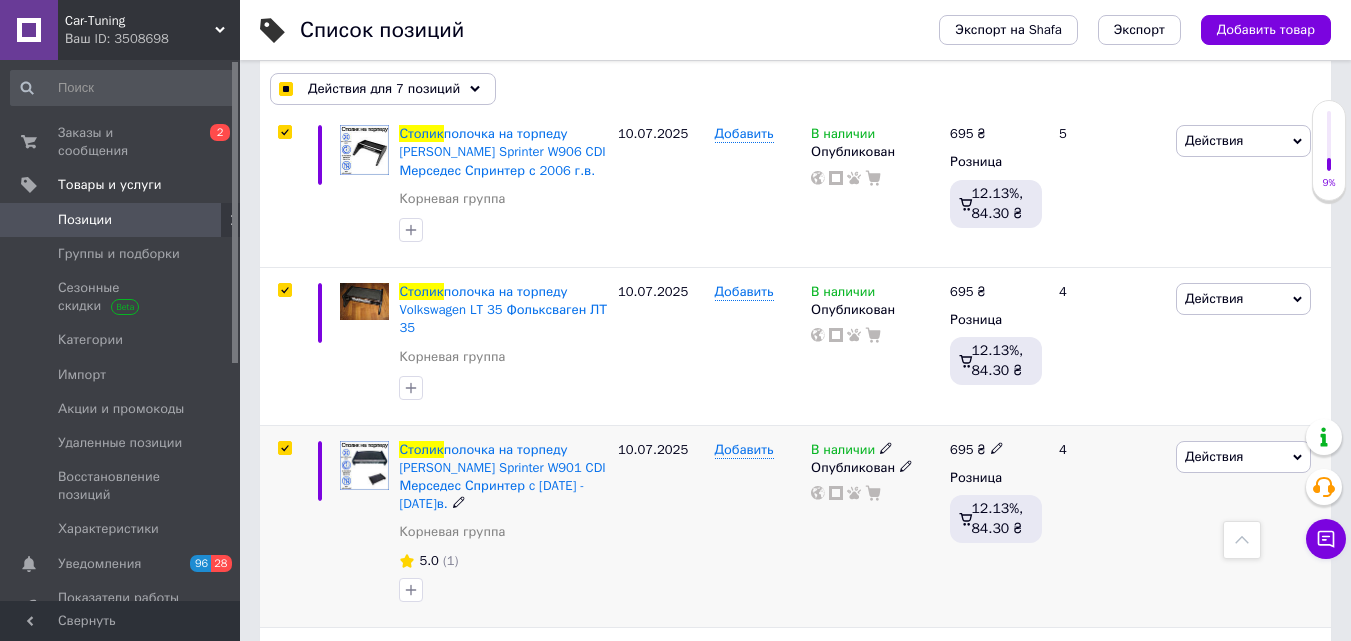 checkbox on "true" 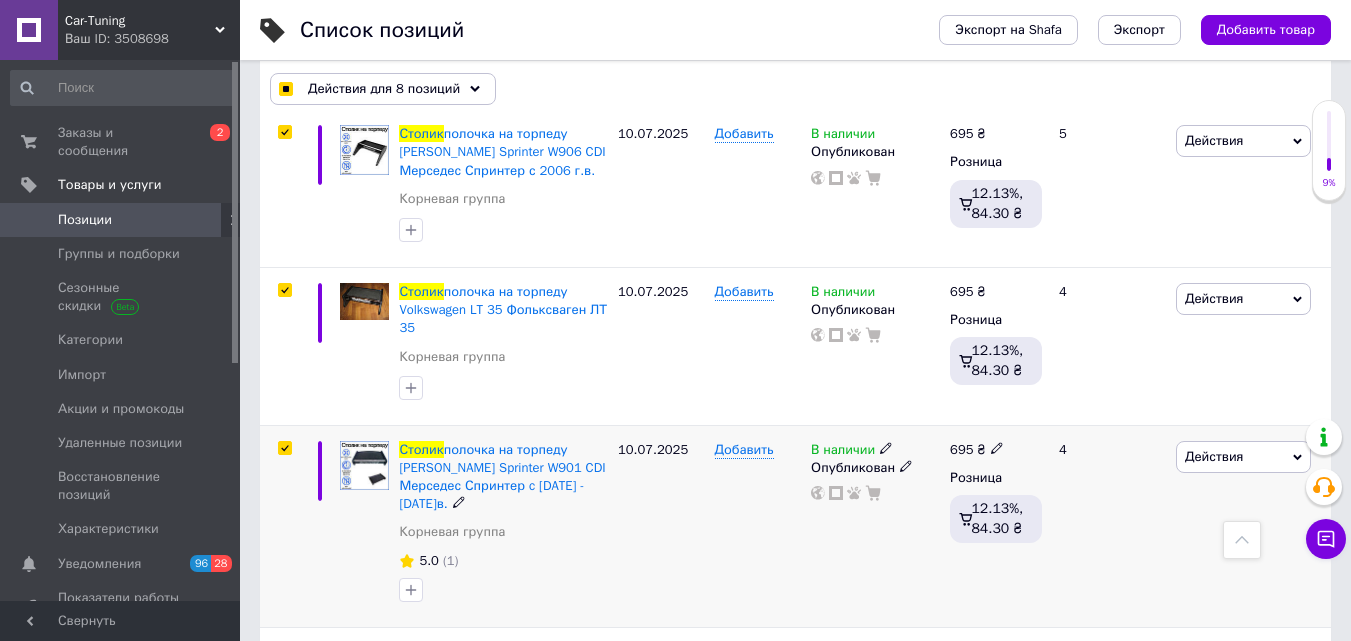 scroll, scrollTop: 2300, scrollLeft: 0, axis: vertical 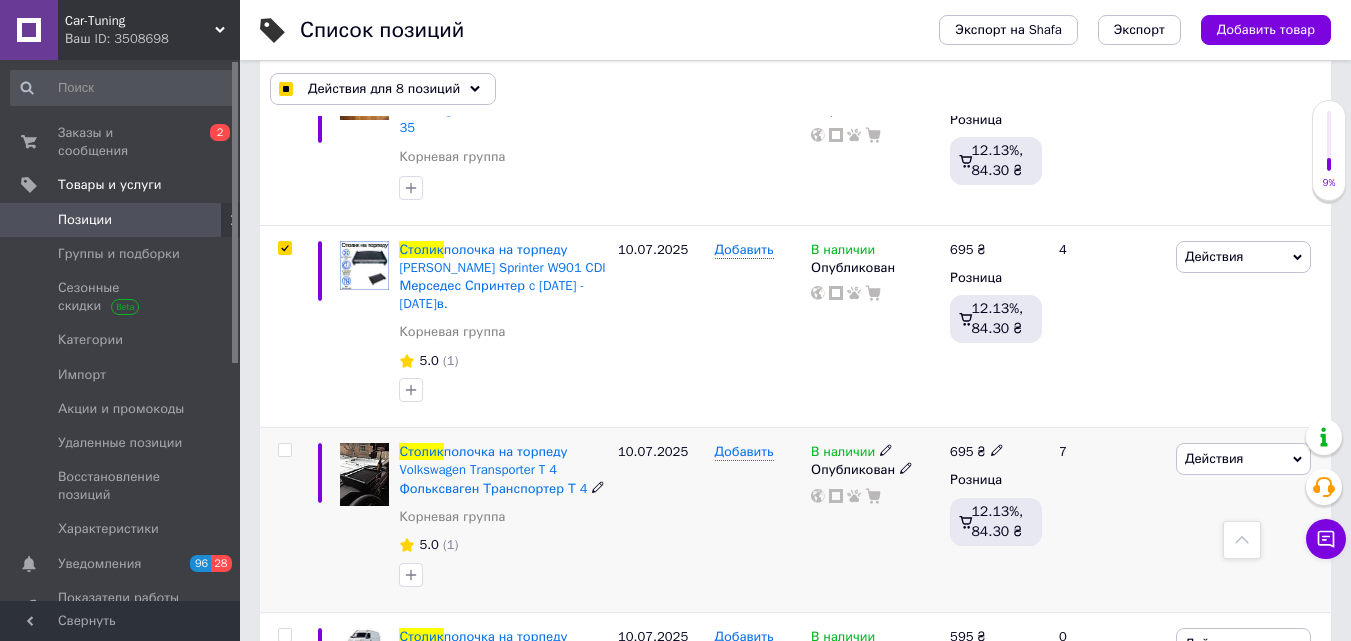click at bounding box center [284, 450] 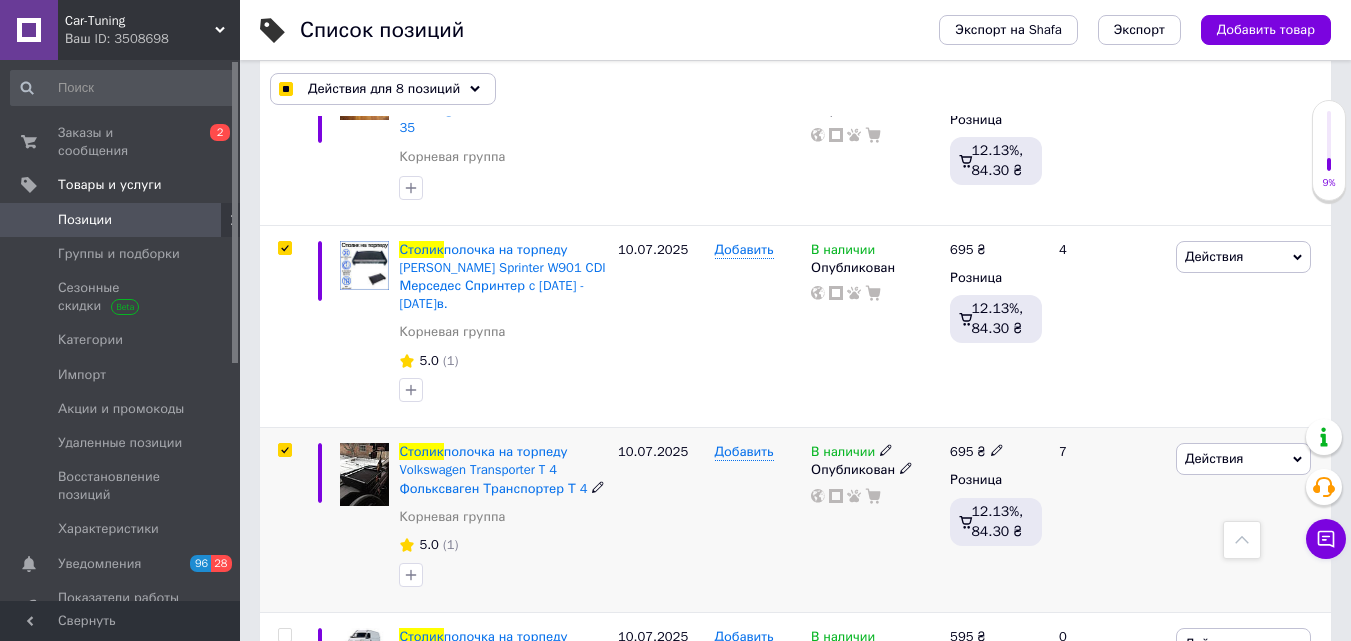 checkbox on "true" 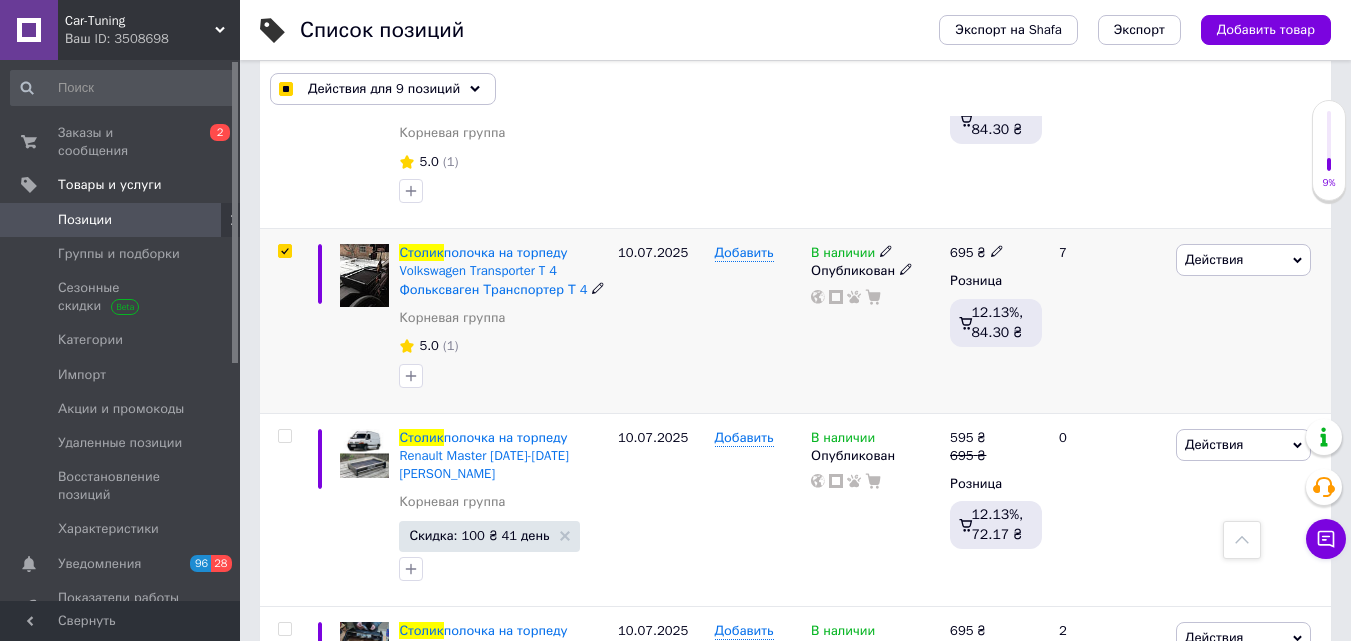 scroll, scrollTop: 2500, scrollLeft: 0, axis: vertical 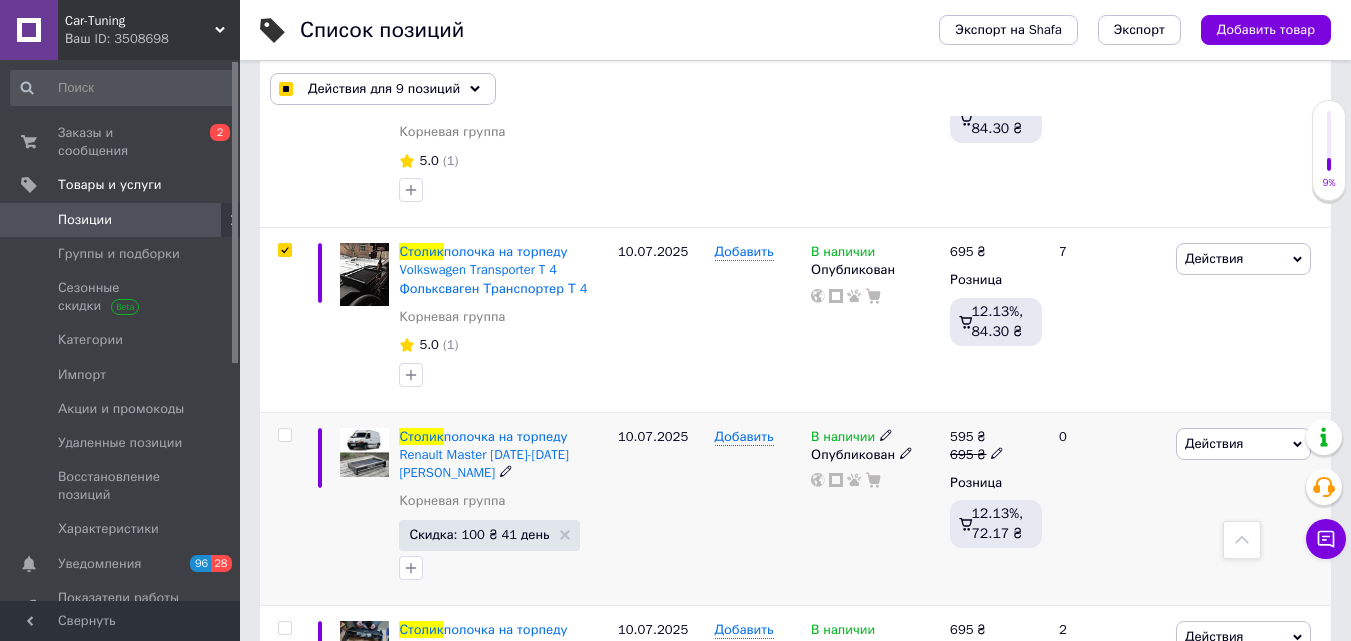click at bounding box center [284, 435] 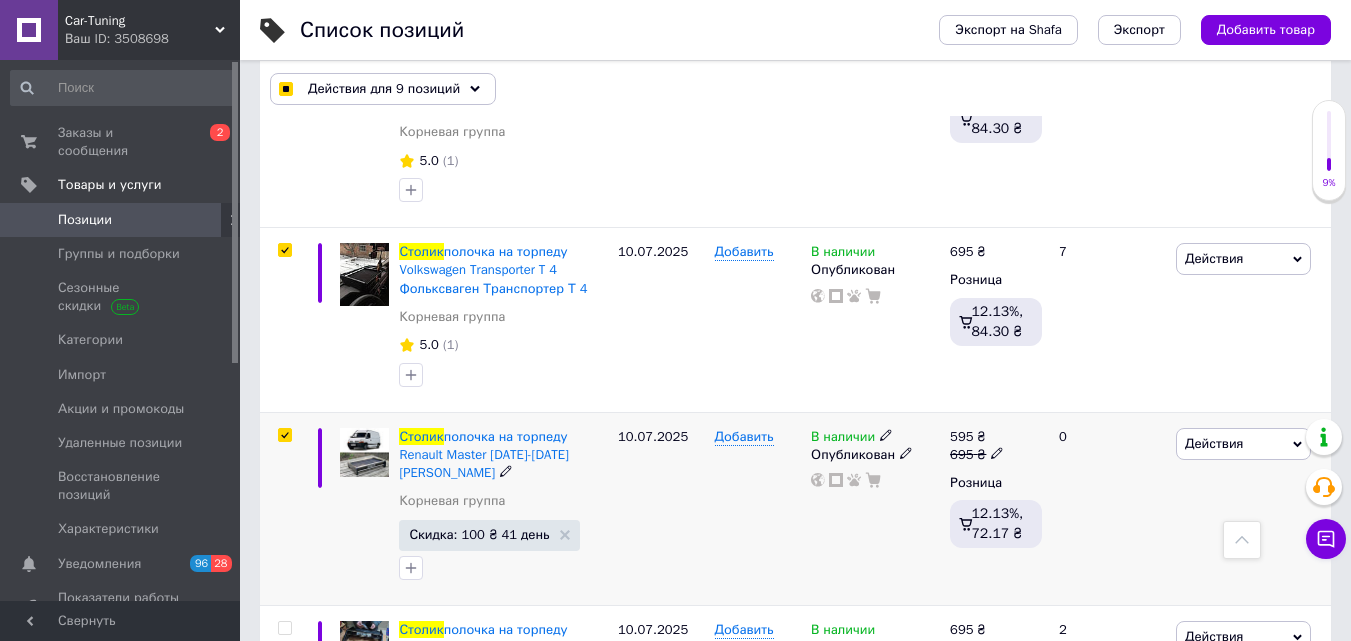 checkbox on "true" 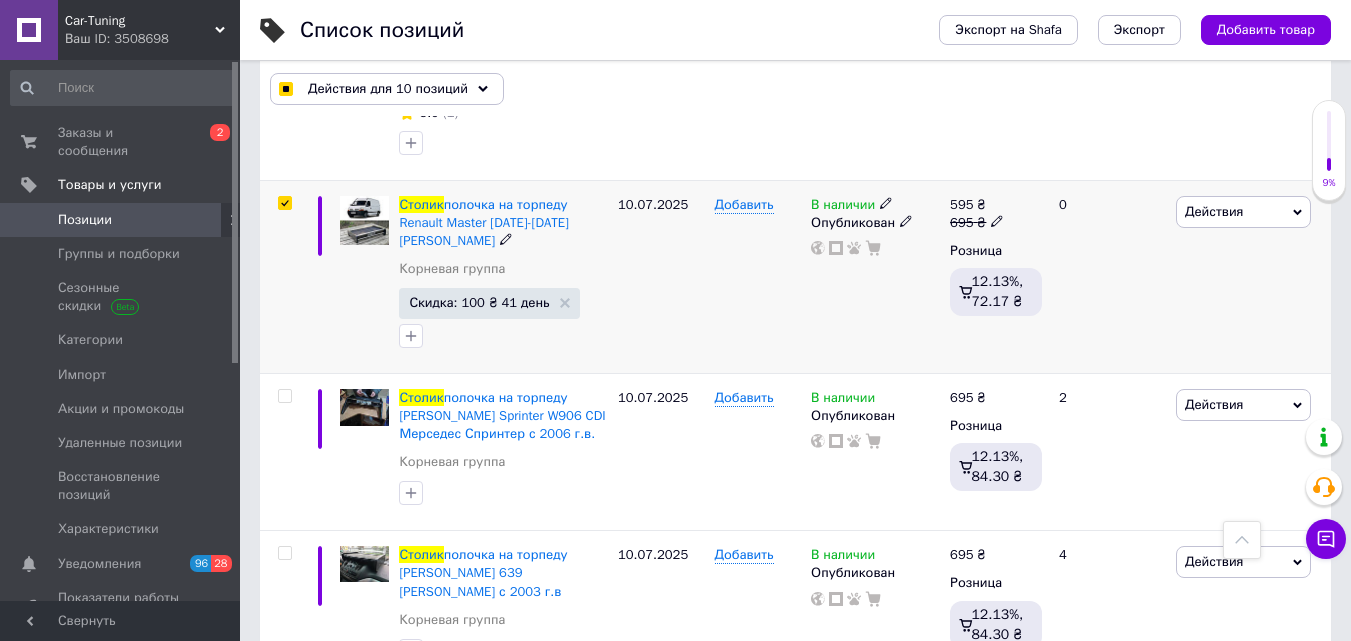 scroll, scrollTop: 2700, scrollLeft: 0, axis: vertical 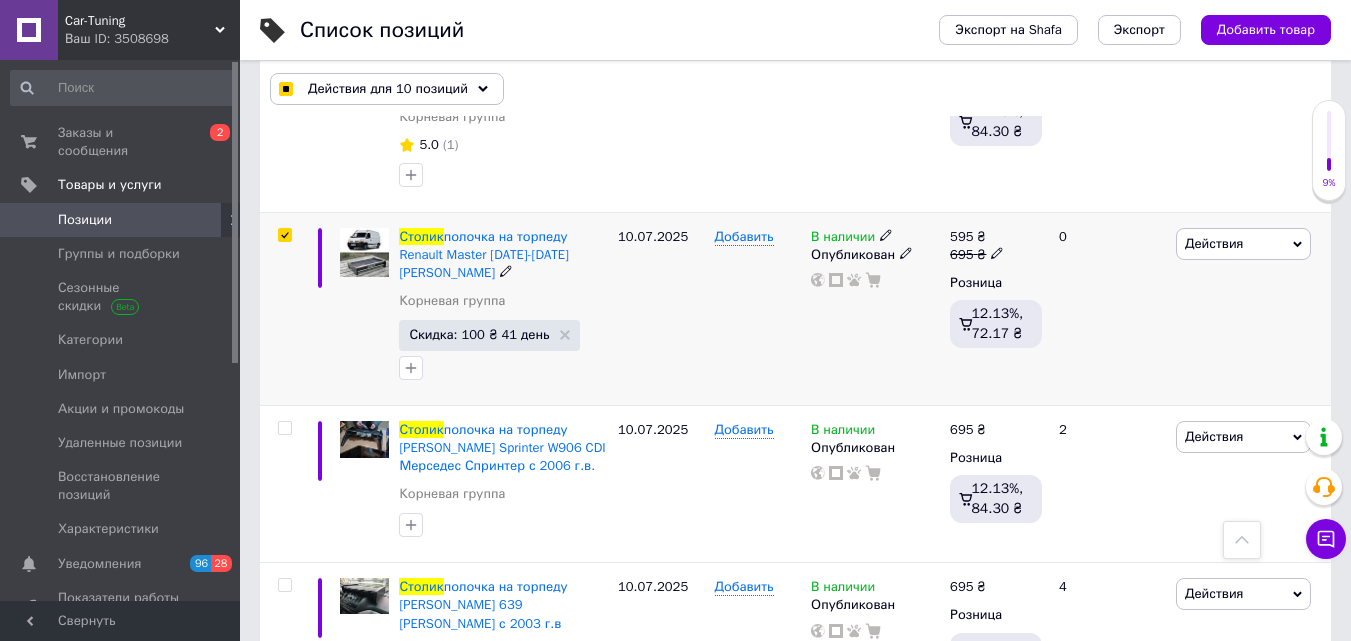 click at bounding box center [284, 235] 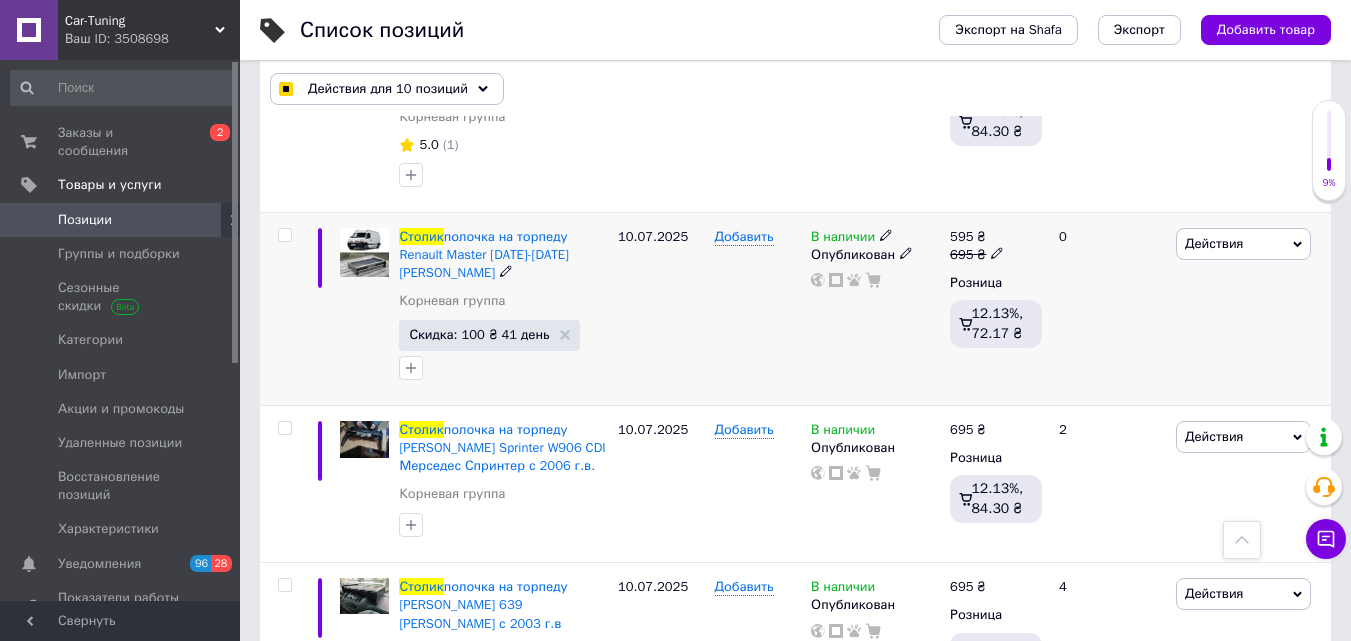 checkbox on "false" 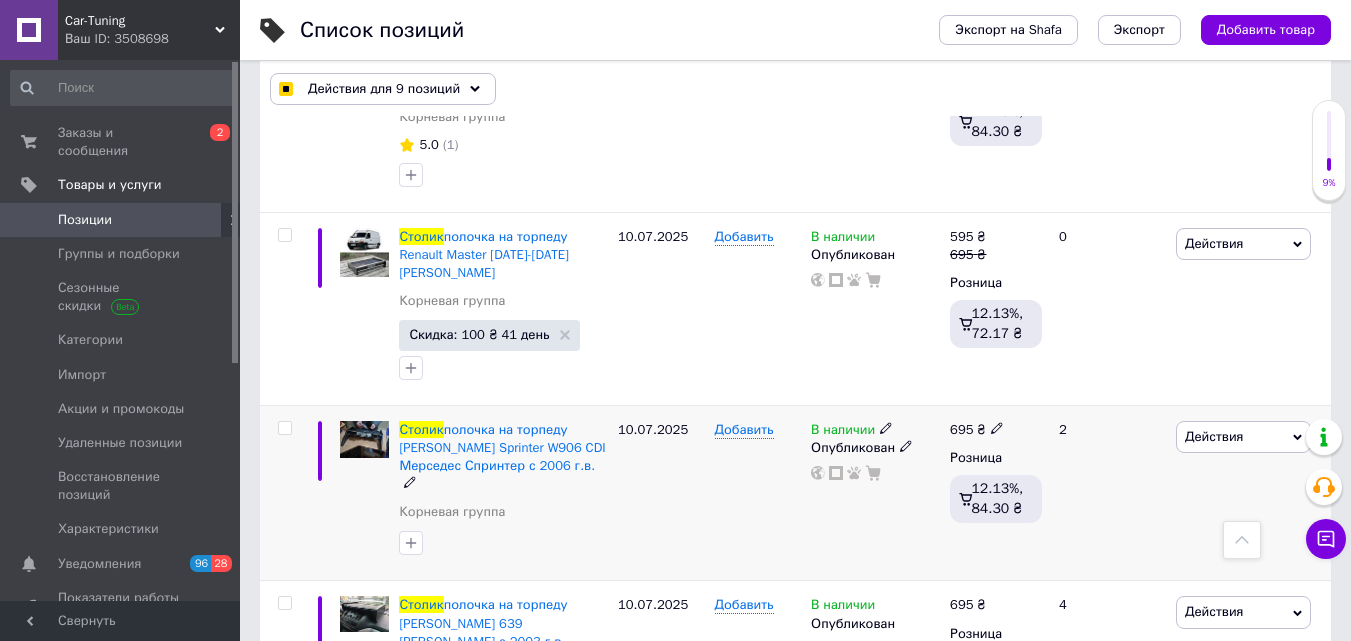 click at bounding box center [284, 428] 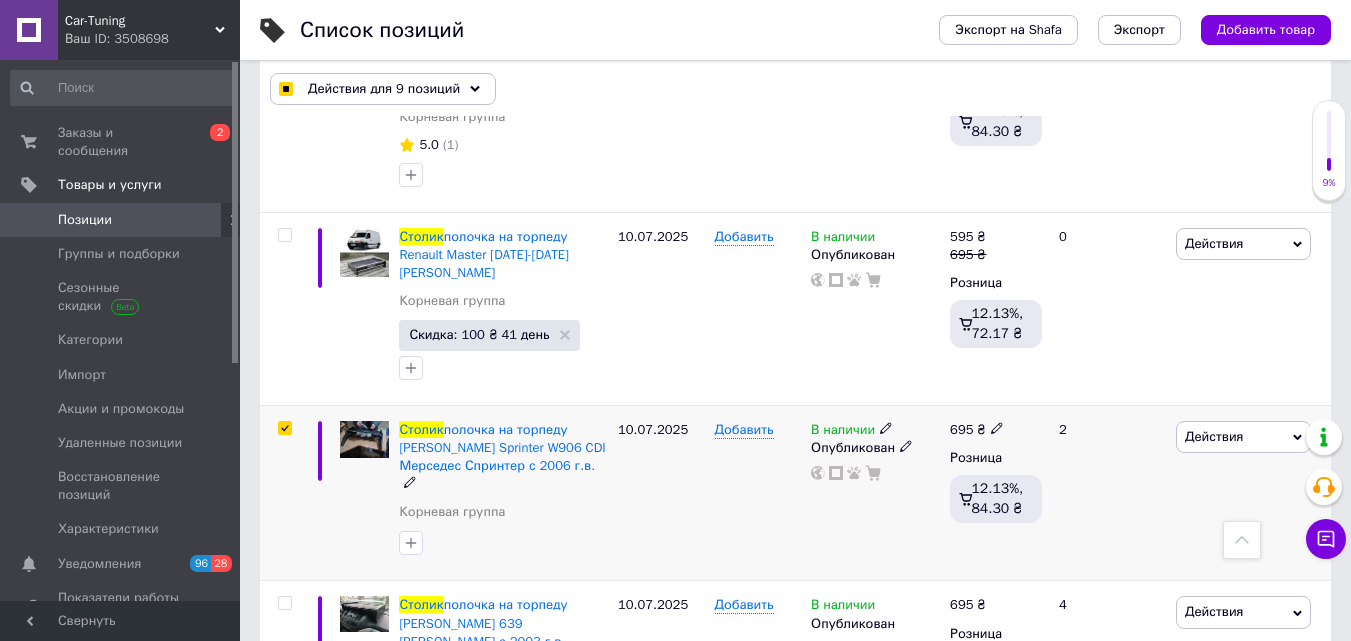 checkbox on "true" 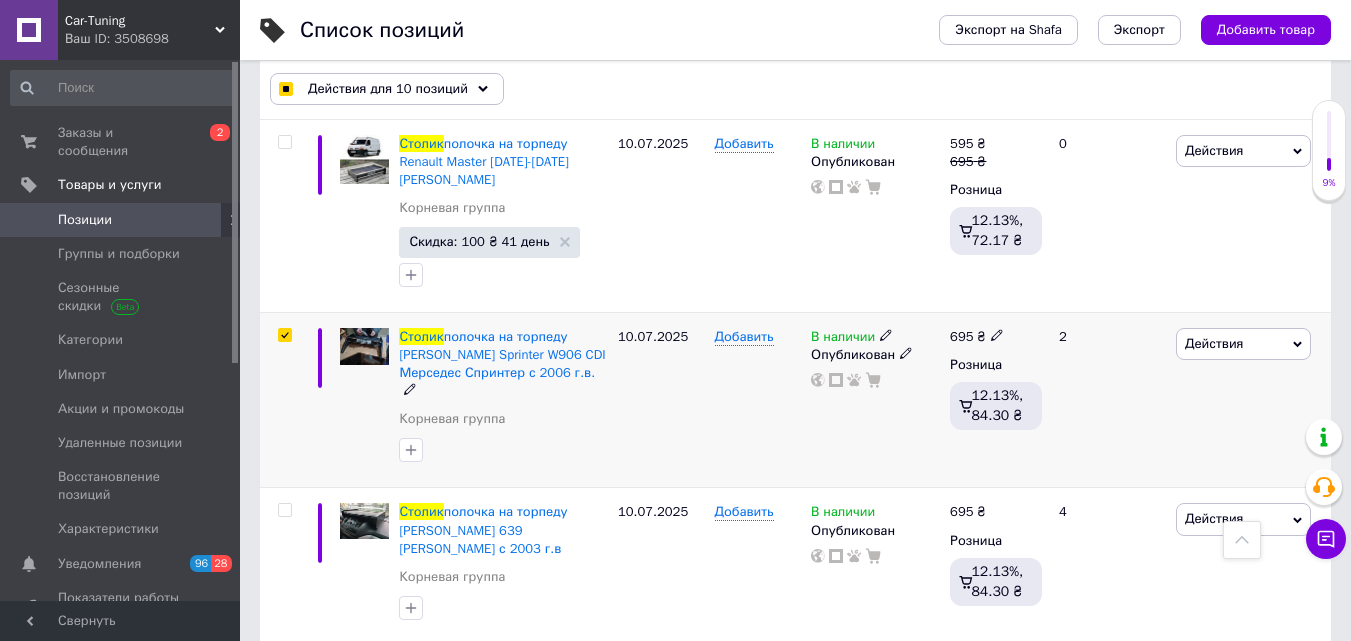 scroll, scrollTop: 2900, scrollLeft: 0, axis: vertical 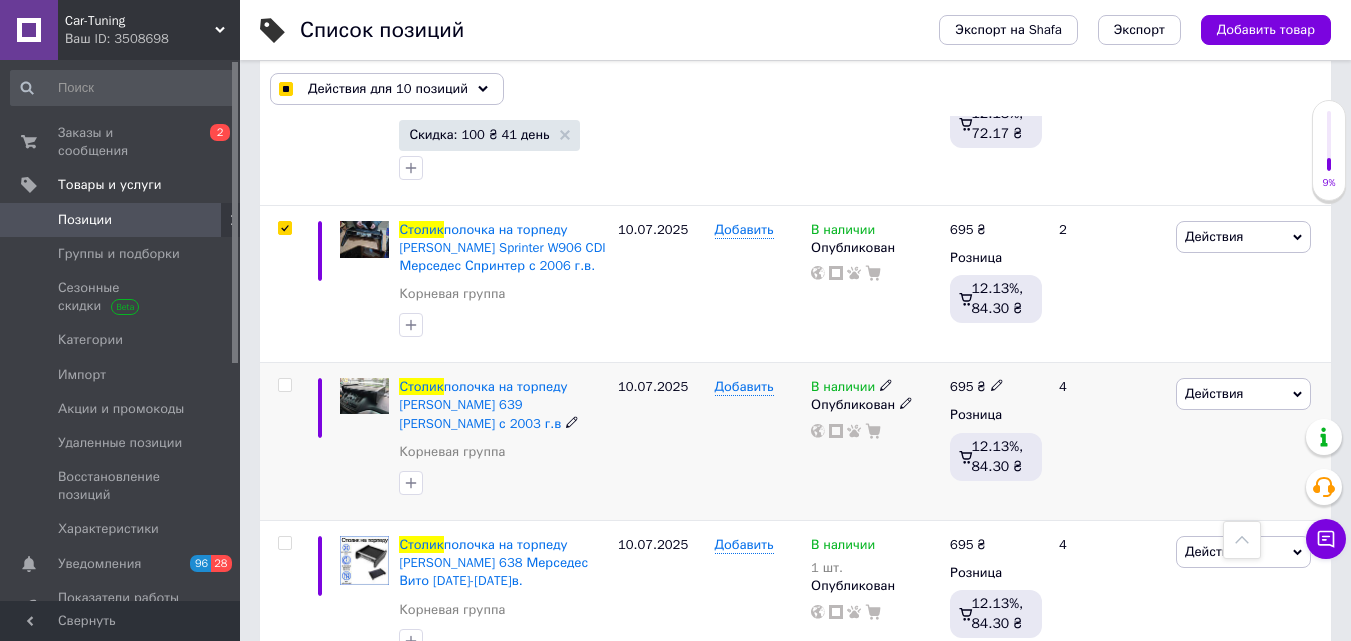 click at bounding box center (284, 385) 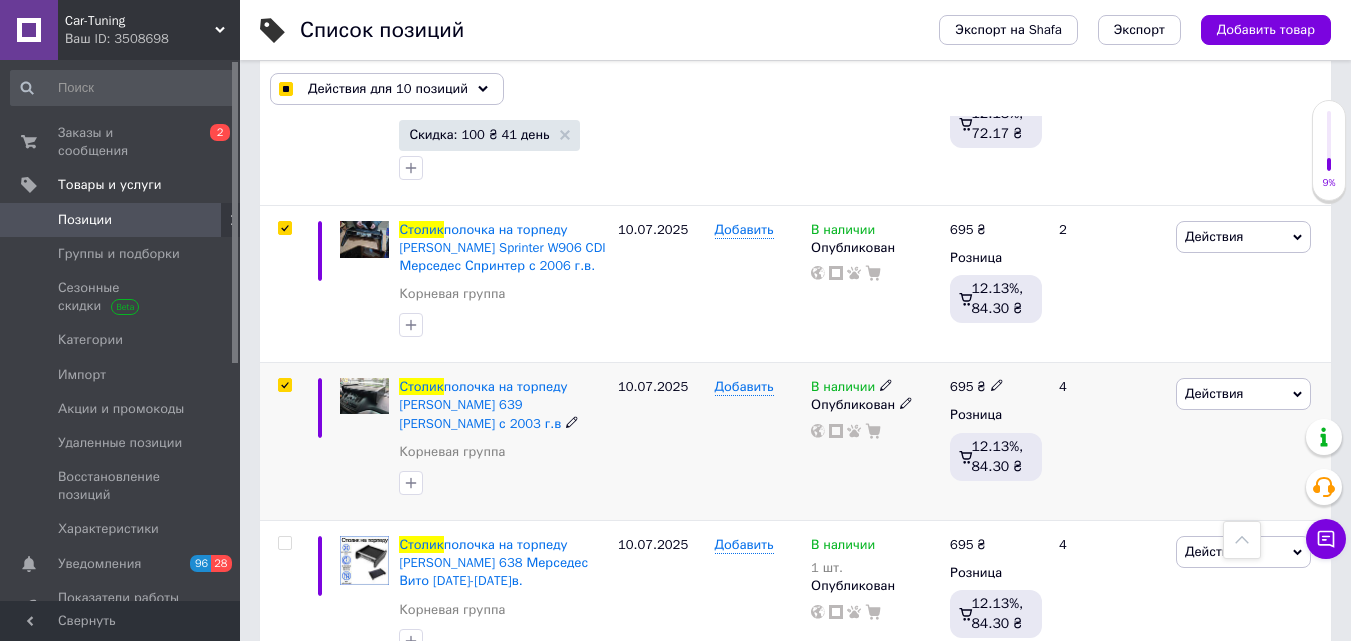 checkbox on "true" 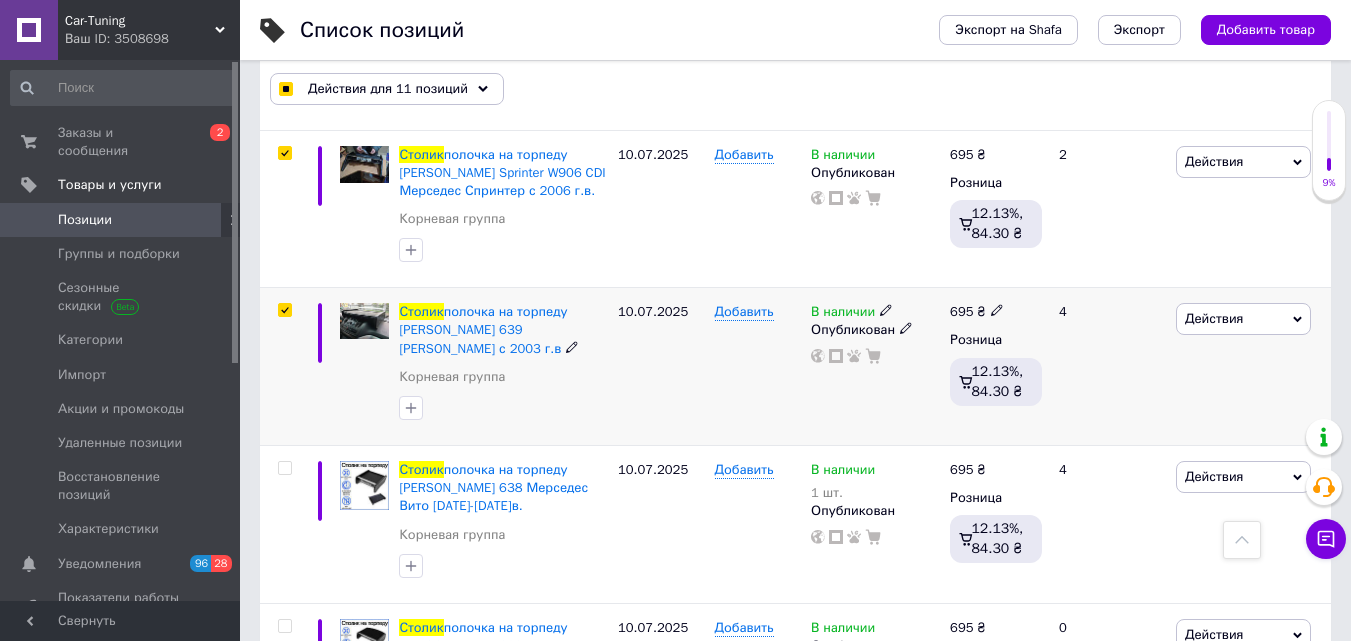 scroll, scrollTop: 3100, scrollLeft: 0, axis: vertical 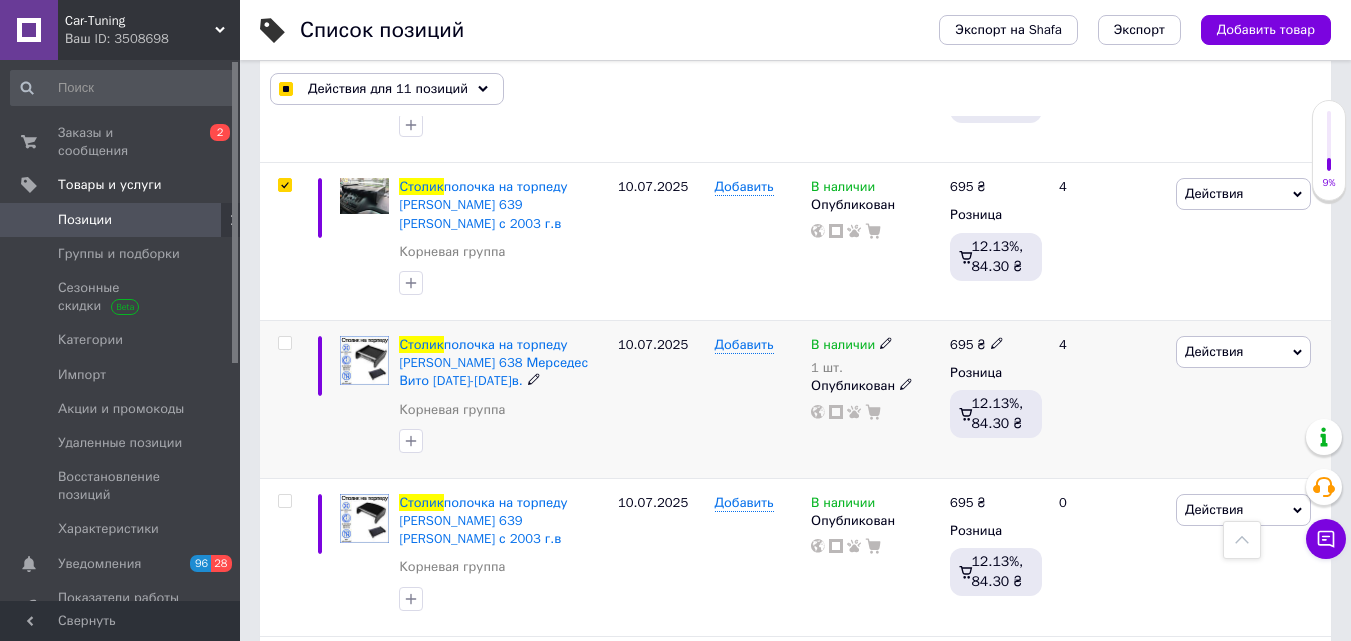 click at bounding box center (284, 343) 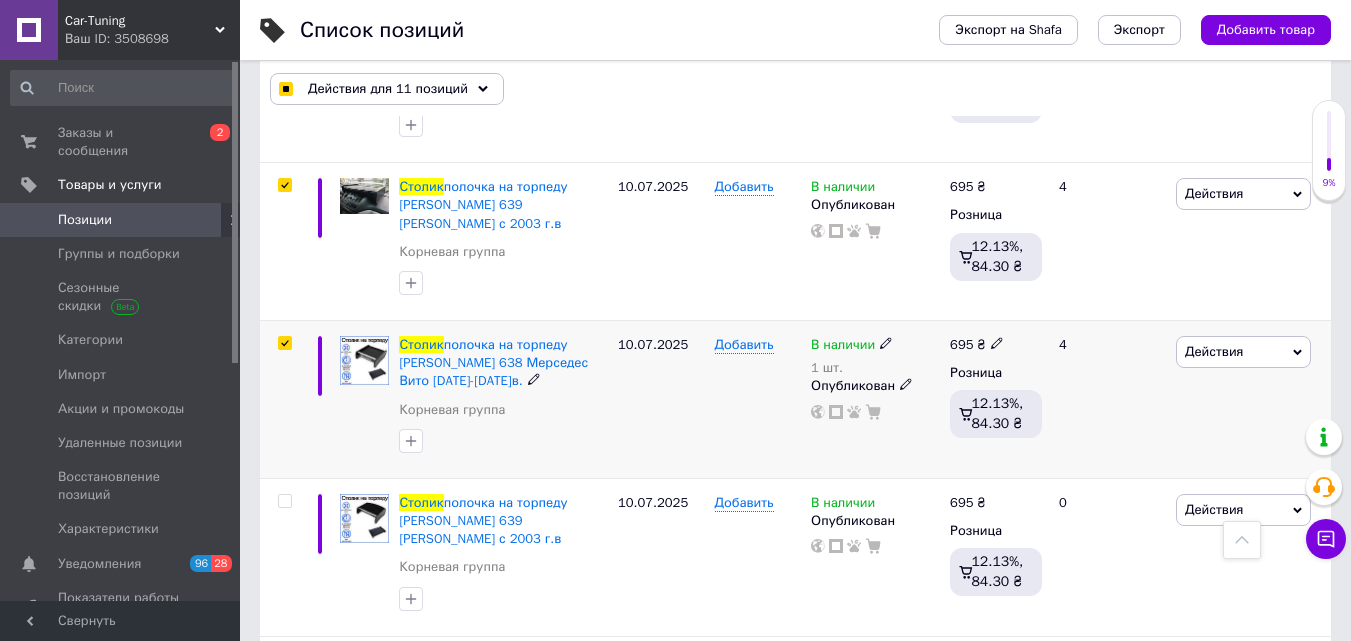 checkbox on "true" 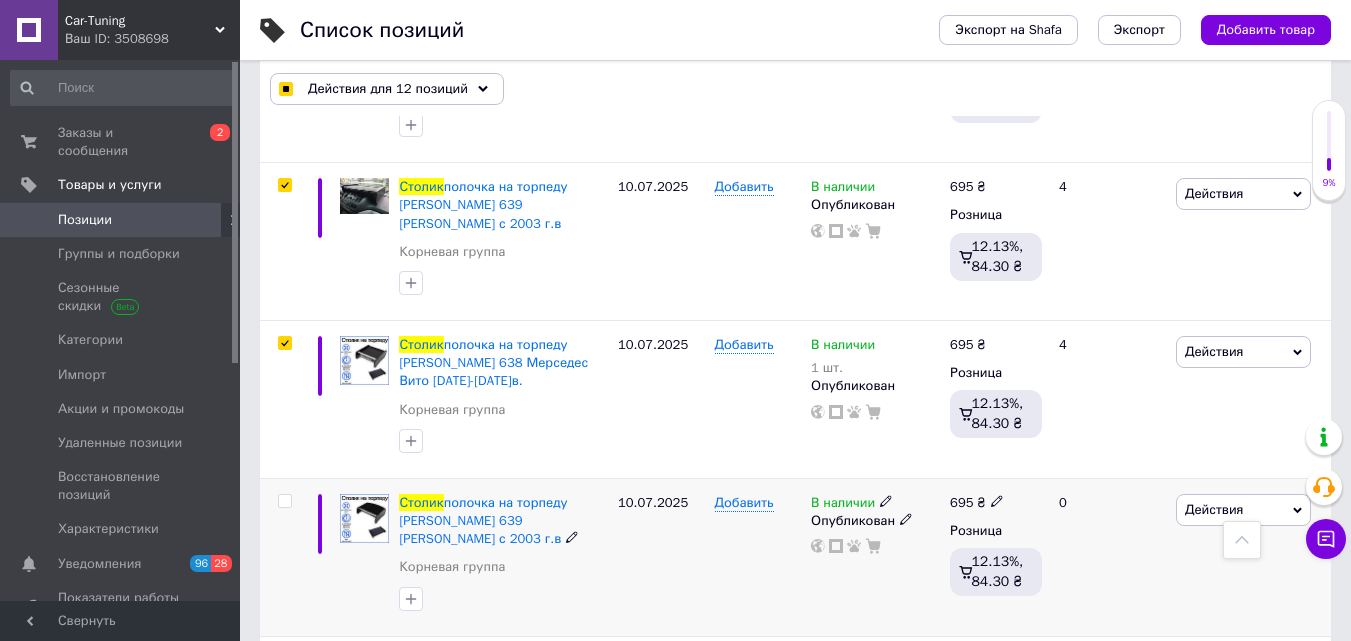 click at bounding box center (284, 501) 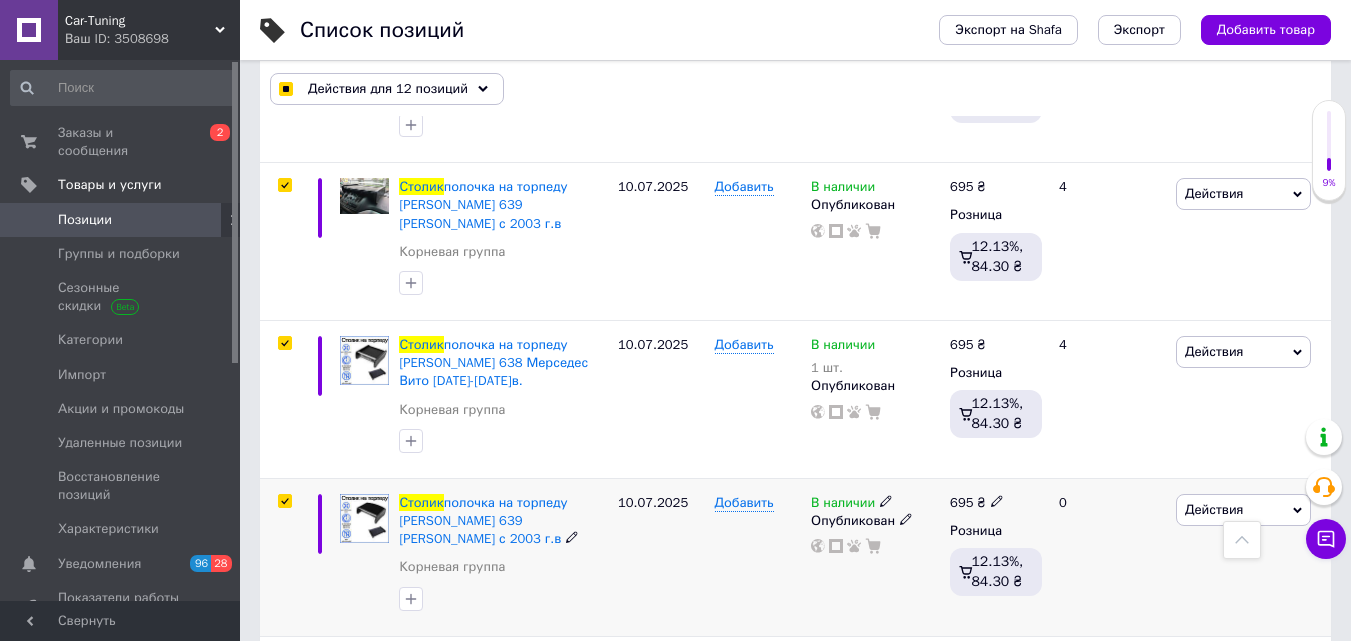 checkbox on "true" 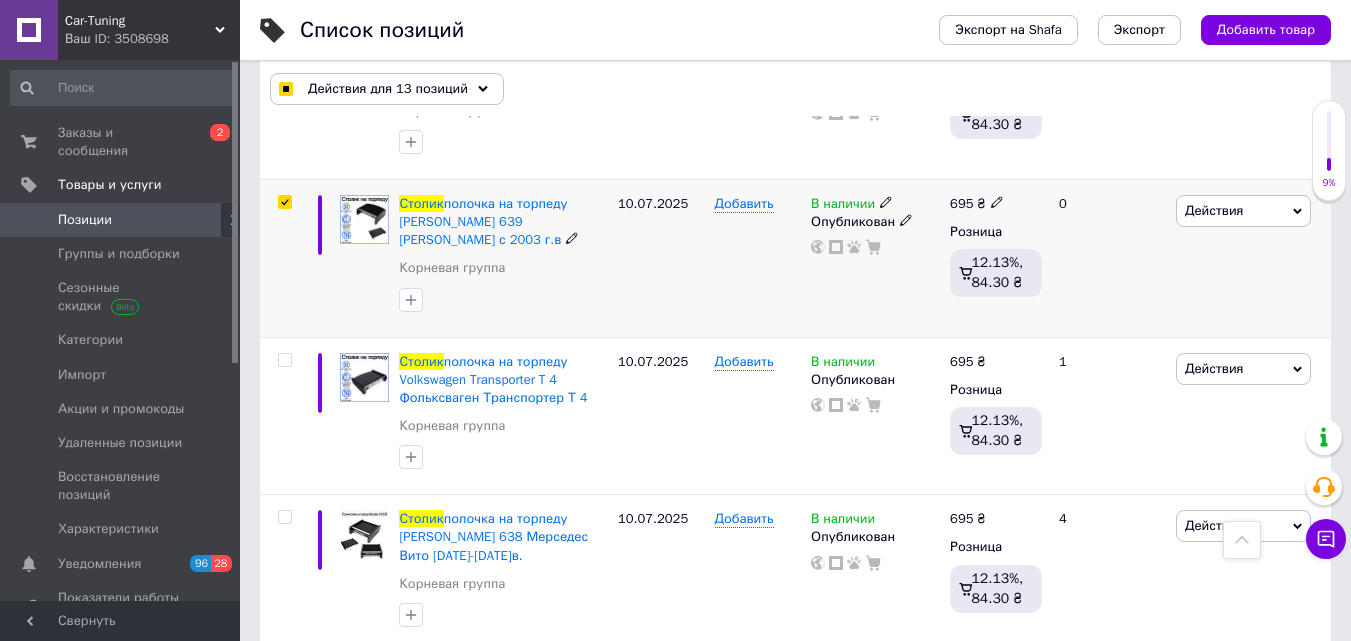 scroll, scrollTop: 3400, scrollLeft: 0, axis: vertical 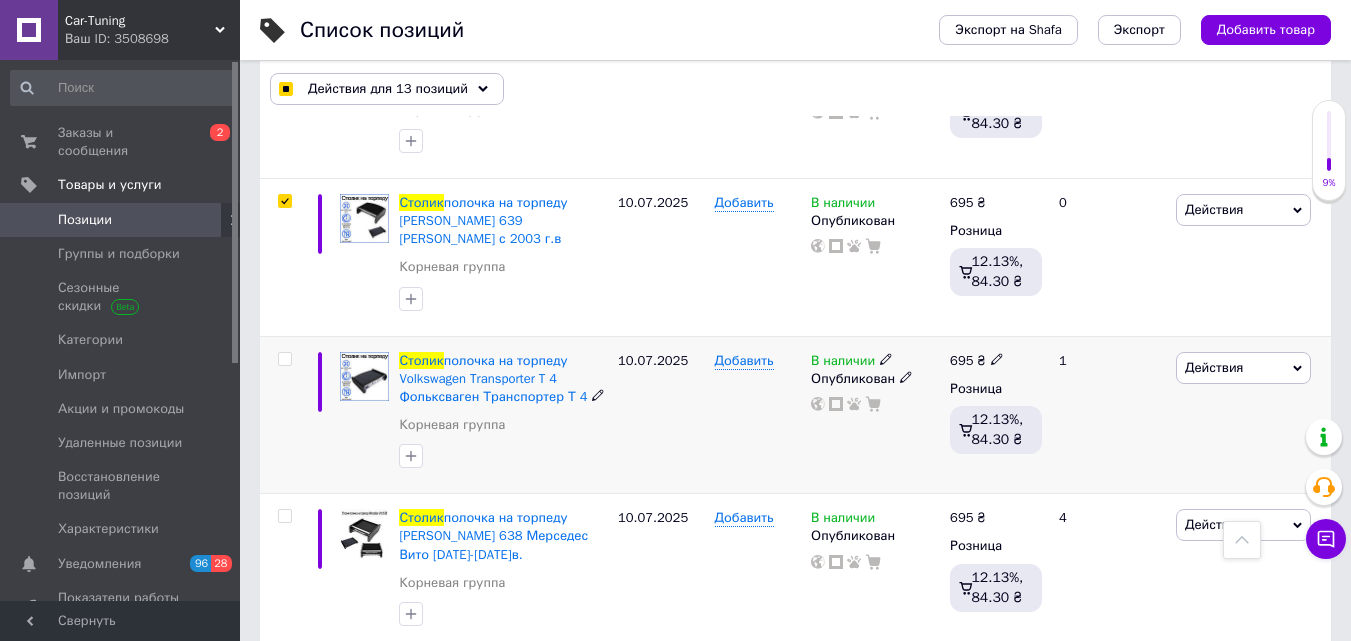 click at bounding box center (284, 359) 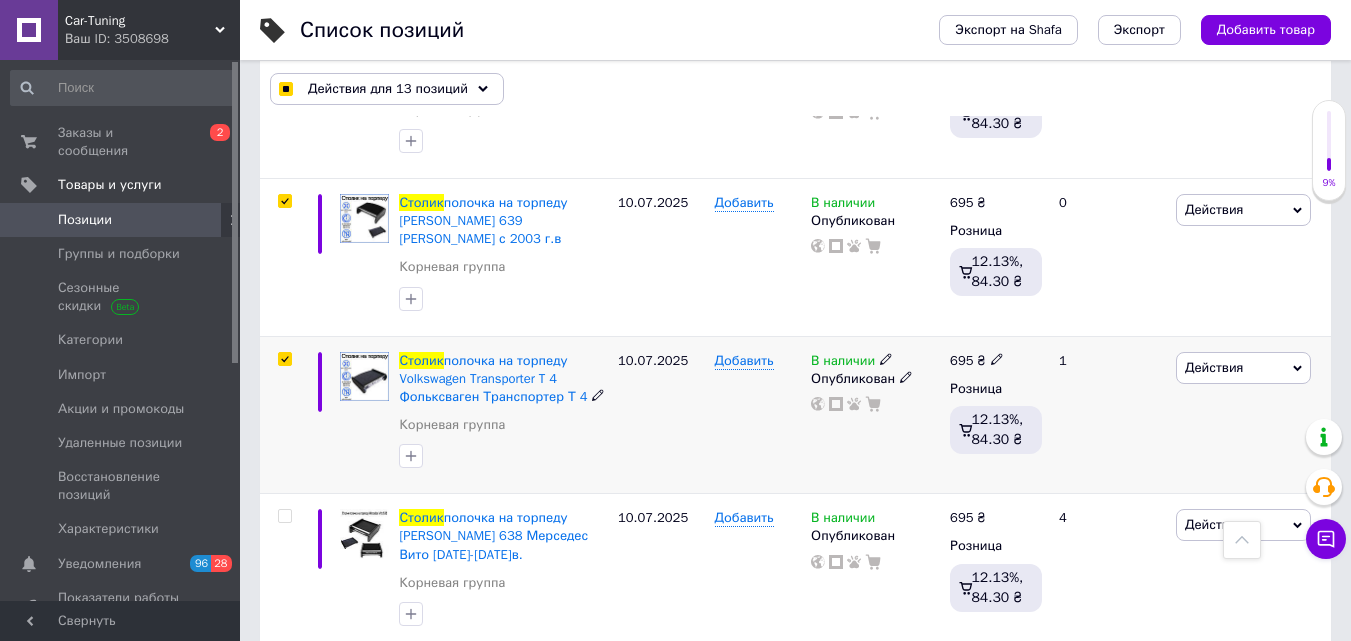 checkbox on "true" 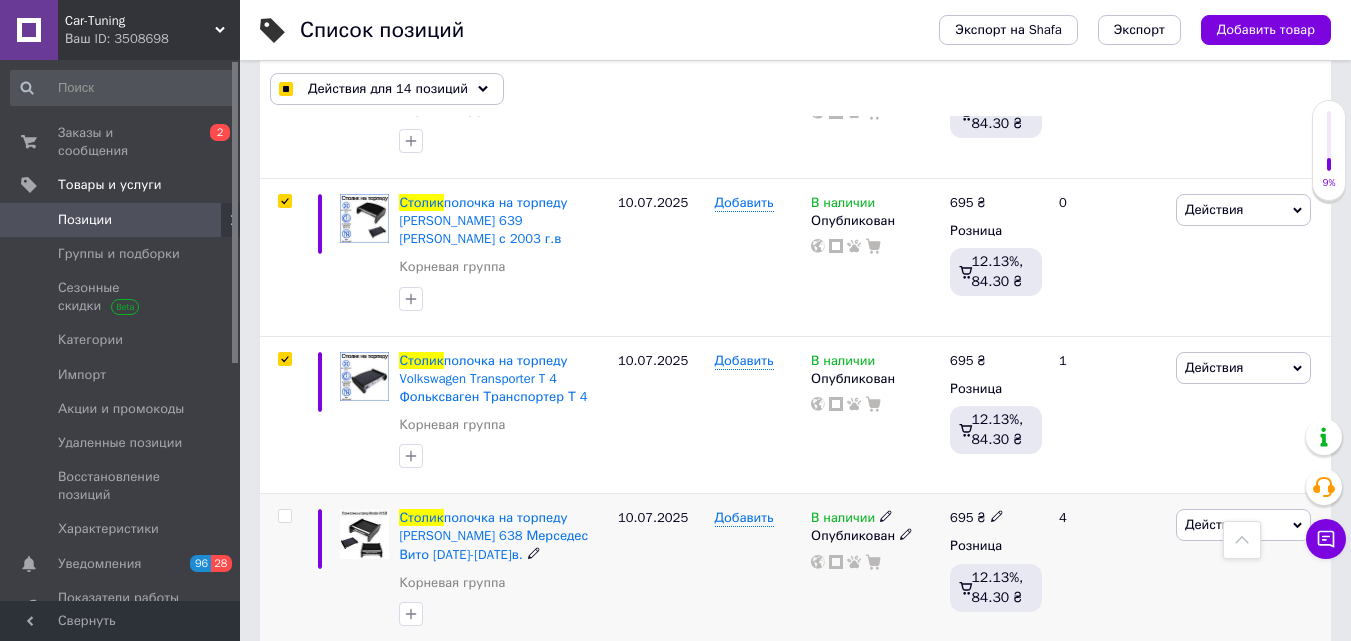 click at bounding box center (284, 516) 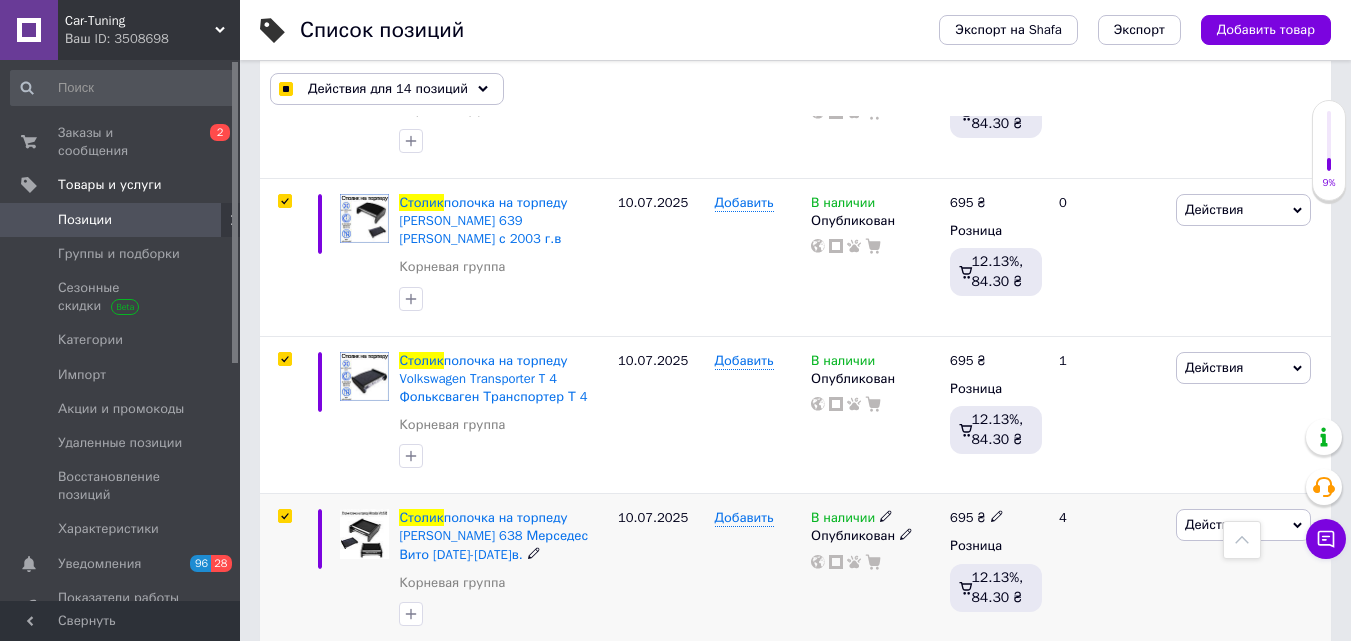 checkbox on "true" 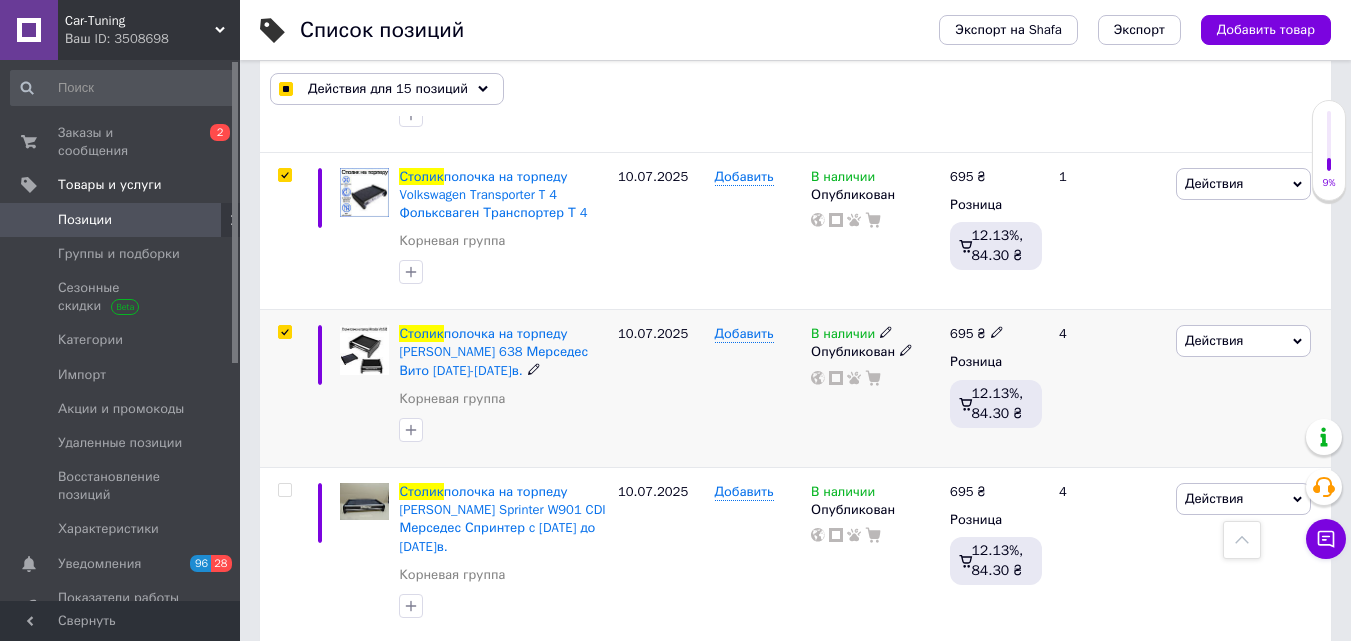 scroll, scrollTop: 3600, scrollLeft: 0, axis: vertical 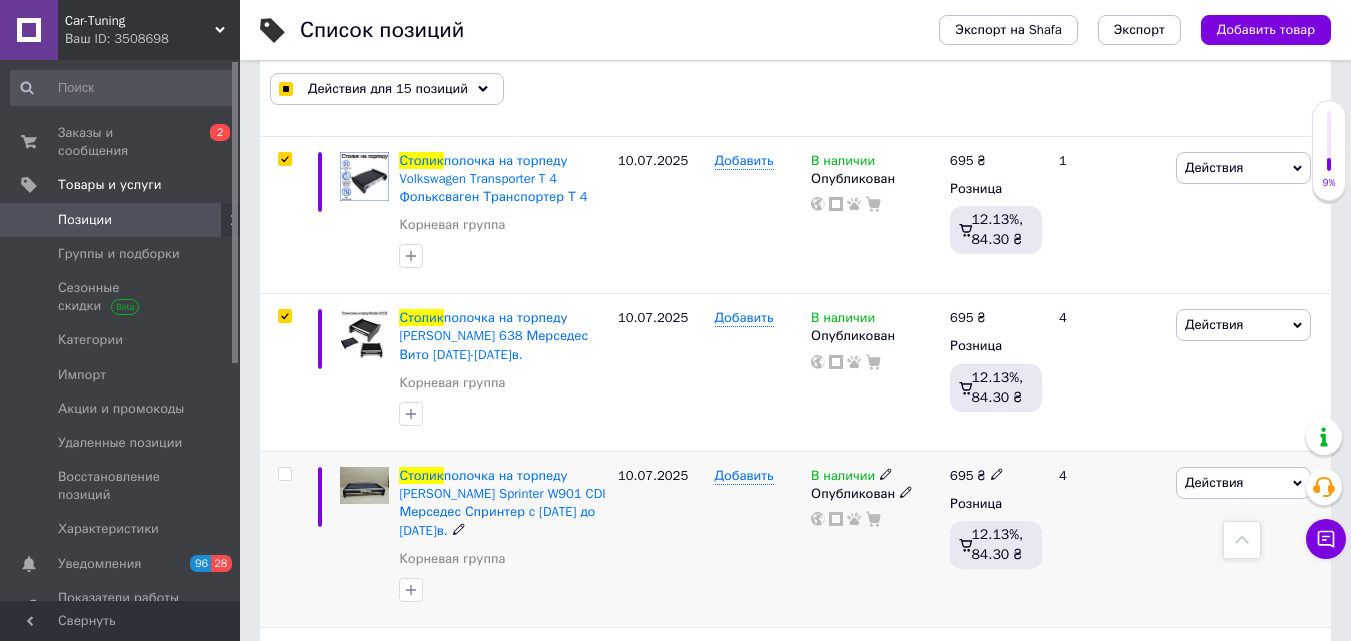 click at bounding box center [284, 474] 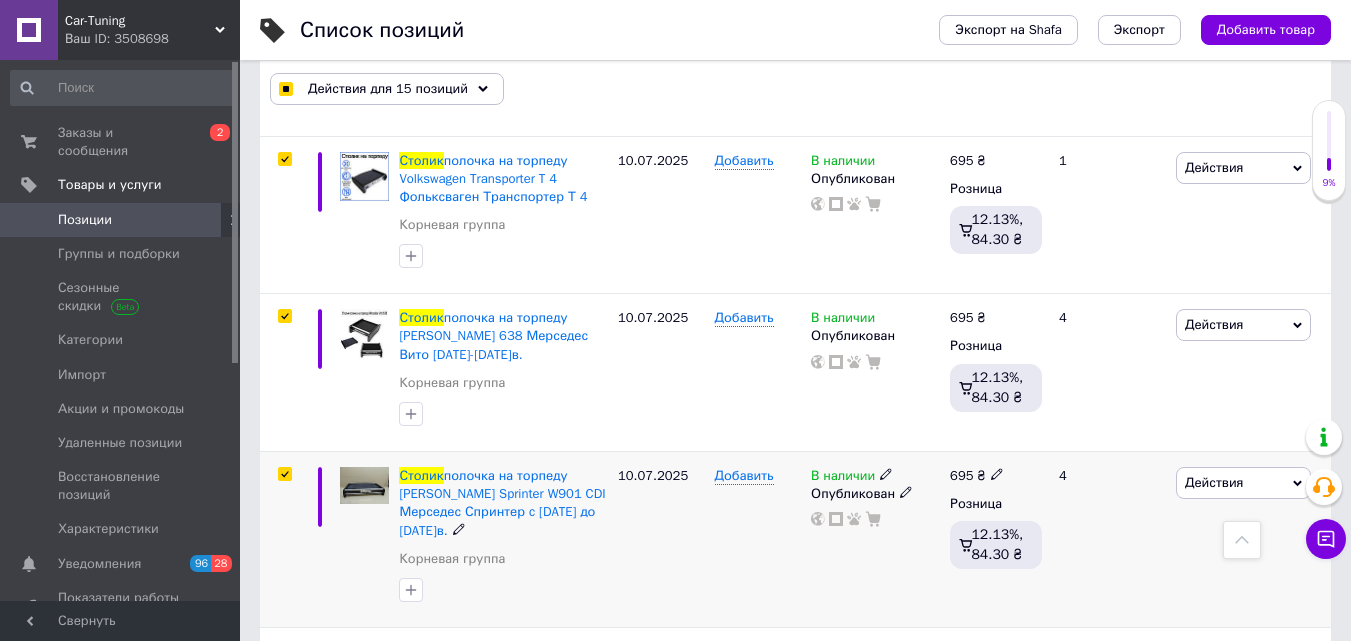 checkbox on "true" 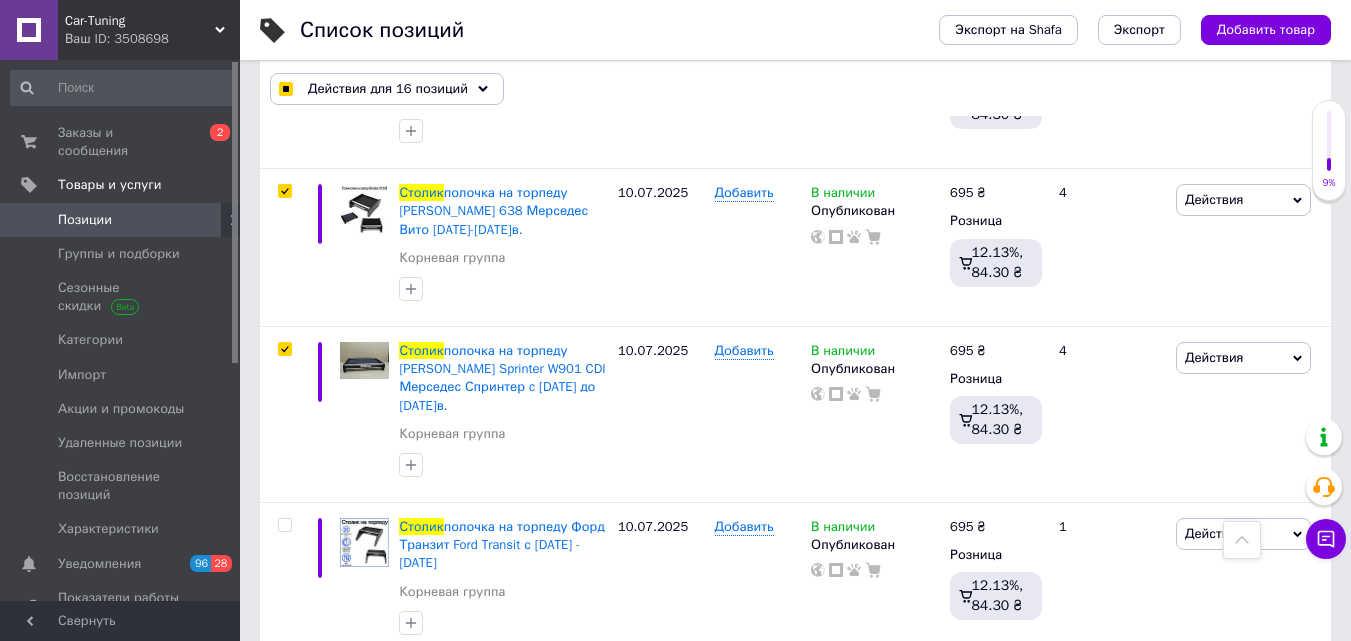 scroll, scrollTop: 3900, scrollLeft: 0, axis: vertical 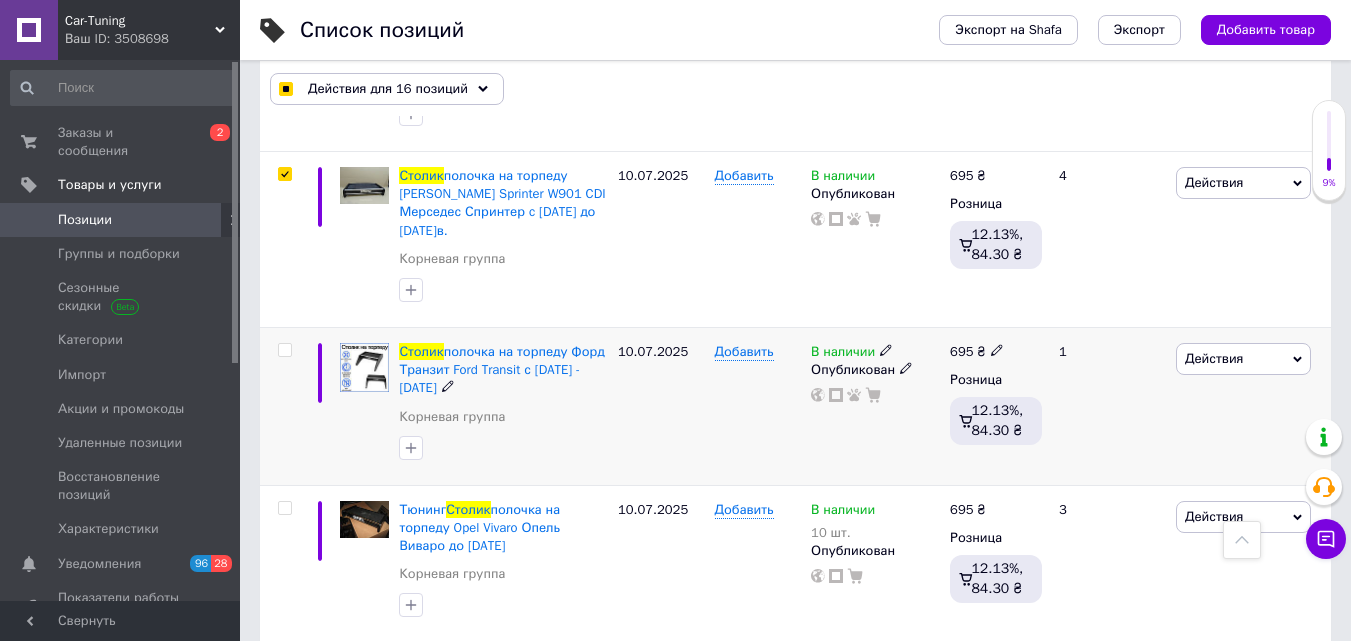 click at bounding box center [284, 350] 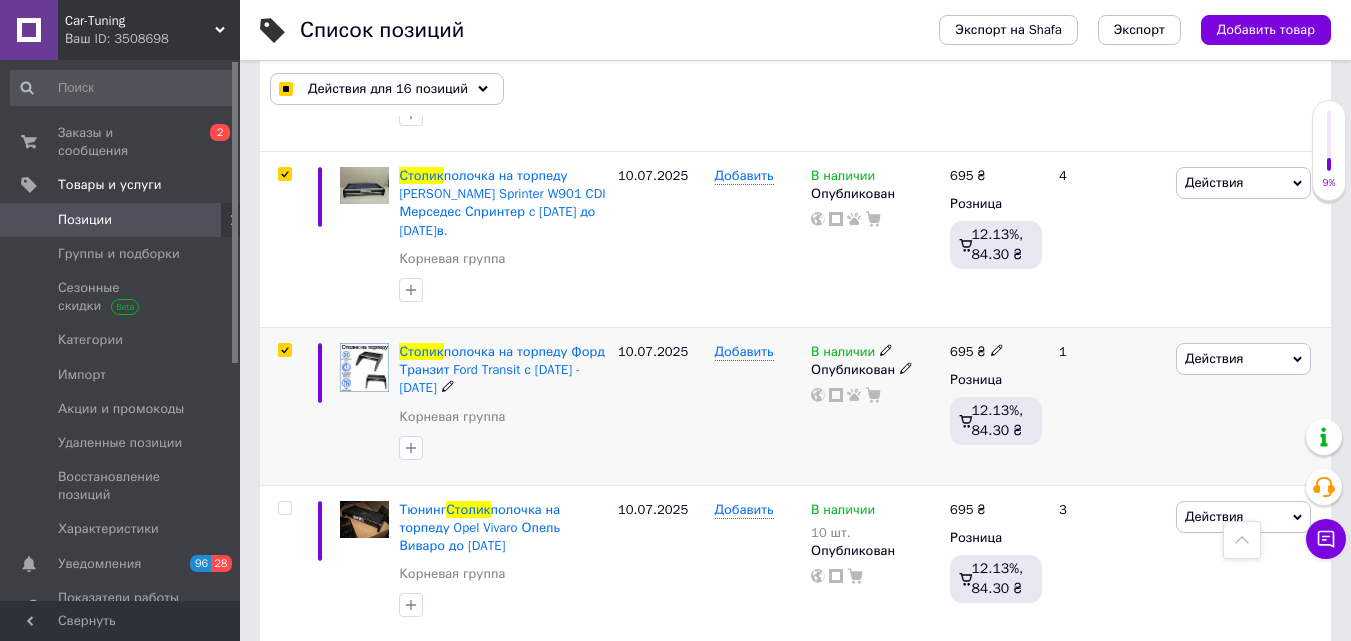 checkbox on "true" 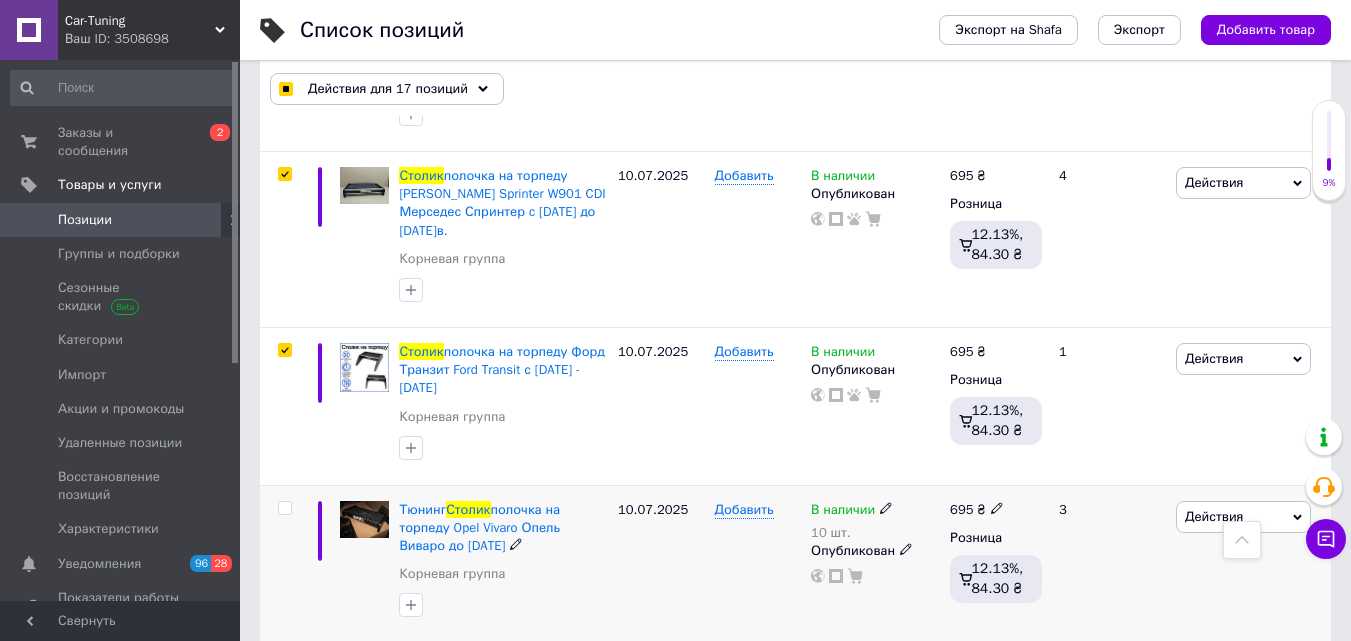 click at bounding box center [284, 508] 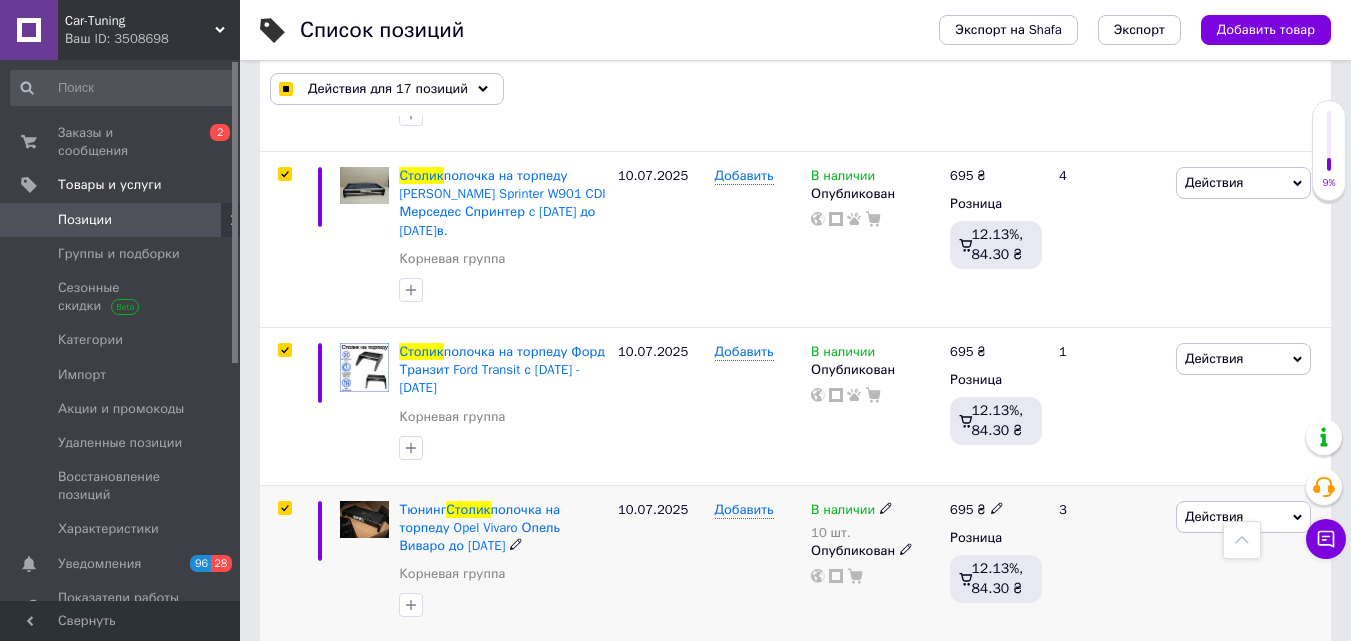 checkbox on "true" 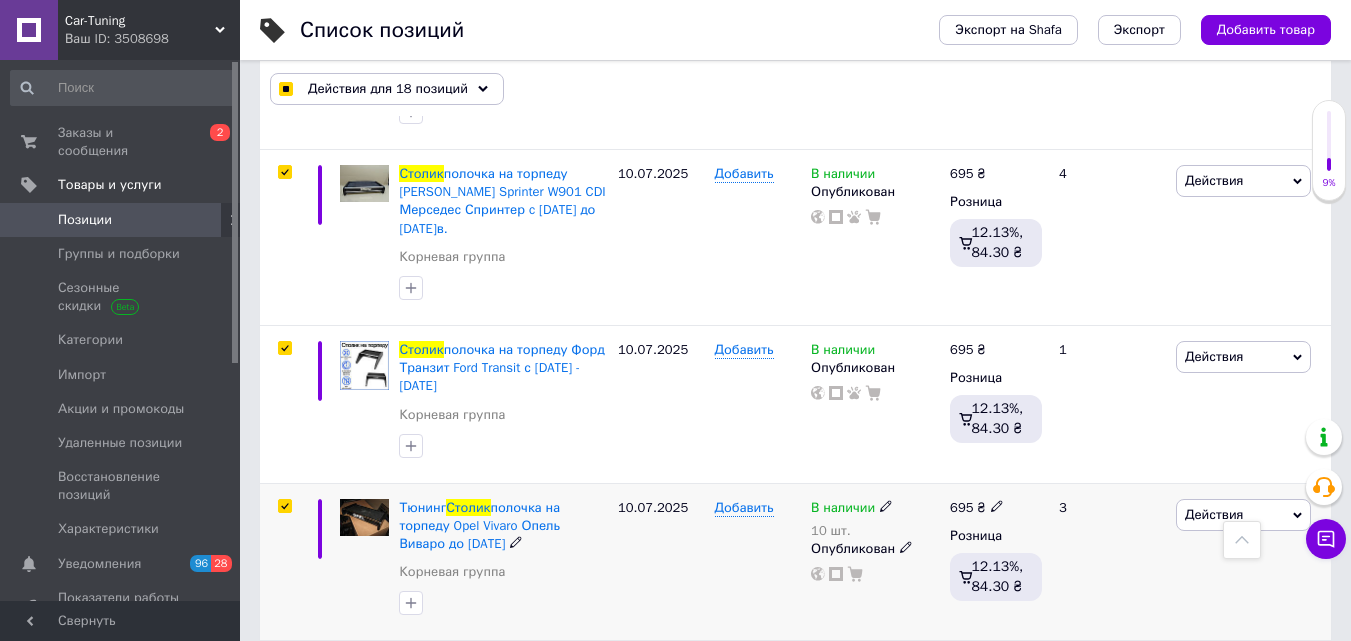 scroll, scrollTop: 4200, scrollLeft: 0, axis: vertical 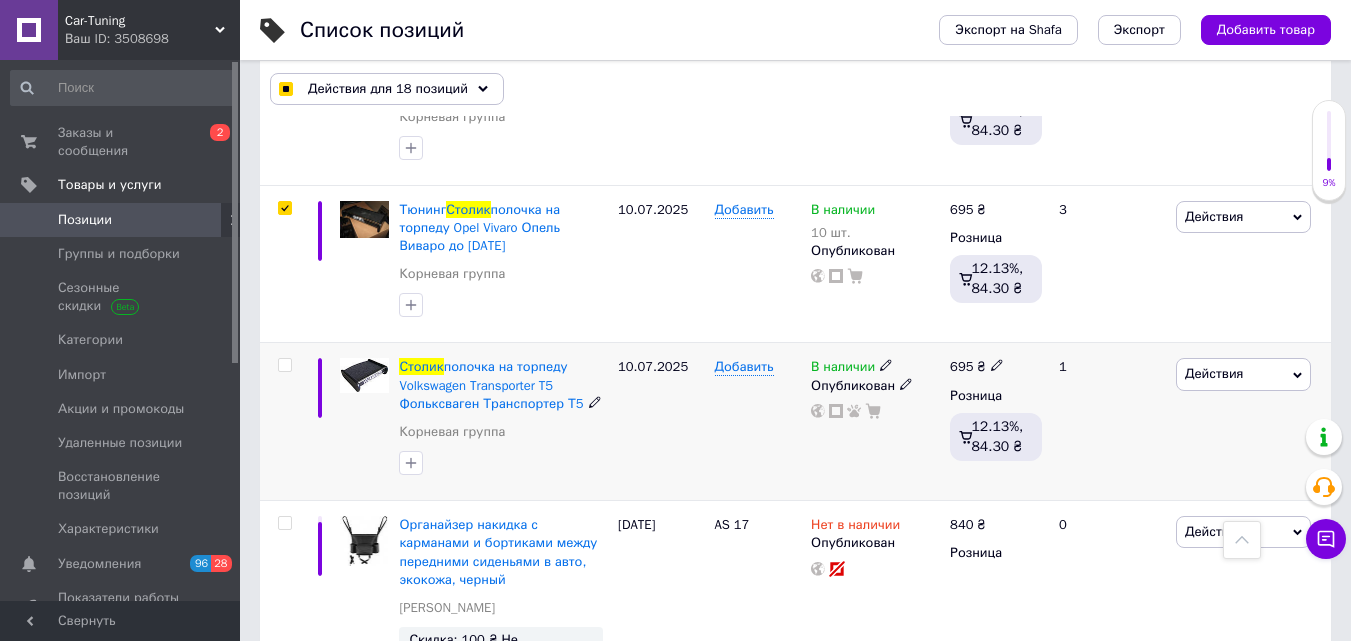 click at bounding box center (284, 365) 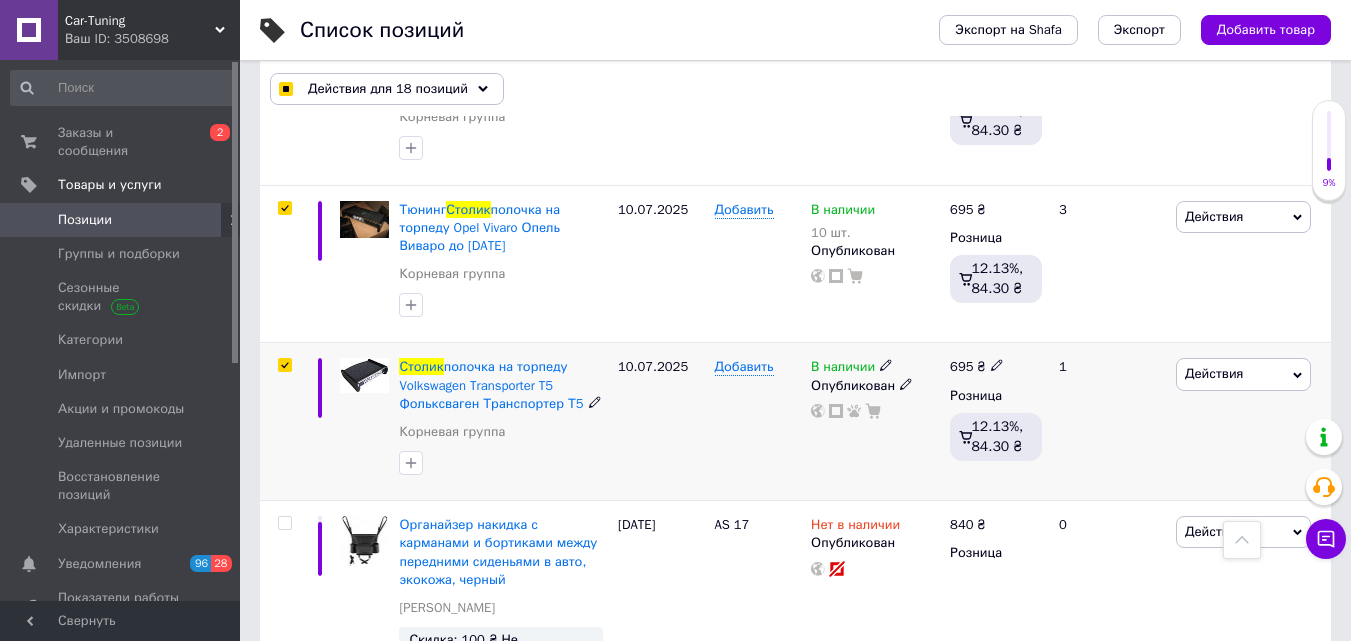 checkbox on "true" 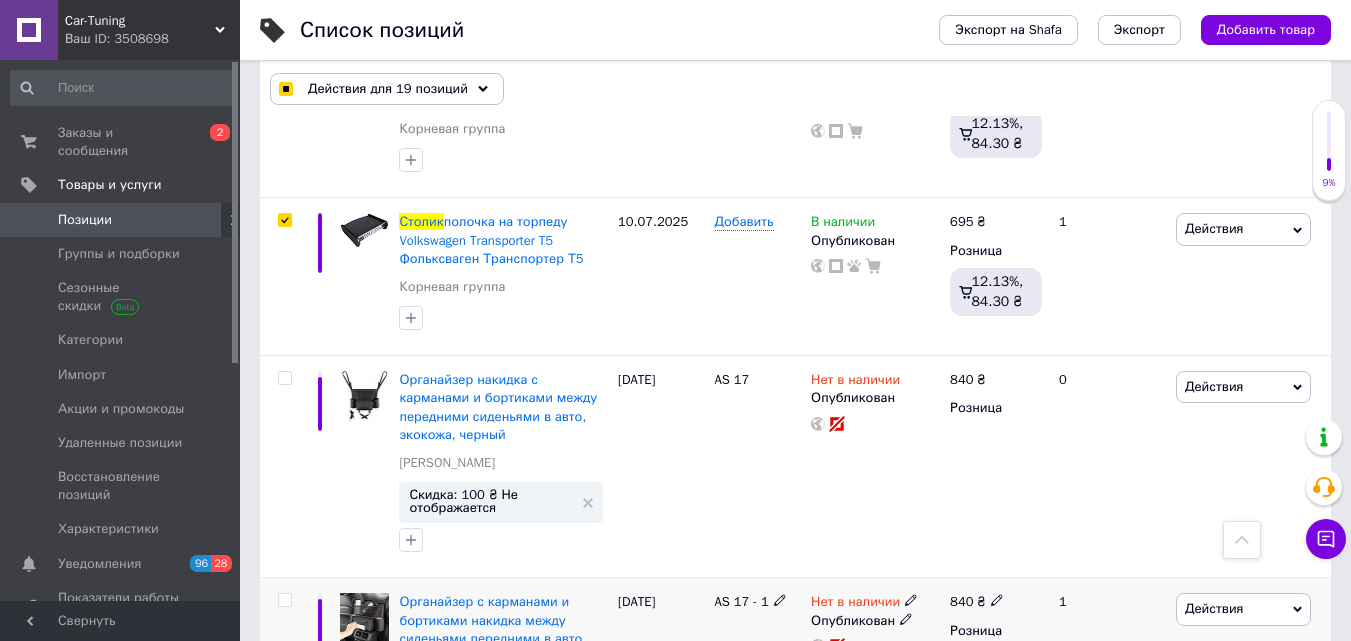 scroll, scrollTop: 4194, scrollLeft: 0, axis: vertical 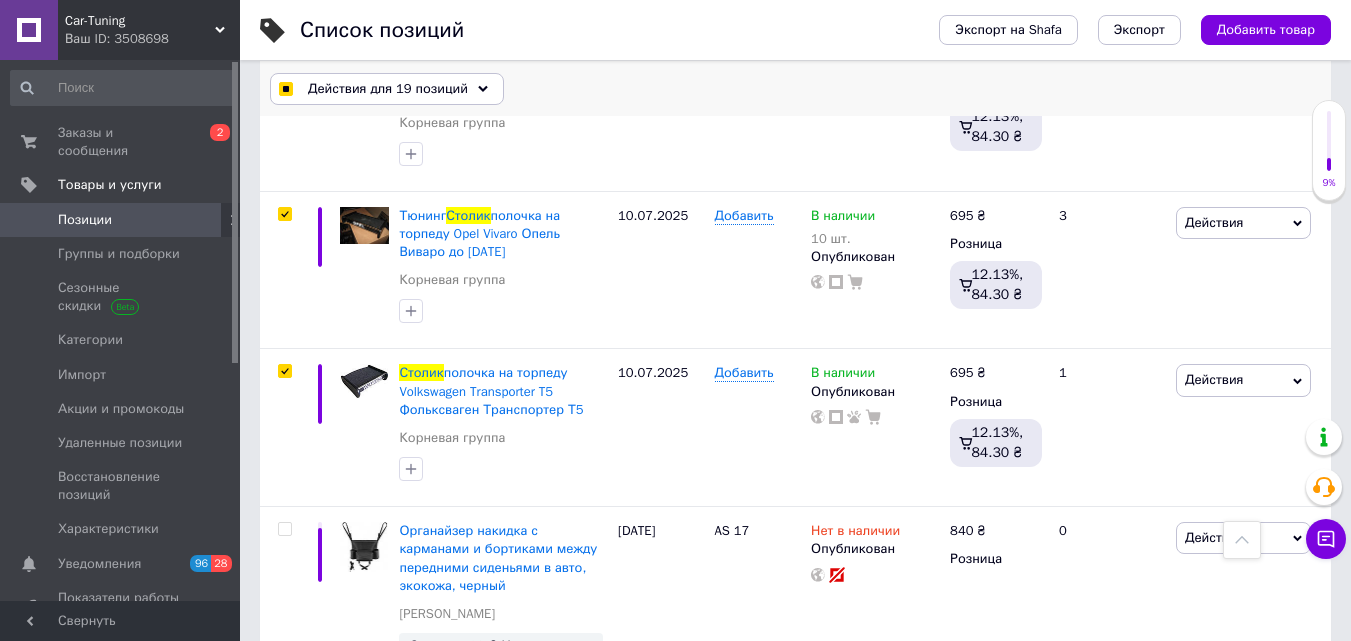 click 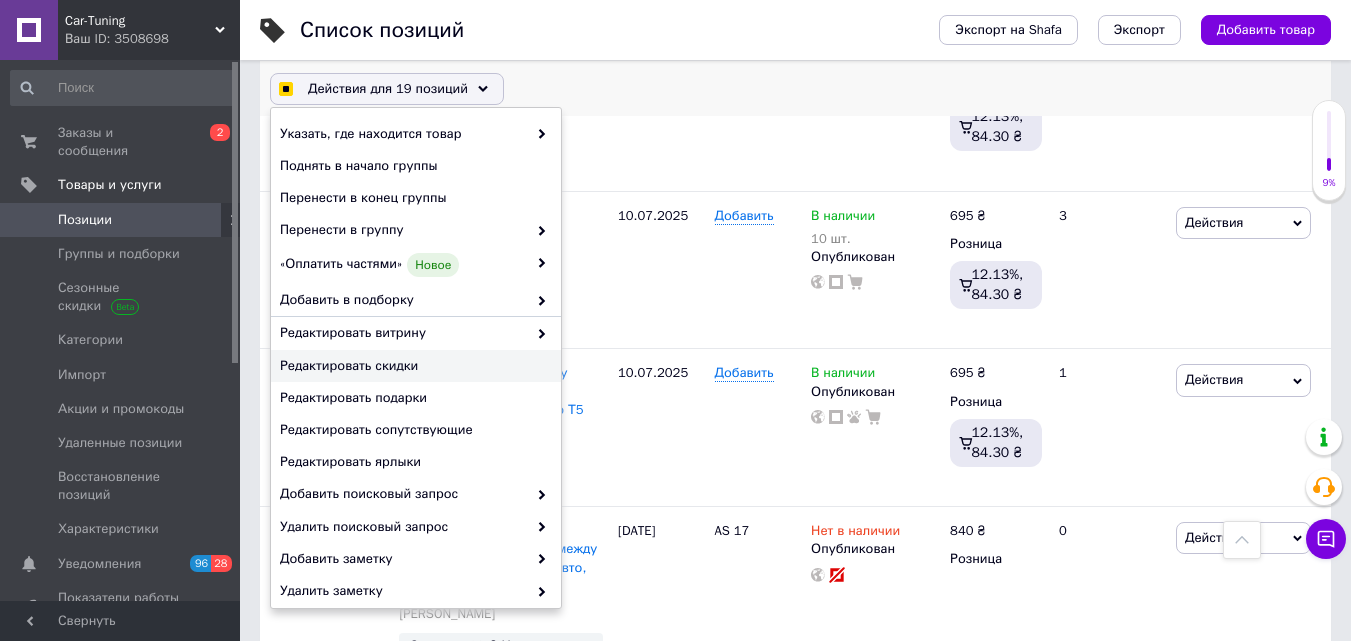 click on "Редактировать скидки" at bounding box center [413, 366] 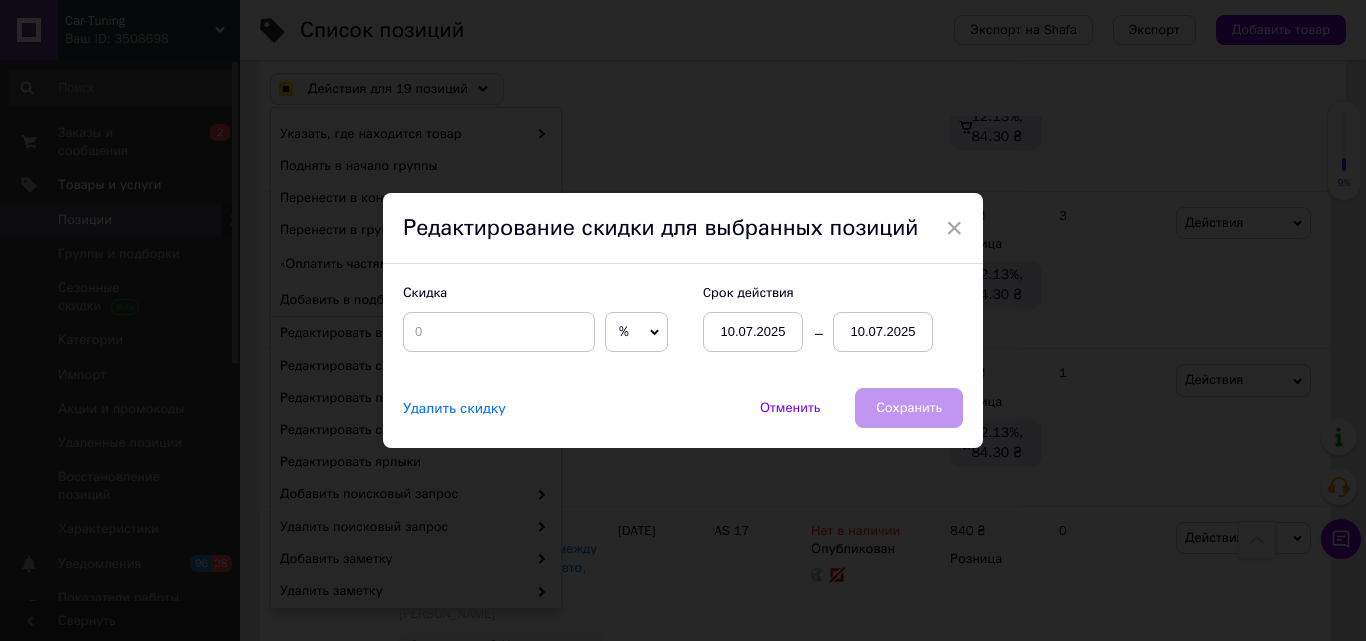 click on "%" at bounding box center [636, 332] 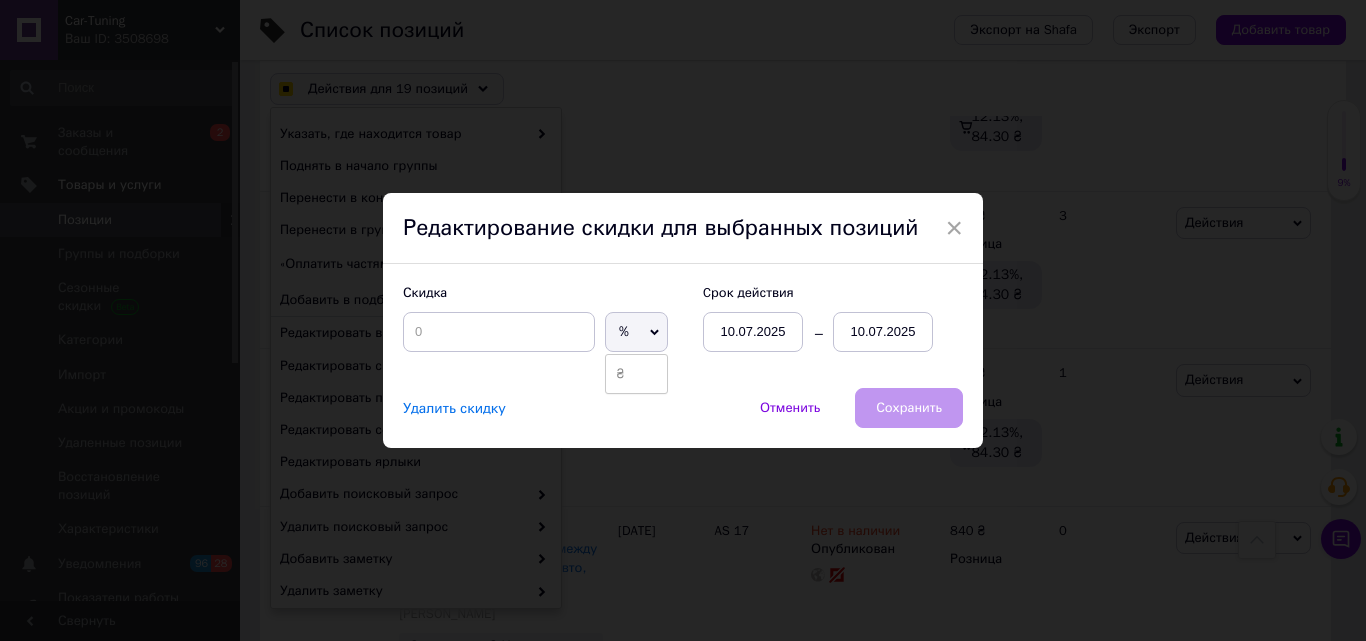 drag, startPoint x: 626, startPoint y: 373, endPoint x: 506, endPoint y: 339, distance: 124.723694 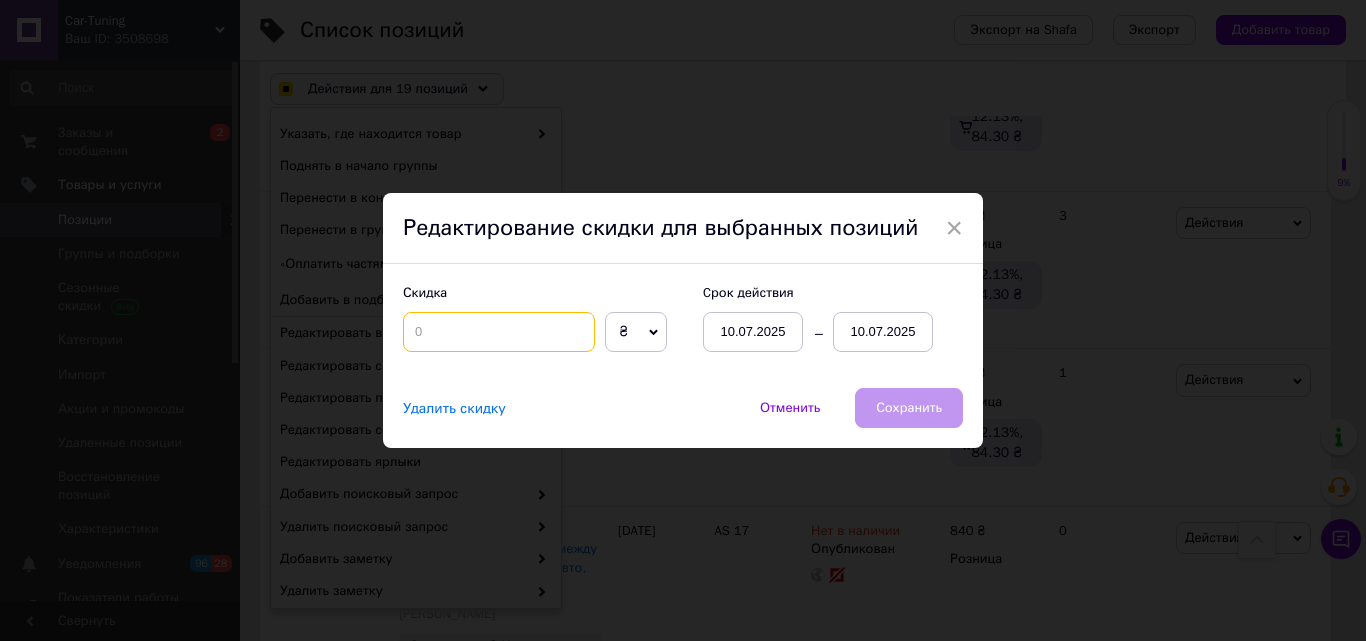 click at bounding box center (499, 332) 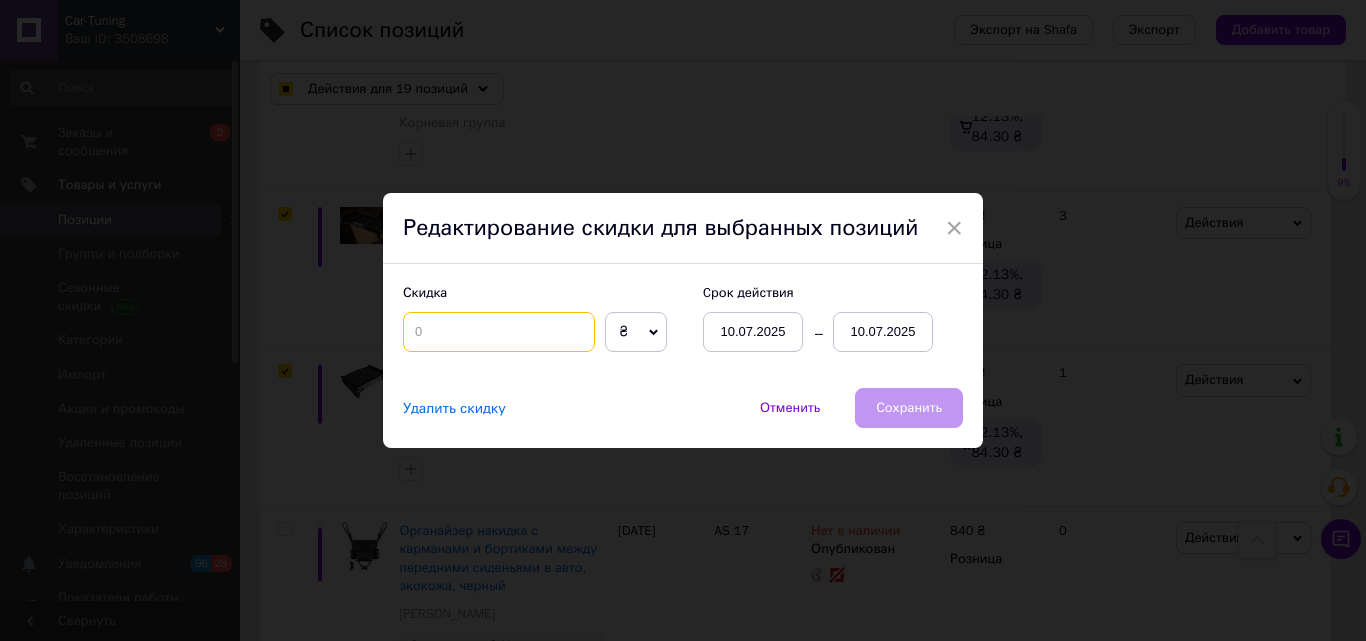 checkbox on "true" 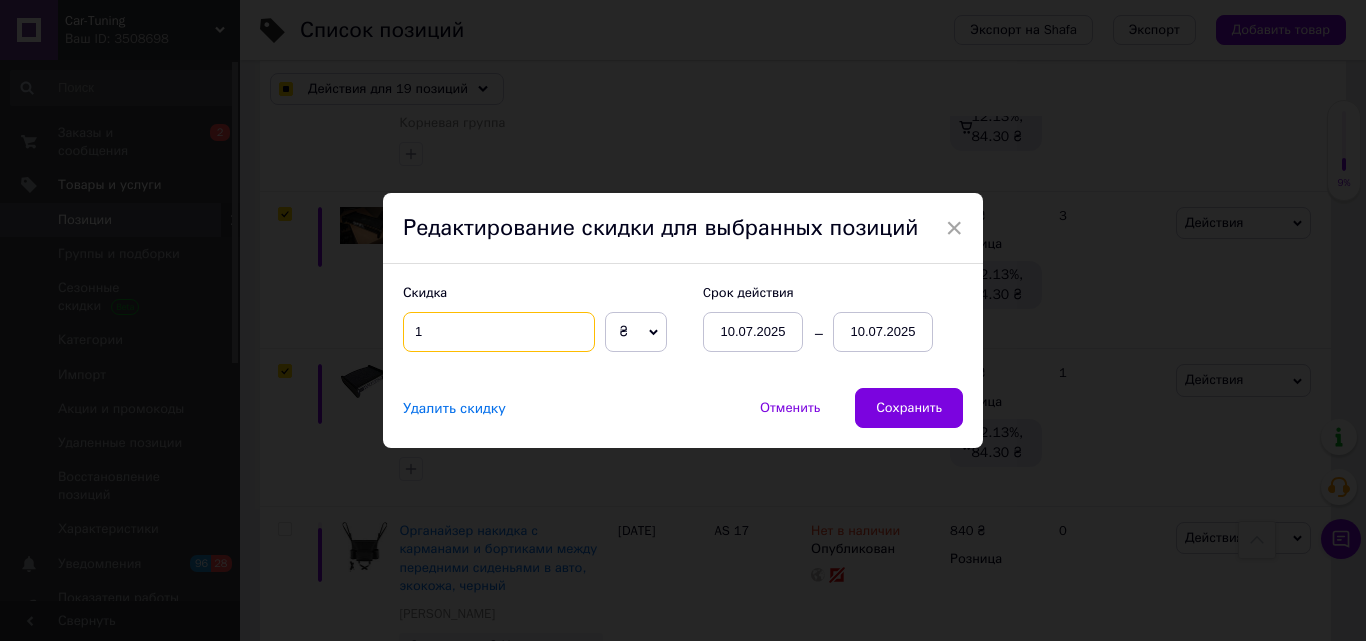checkbox on "true" 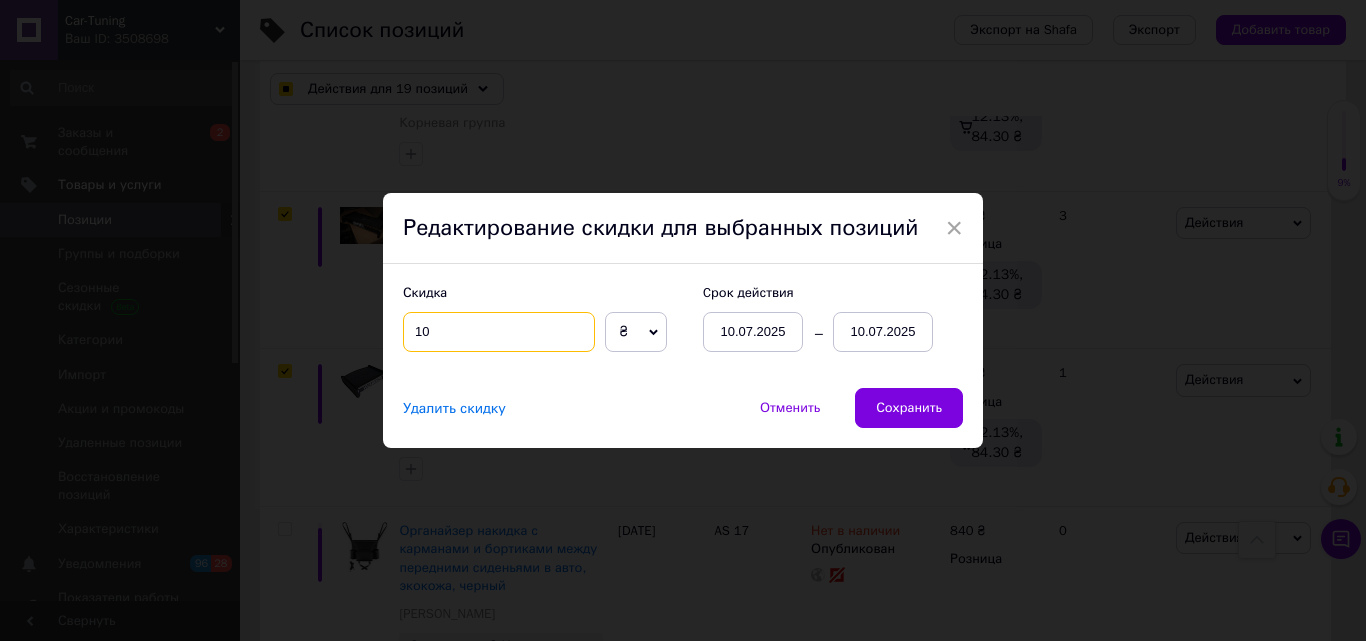 checkbox on "true" 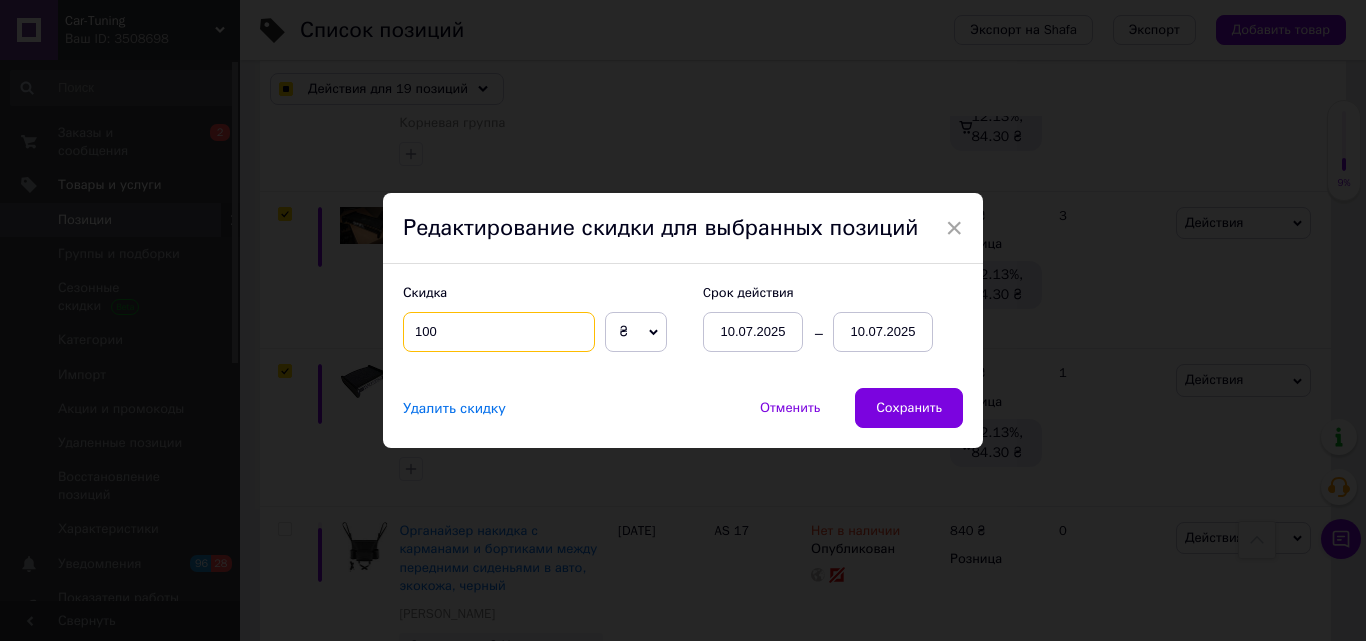 type on "100" 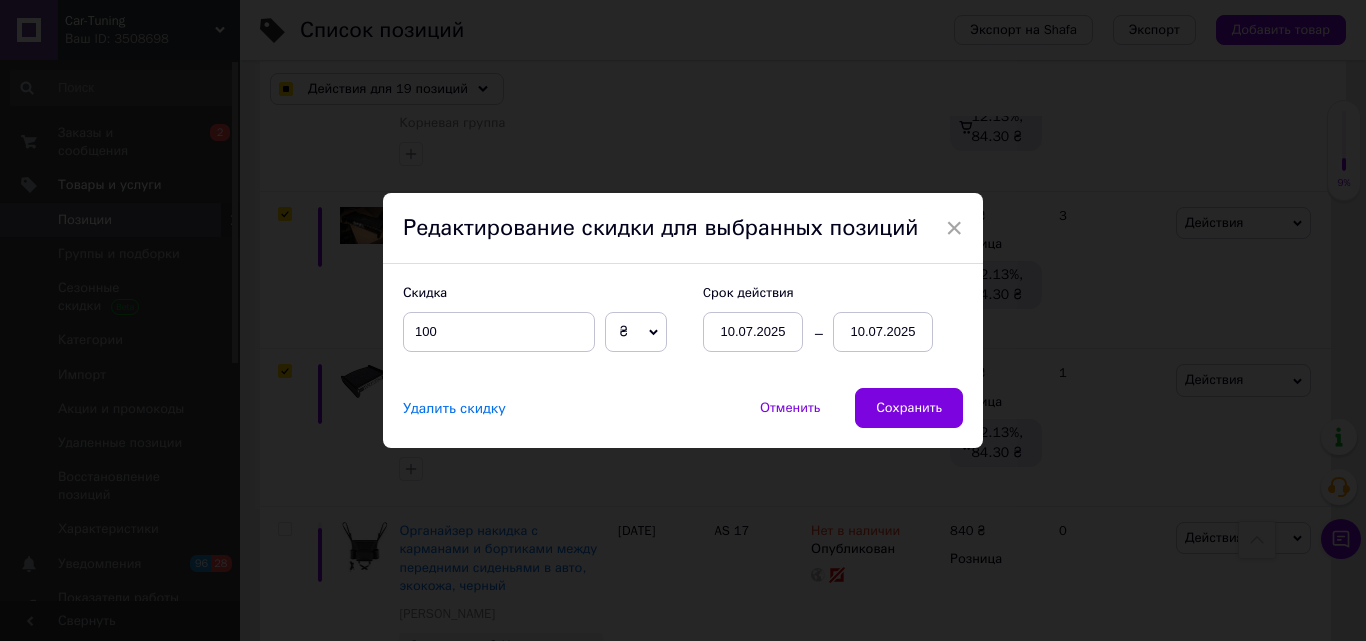 click on "10.07.2025" at bounding box center [883, 332] 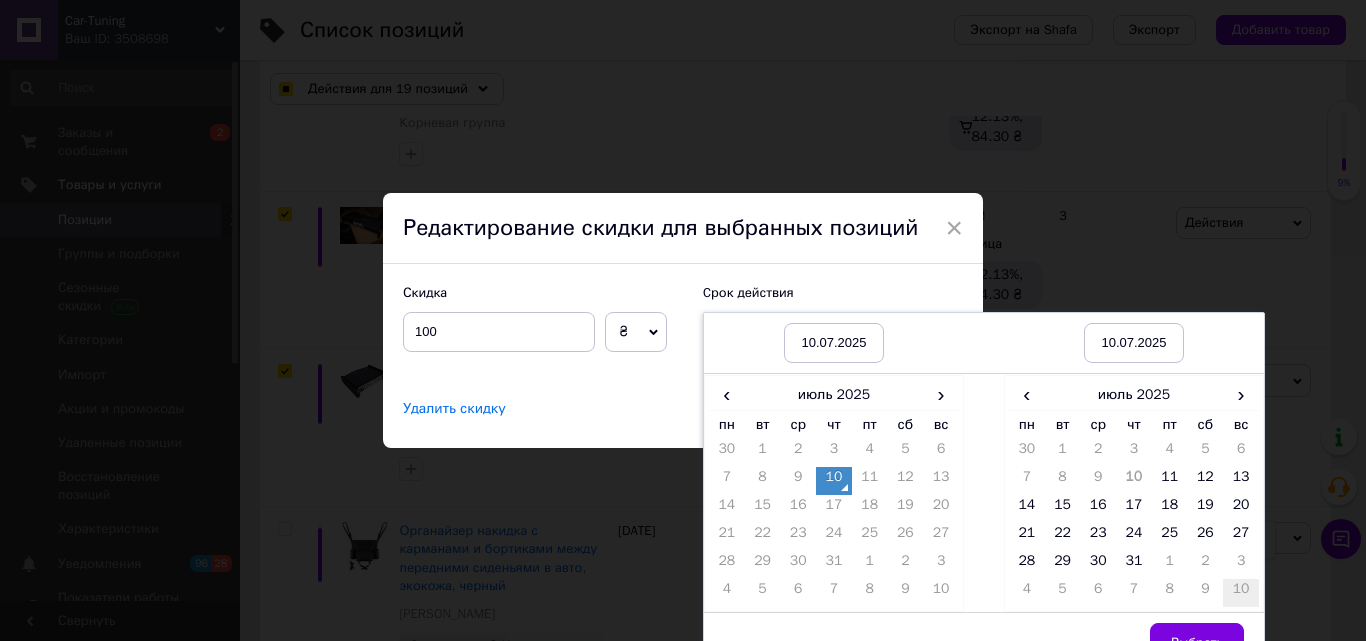 click on "10" at bounding box center (1241, 593) 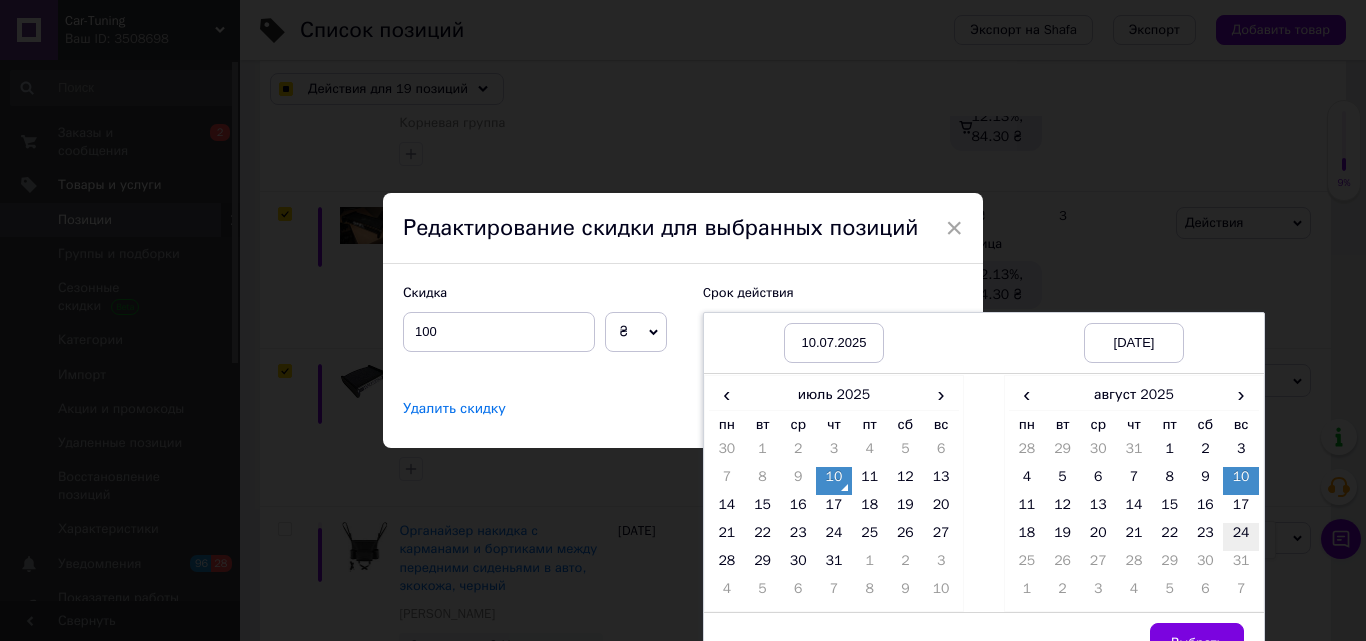 click on "24" at bounding box center (1241, 537) 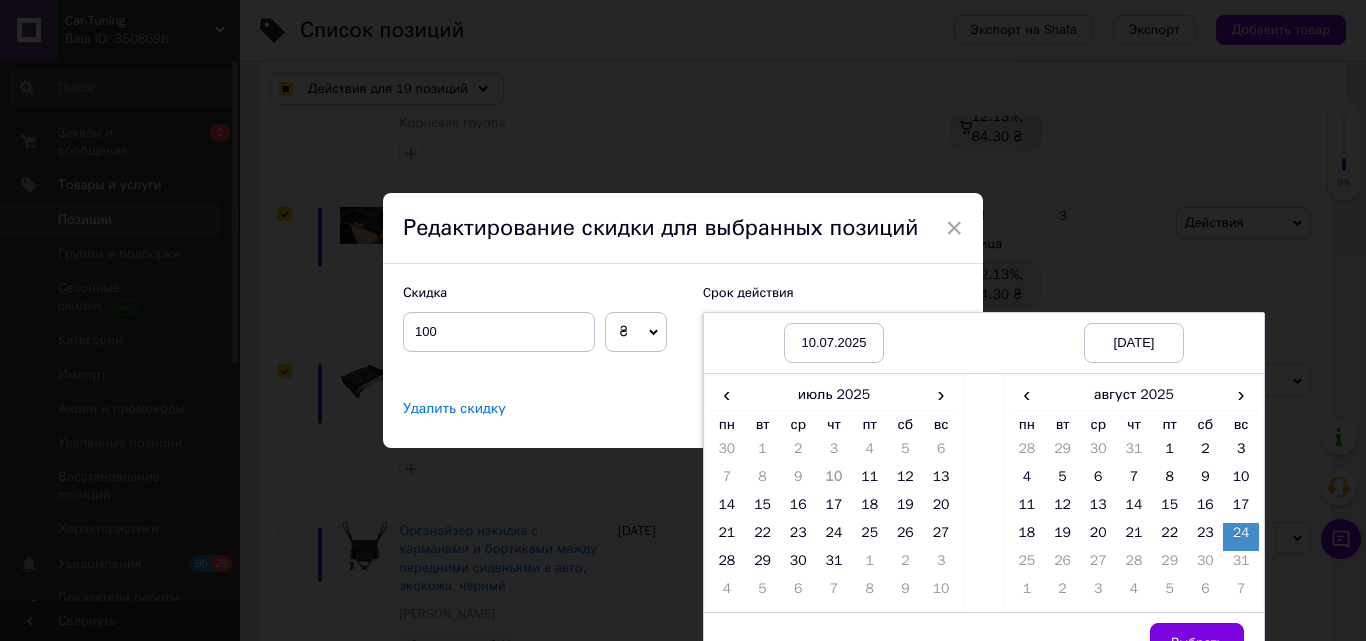 click on "24" at bounding box center [1241, 537] 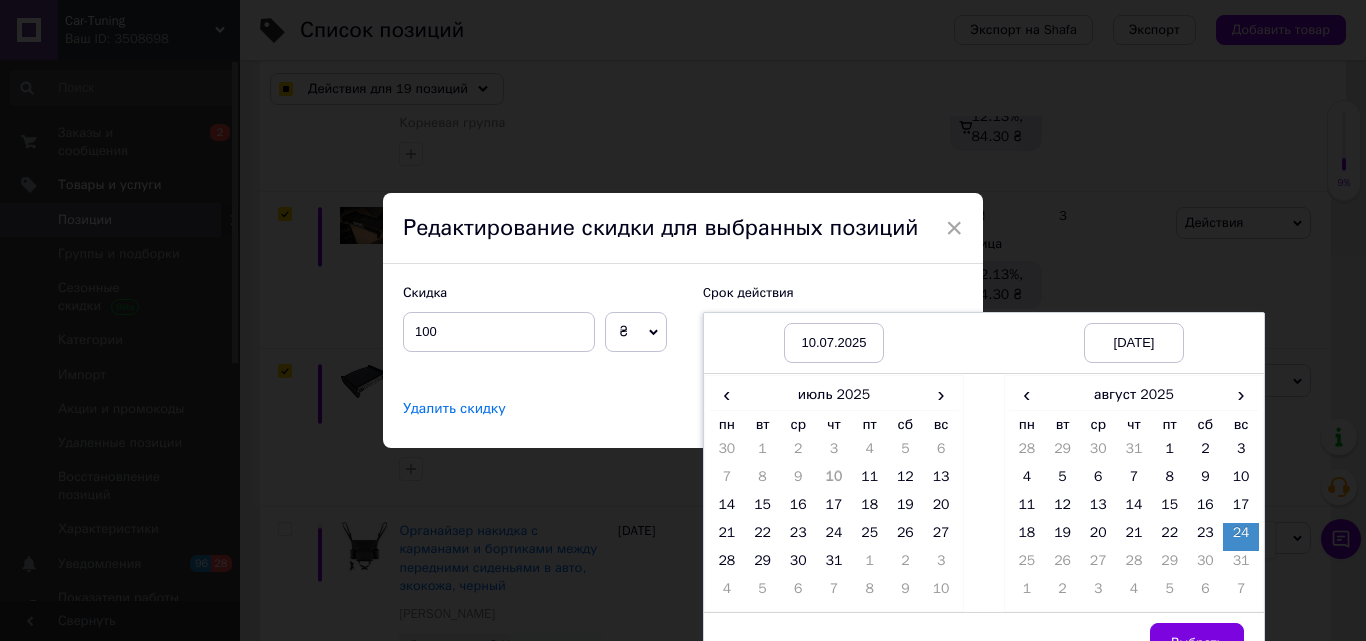 drag, startPoint x: 1208, startPoint y: 627, endPoint x: 1142, endPoint y: 604, distance: 69.89278 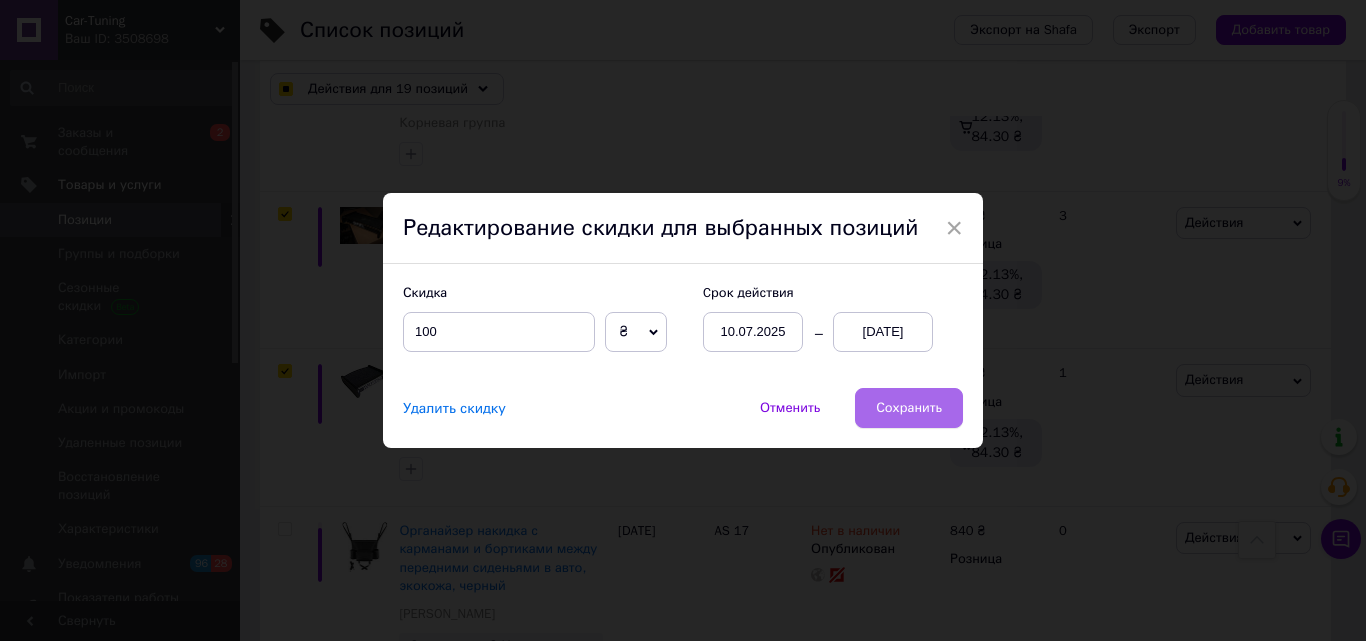 click on "Сохранить" at bounding box center [909, 408] 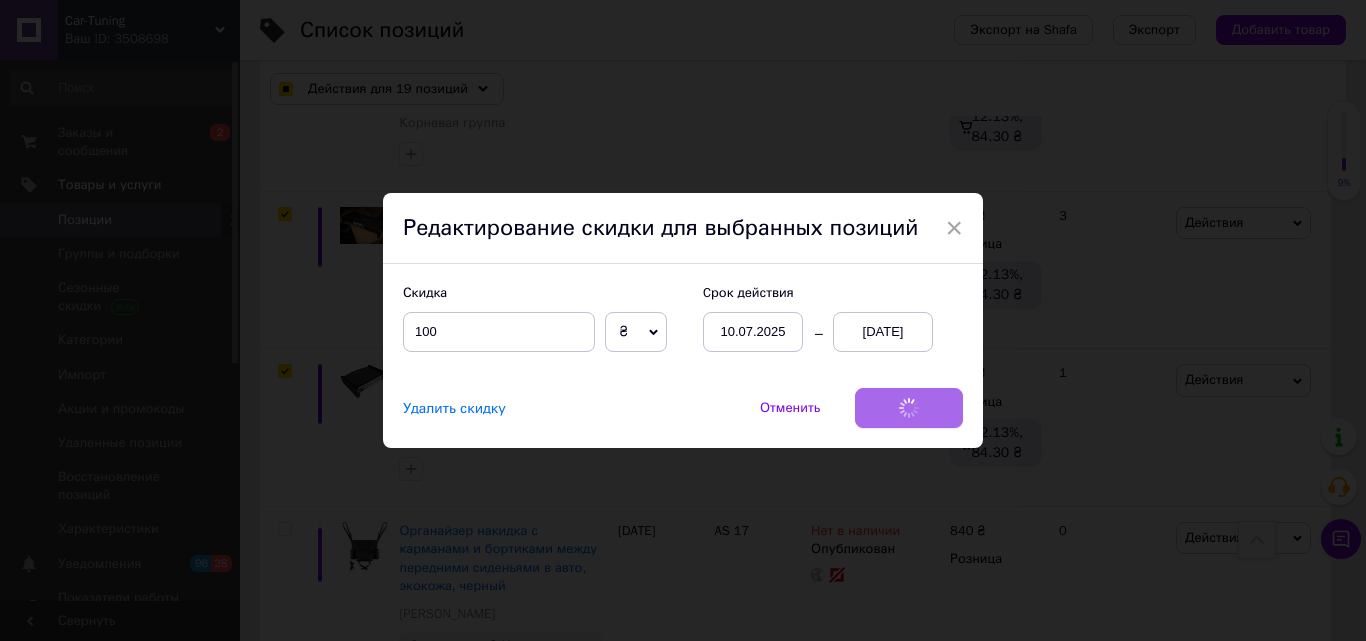 checkbox on "true" 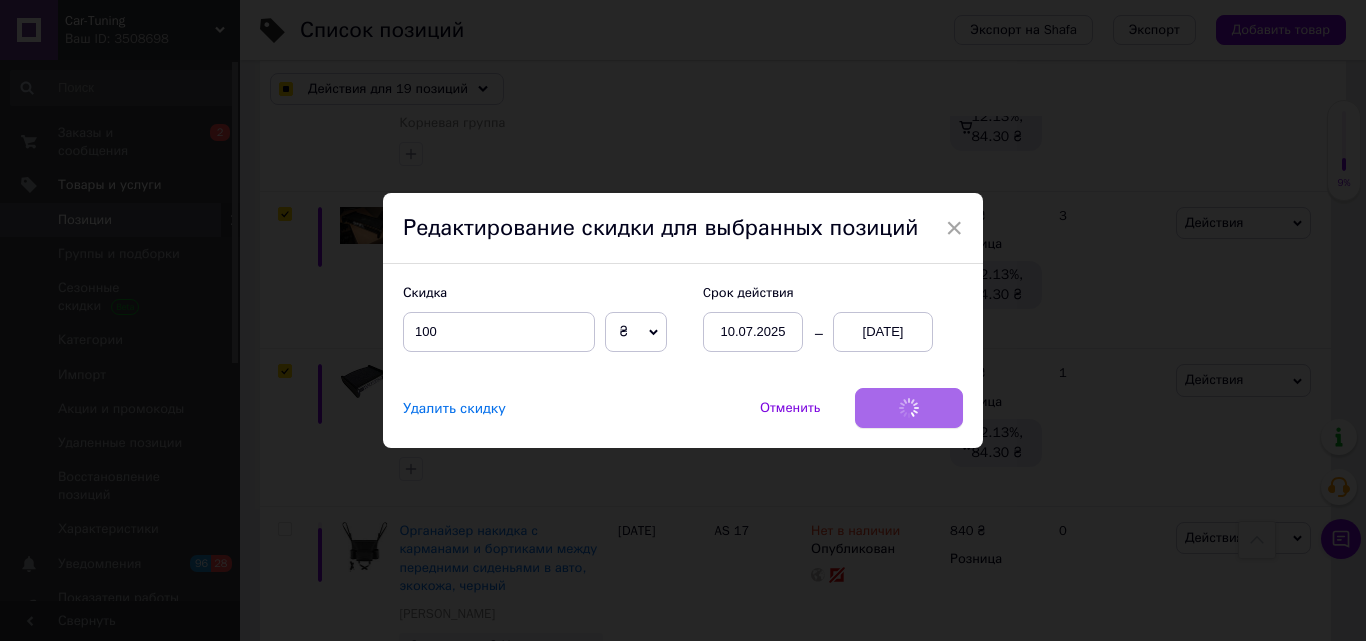 checkbox on "true" 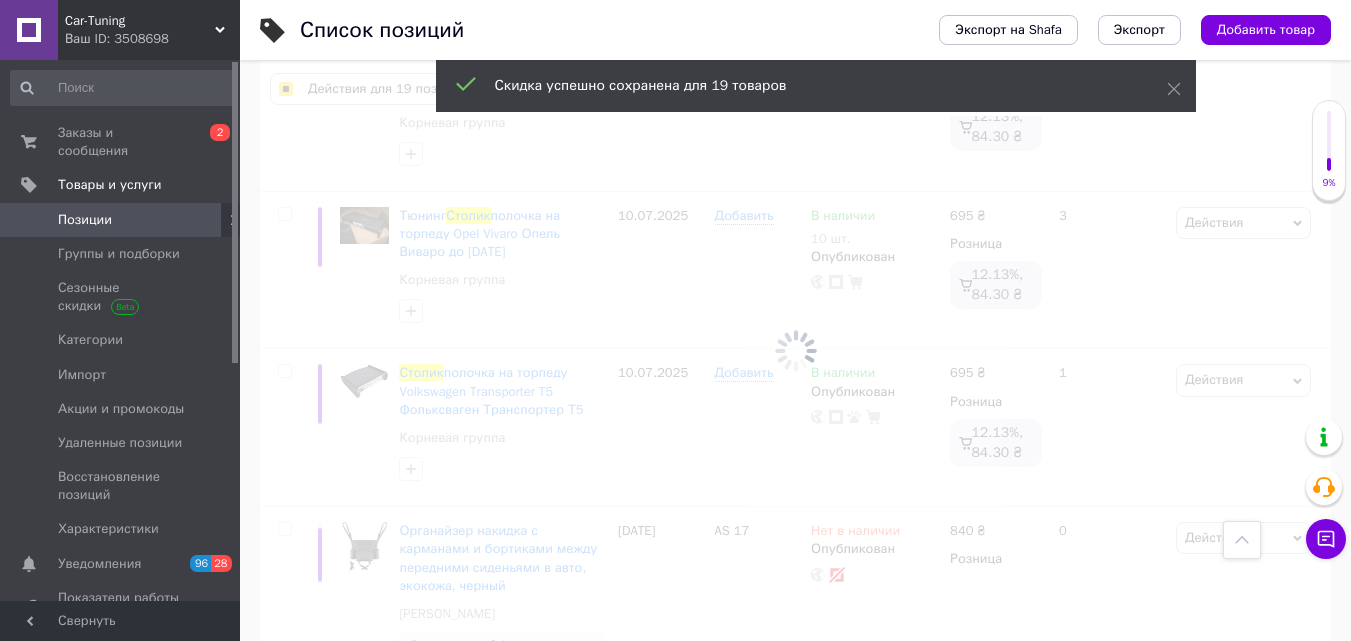checkbox on "false" 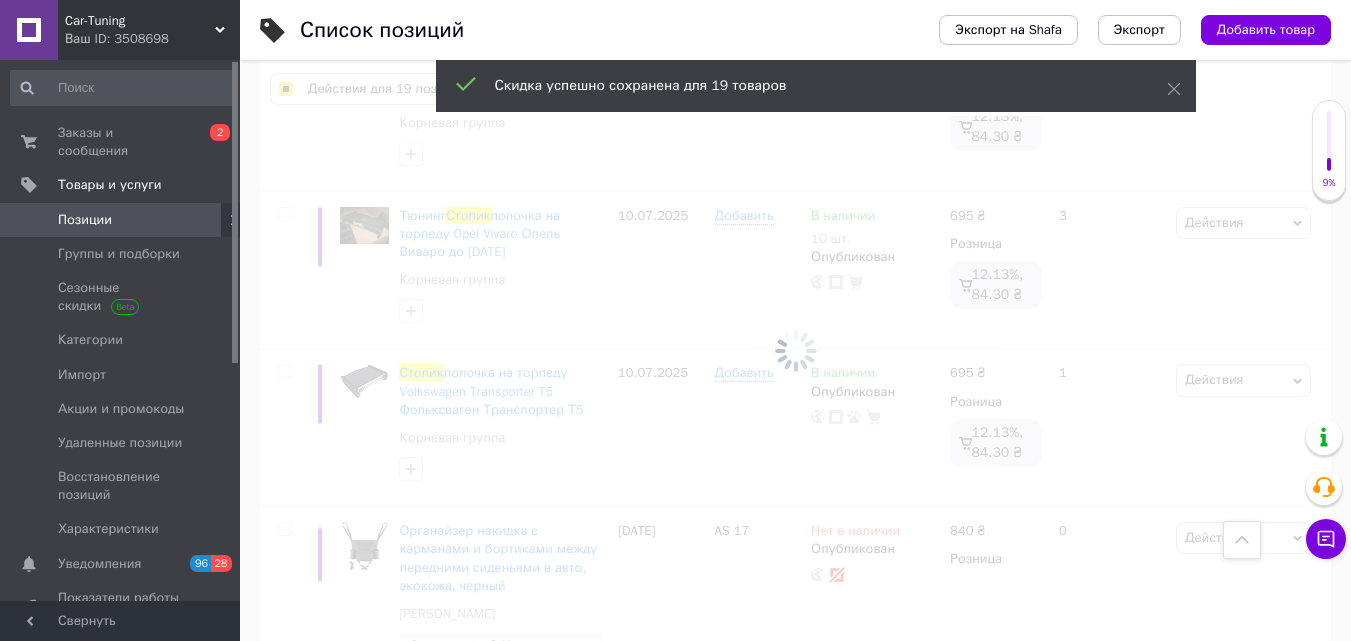 checkbox on "false" 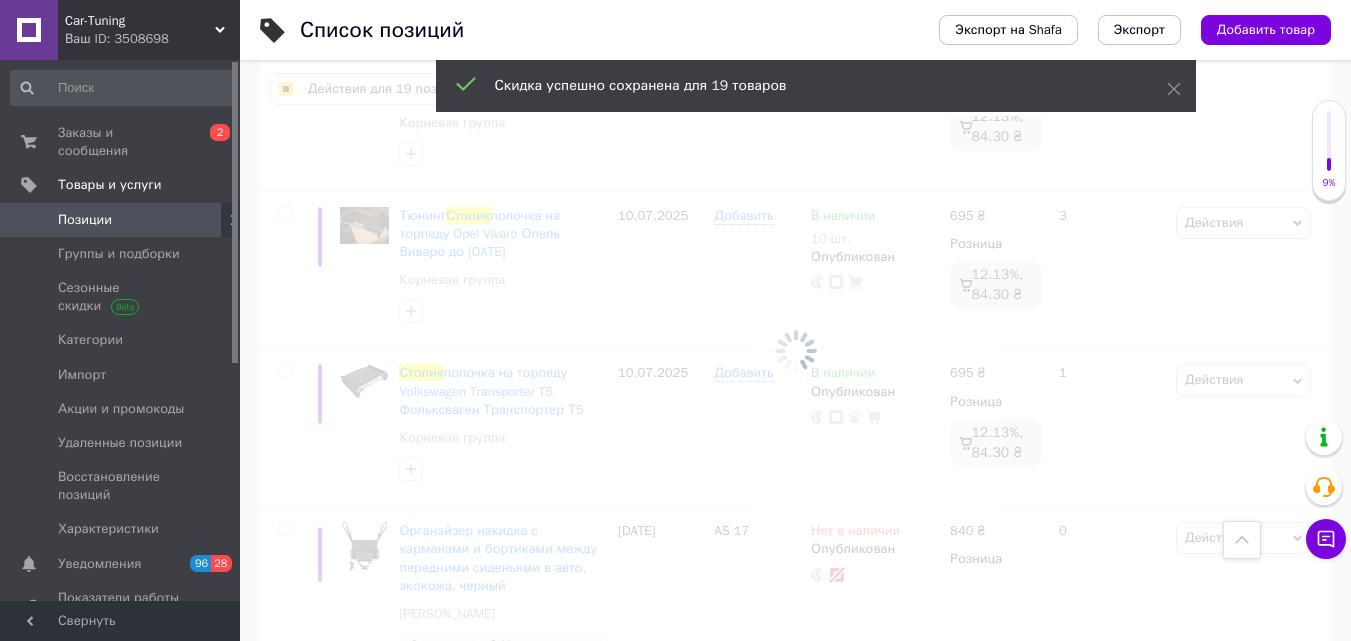 checkbox on "false" 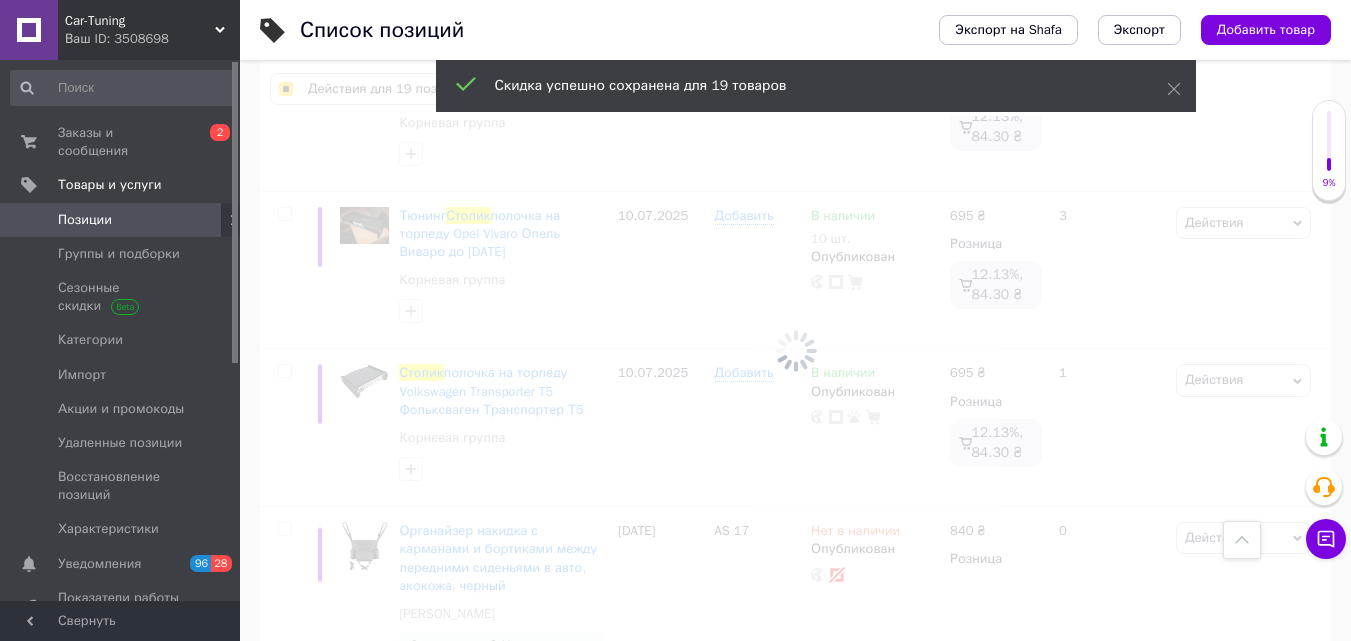 checkbox on "false" 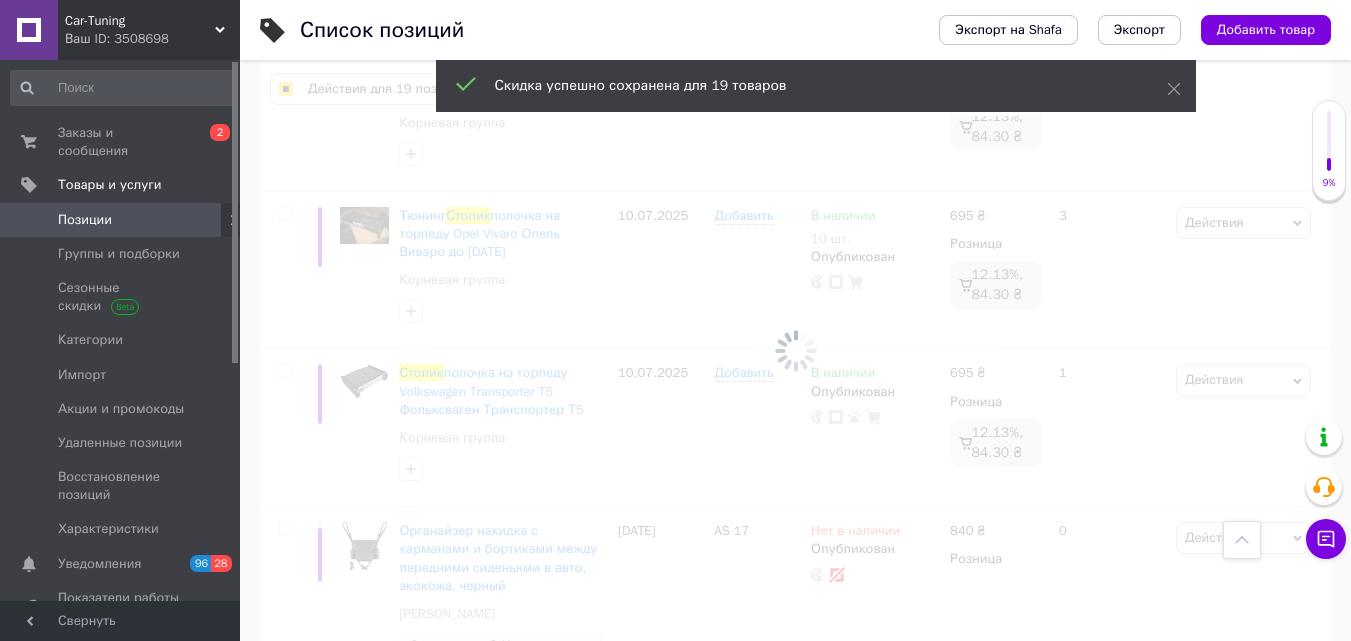 checkbox on "false" 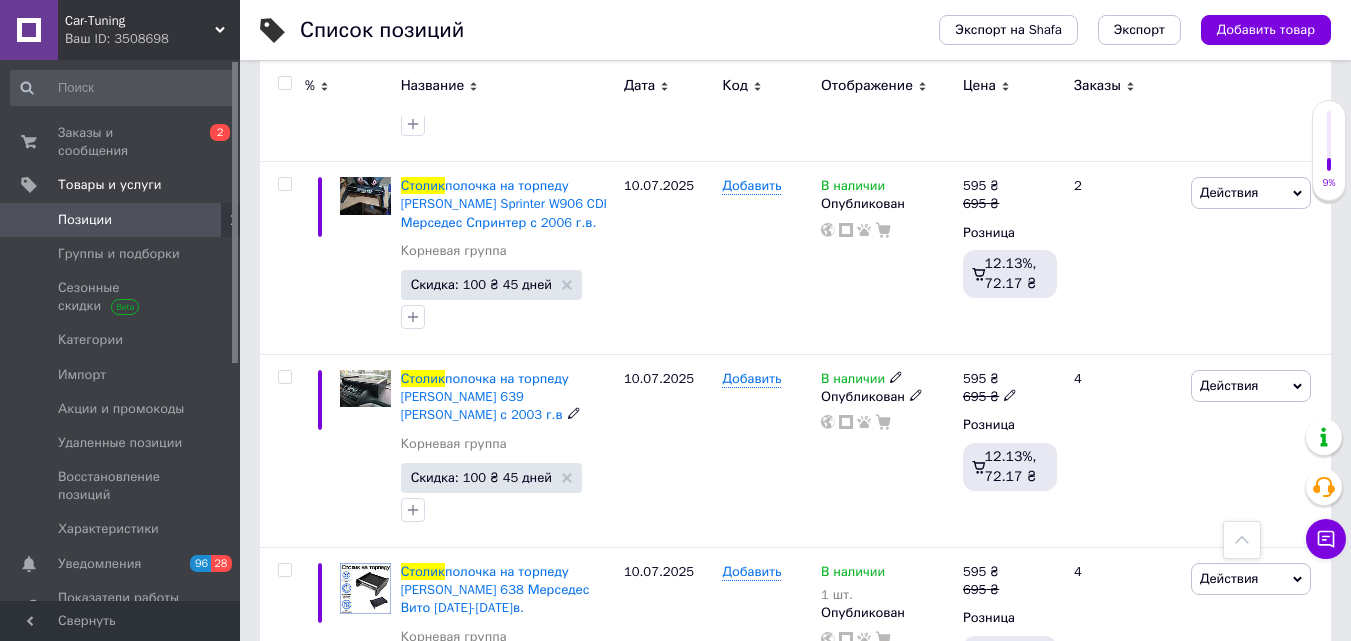 scroll, scrollTop: 2884, scrollLeft: 0, axis: vertical 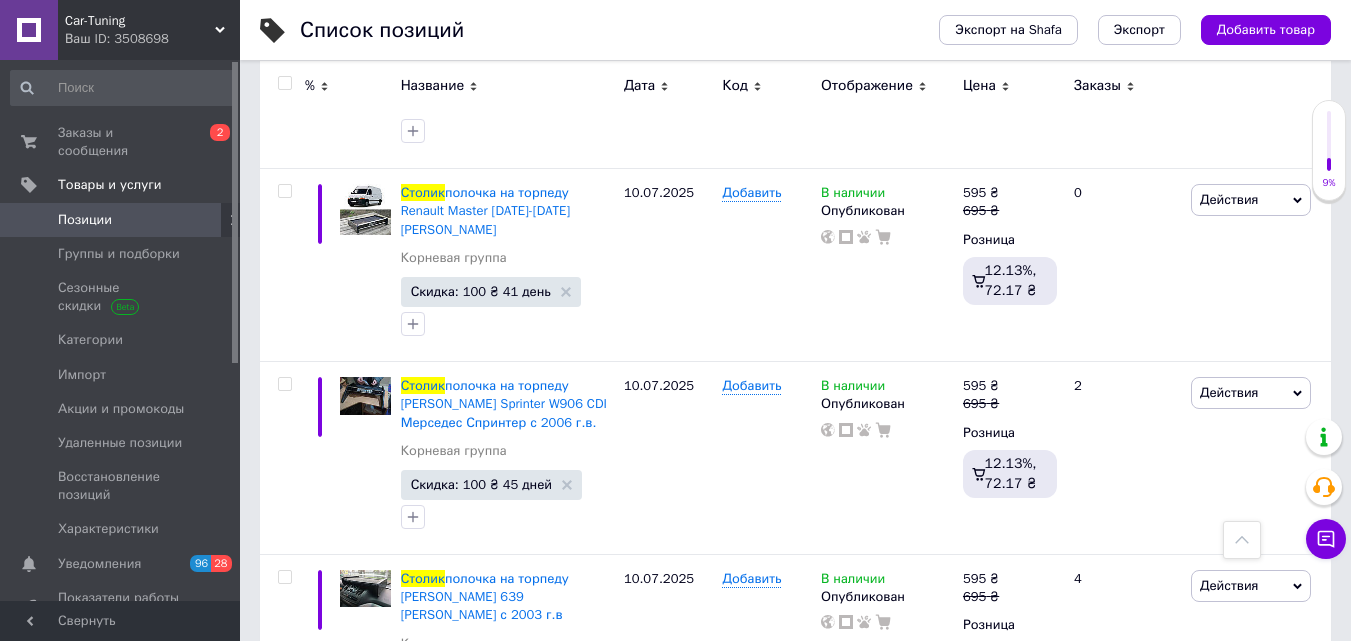 click 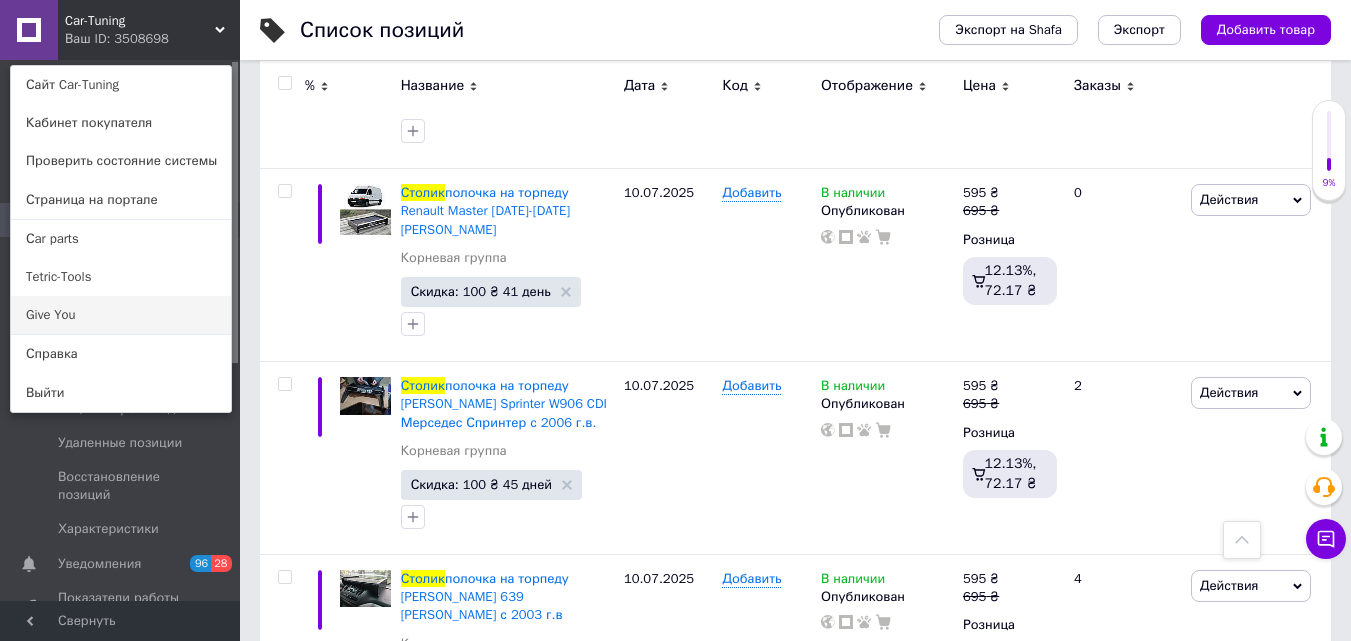 click on "Give You" at bounding box center [121, 315] 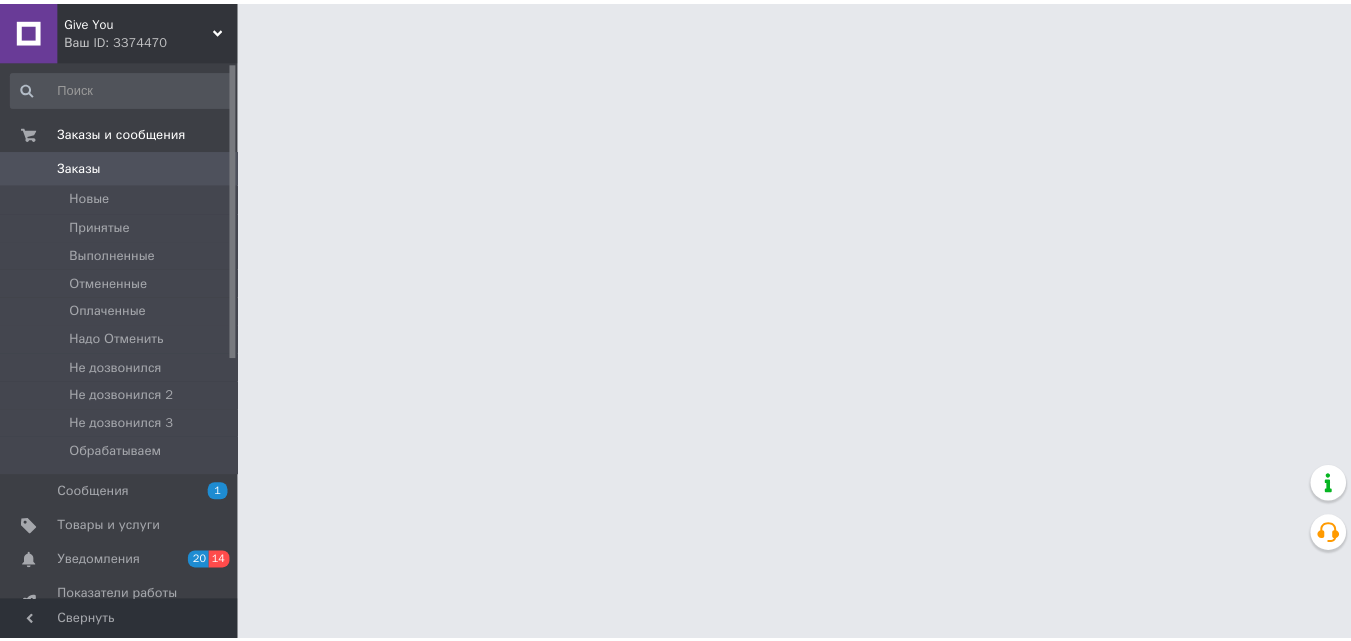 scroll, scrollTop: 0, scrollLeft: 0, axis: both 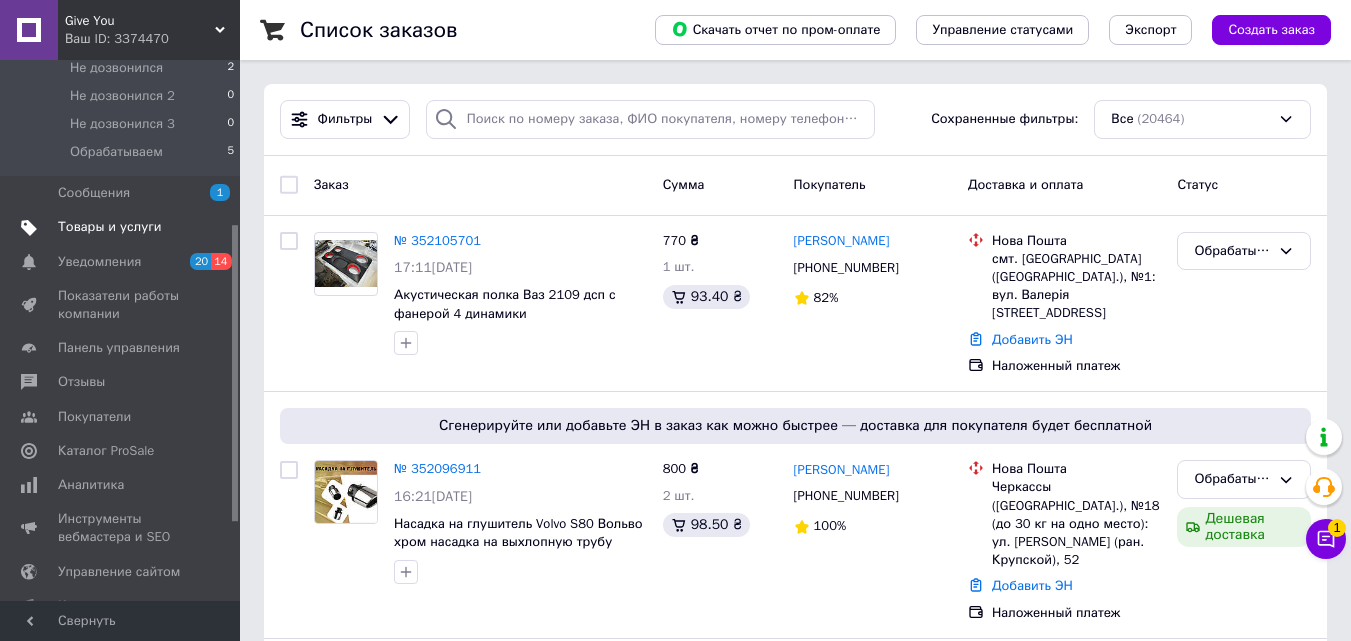 click on "Товары и услуги" at bounding box center (110, 227) 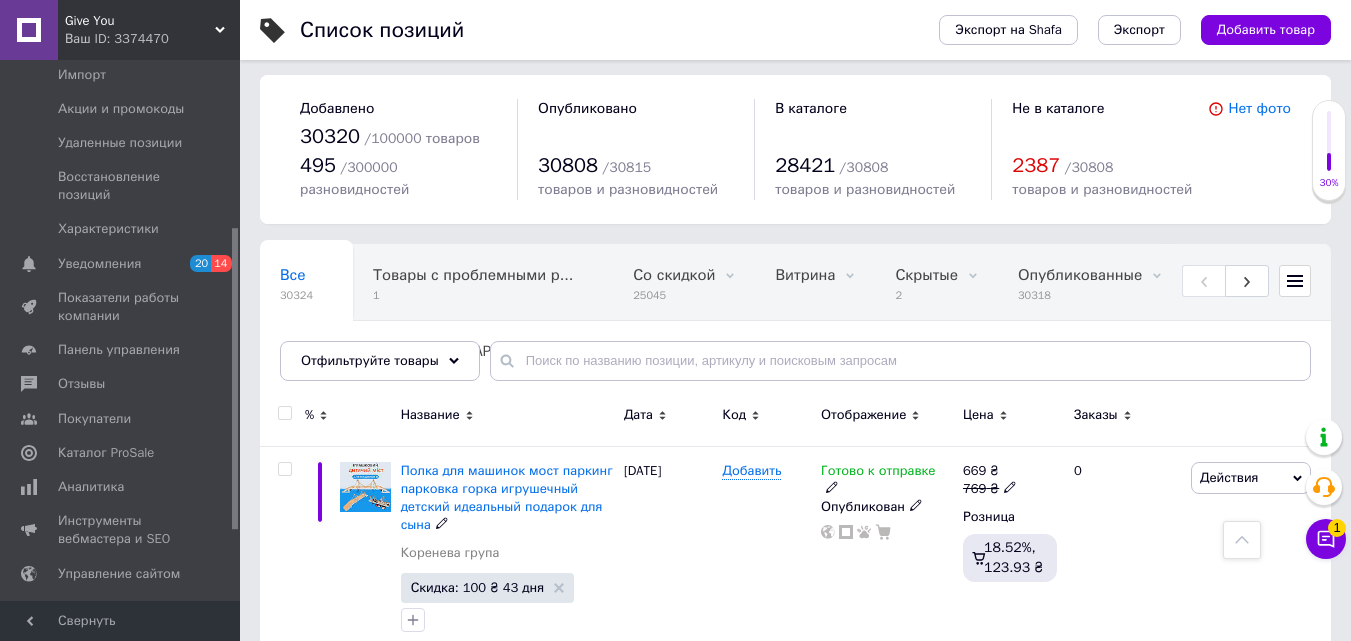 scroll, scrollTop: 0, scrollLeft: 0, axis: both 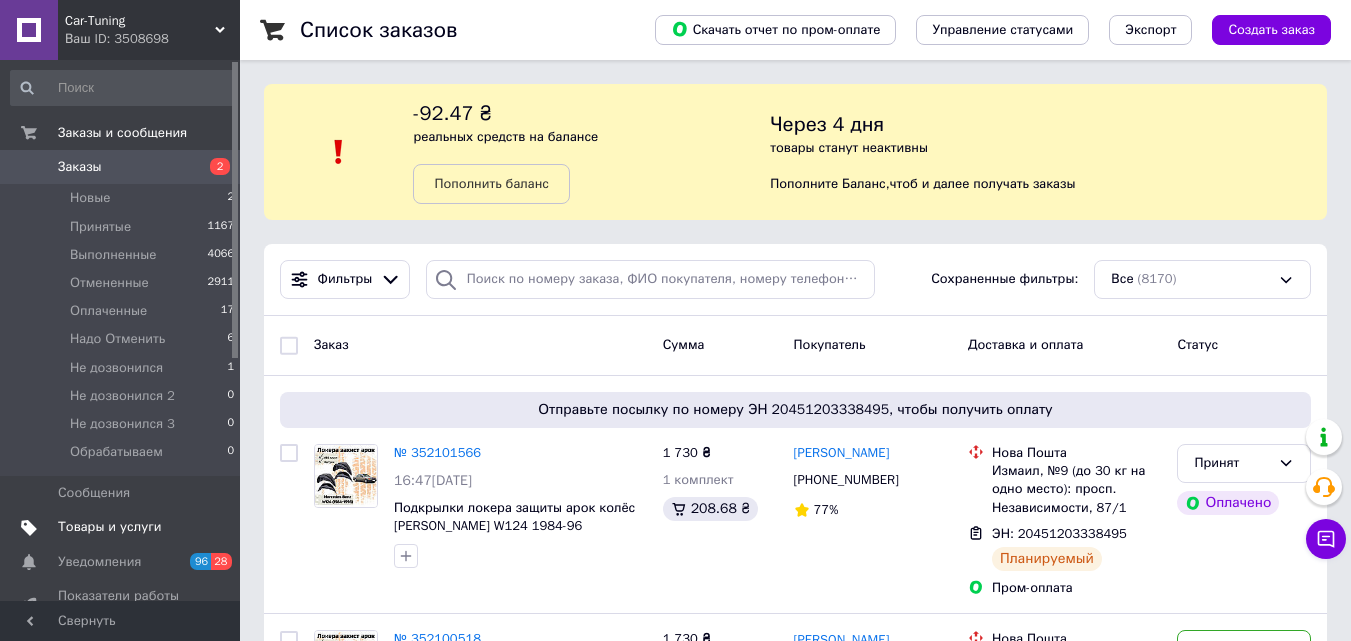 click on "Товары и услуги" at bounding box center [110, 527] 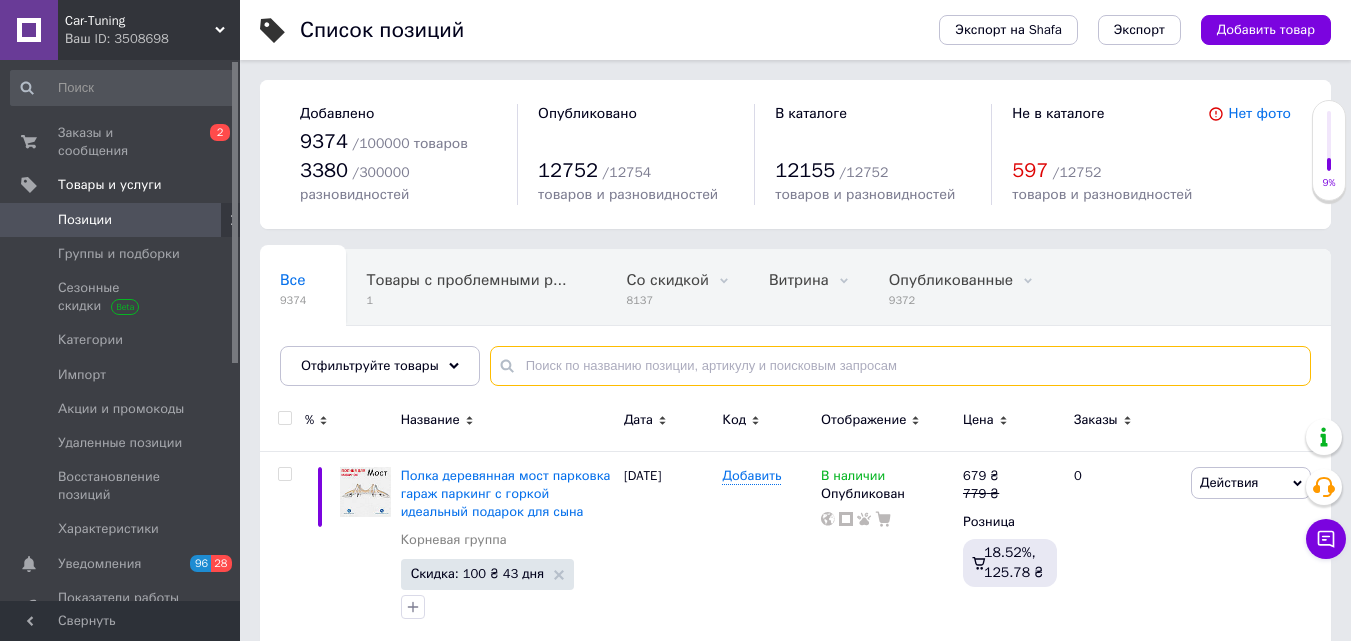 click at bounding box center (900, 366) 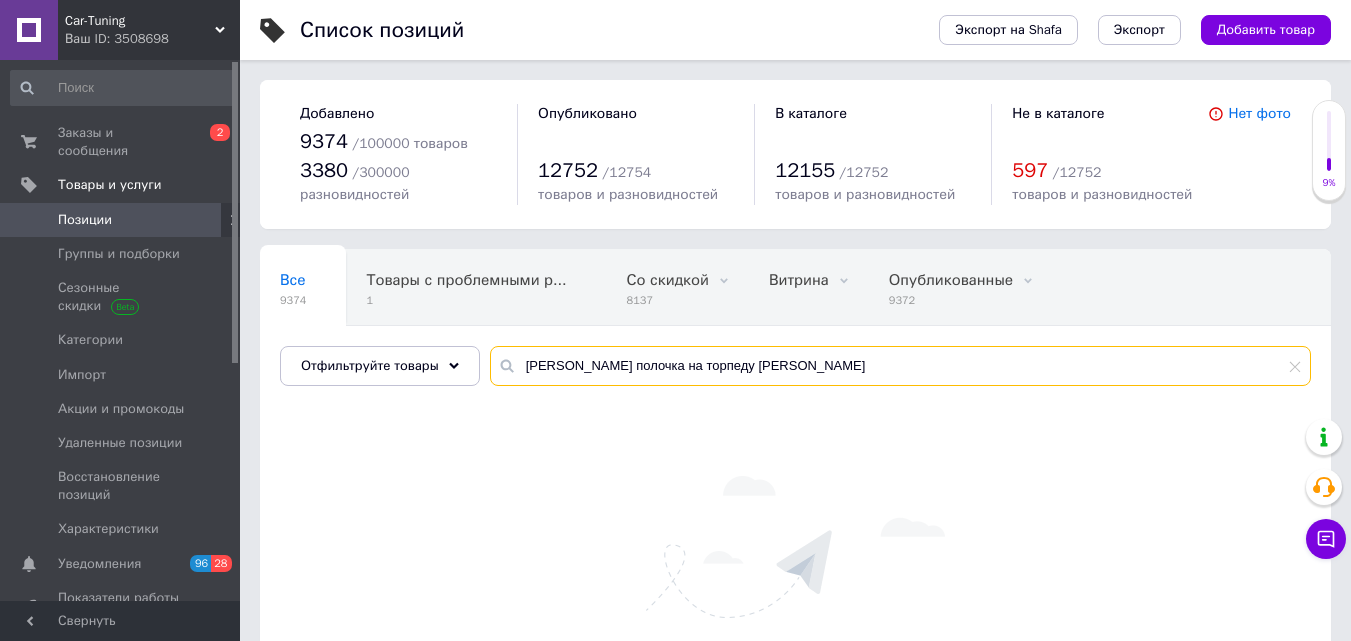 drag, startPoint x: 572, startPoint y: 370, endPoint x: 490, endPoint y: 366, distance: 82.0975 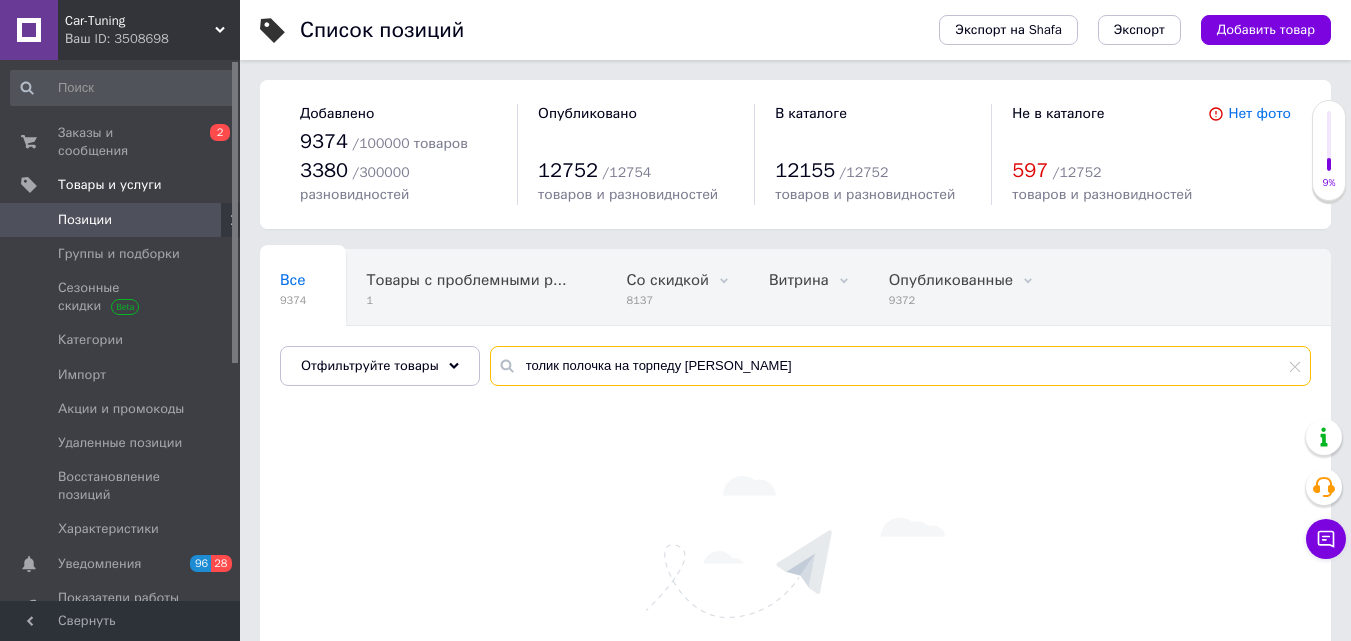 drag, startPoint x: 557, startPoint y: 361, endPoint x: 480, endPoint y: 370, distance: 77.52419 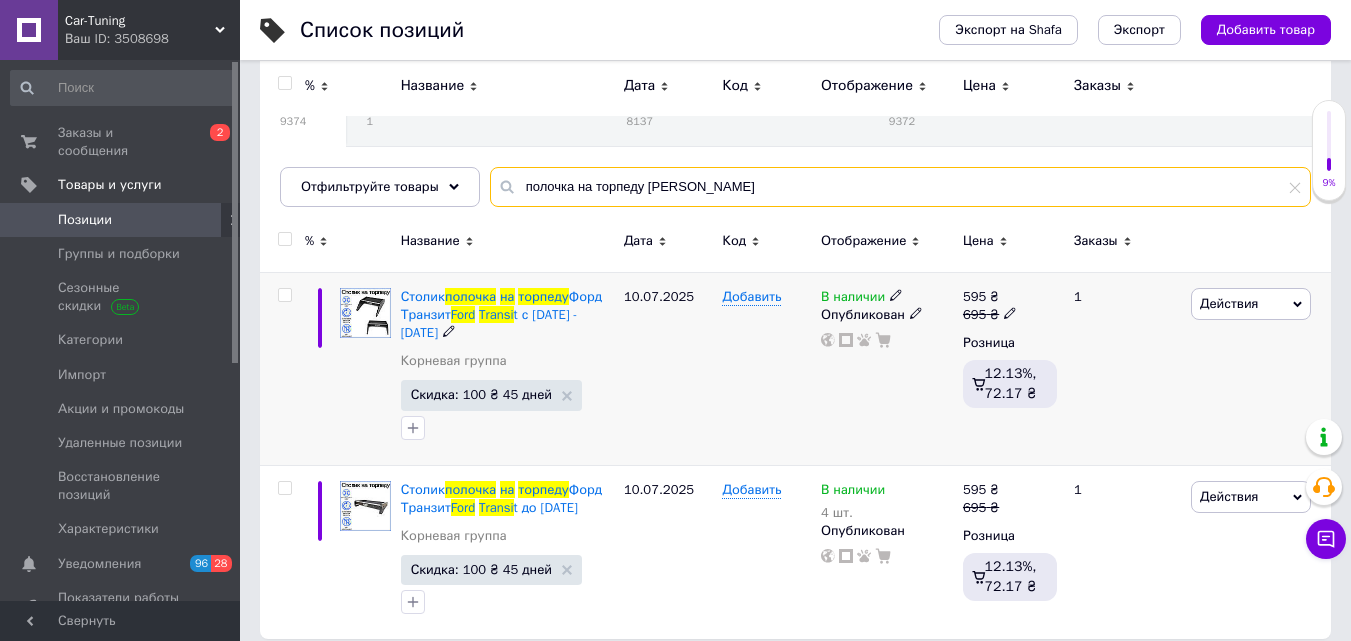 scroll, scrollTop: 197, scrollLeft: 0, axis: vertical 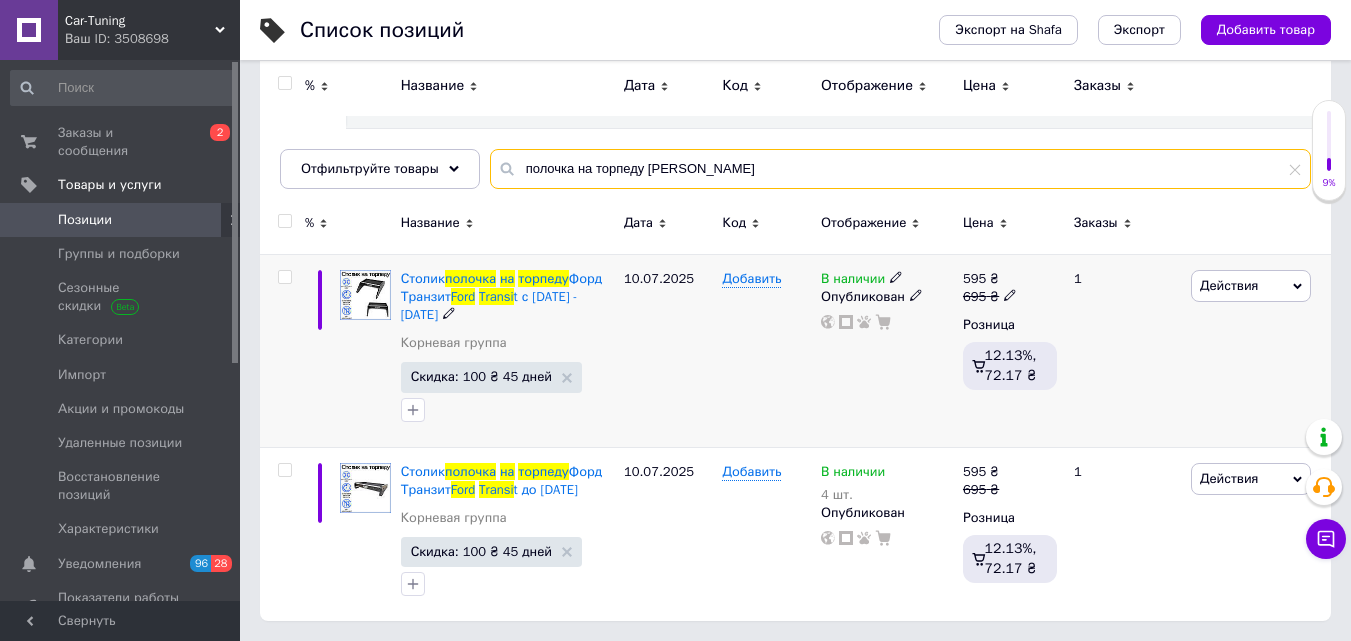 type on "полочка на торпеду Ford Transi" 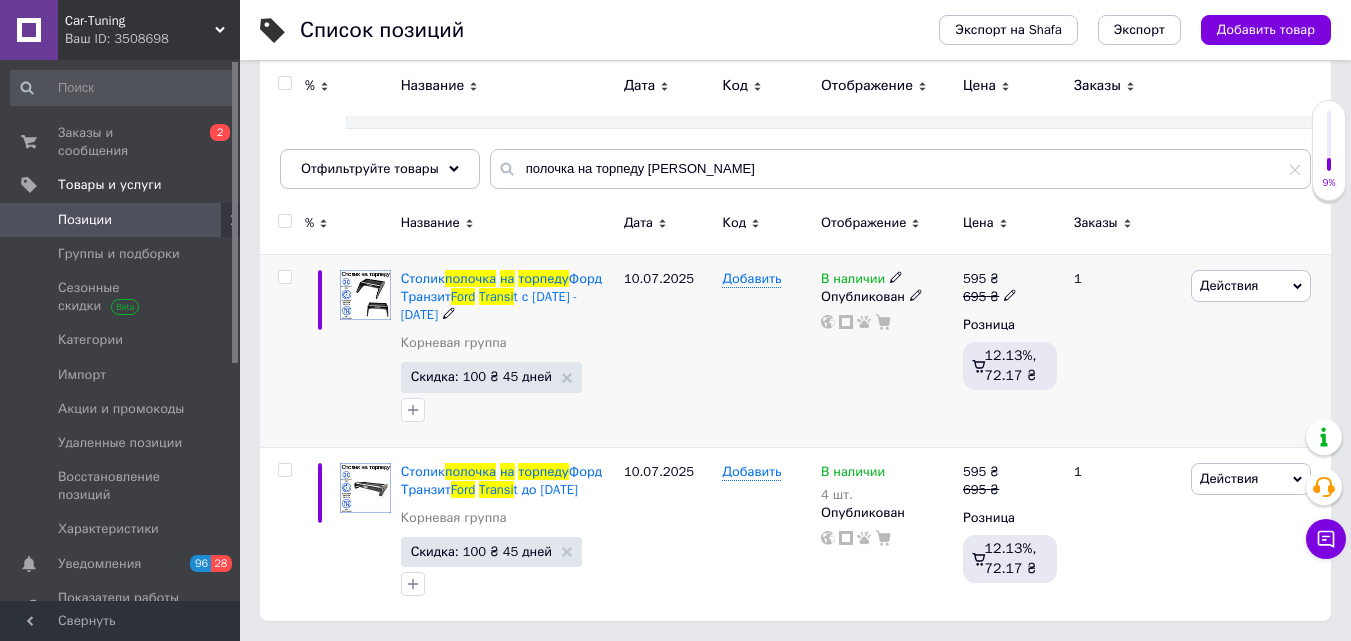 click 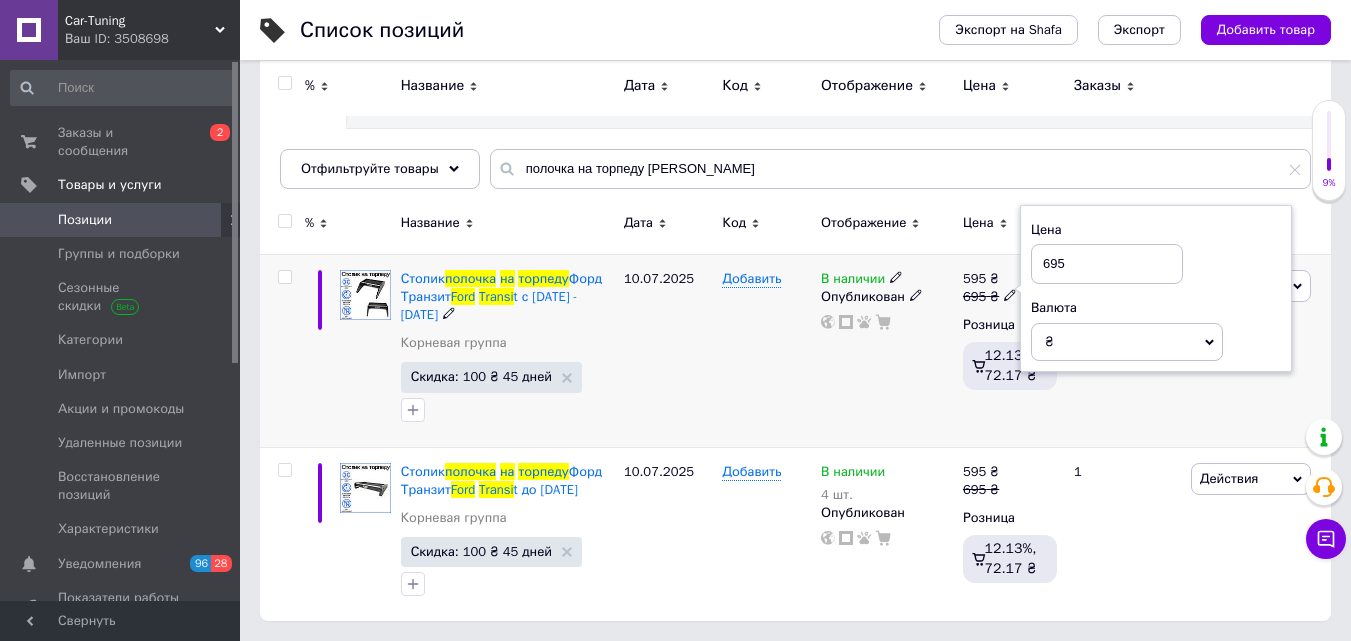 drag, startPoint x: 1080, startPoint y: 261, endPoint x: 1030, endPoint y: 262, distance: 50.01 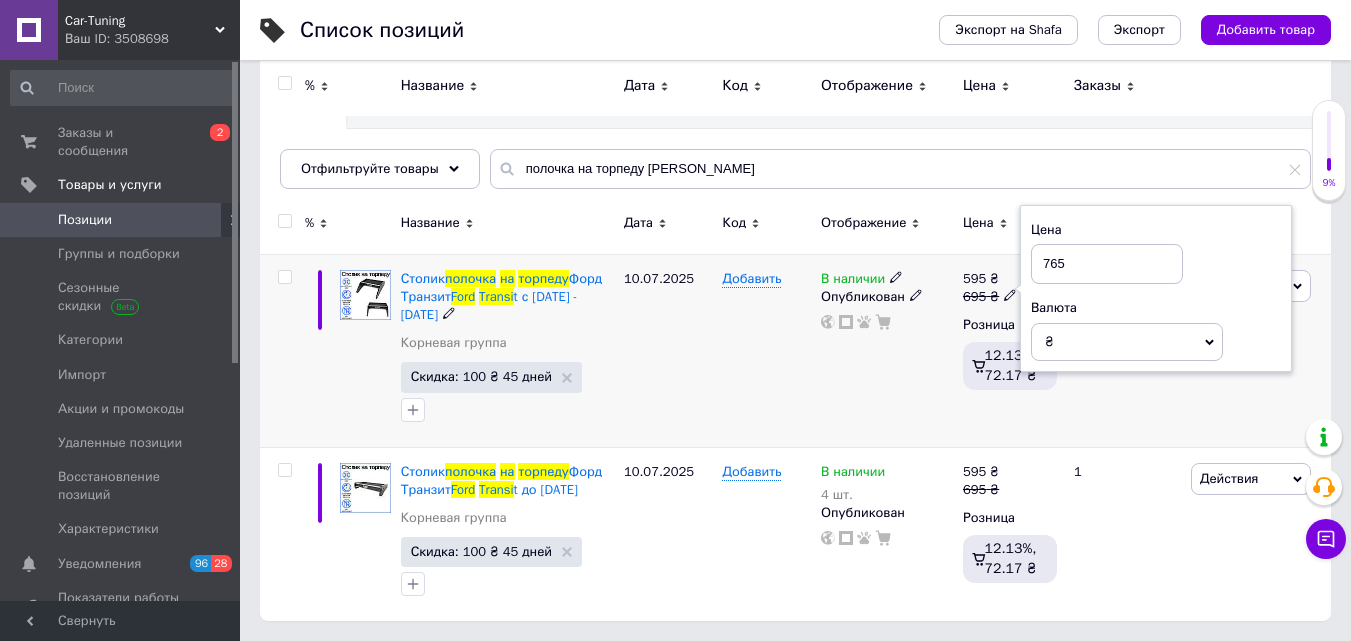 type on "765" 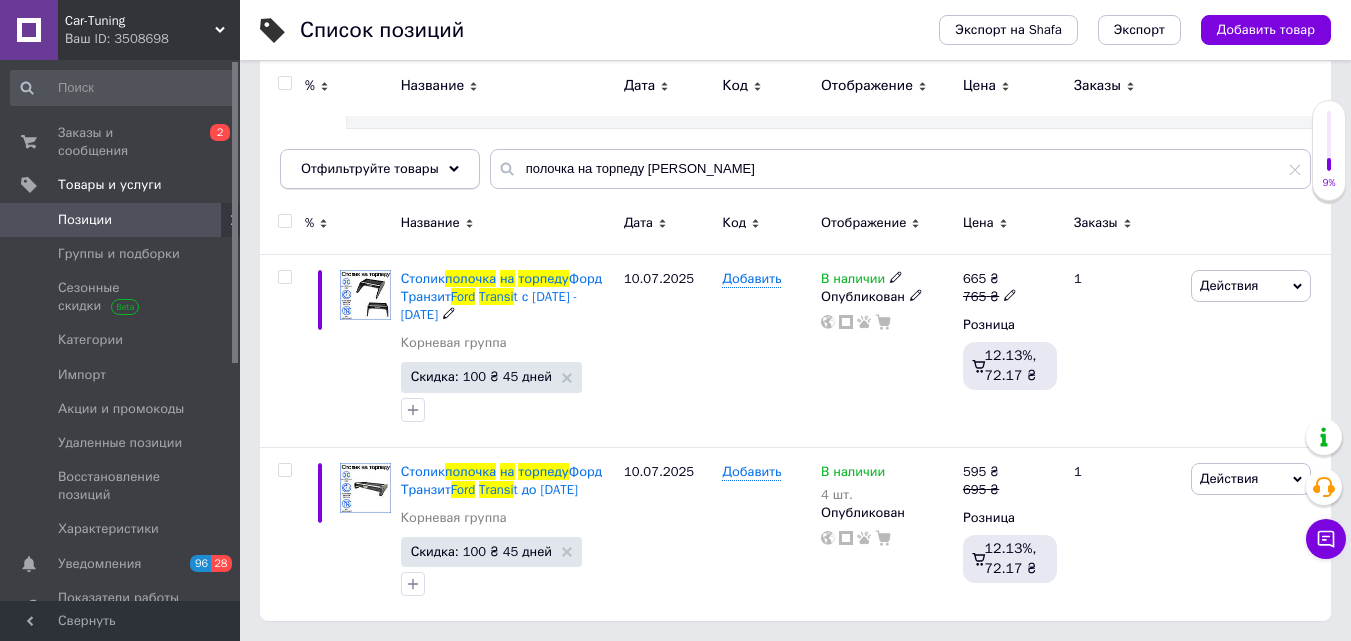 scroll, scrollTop: 179, scrollLeft: 0, axis: vertical 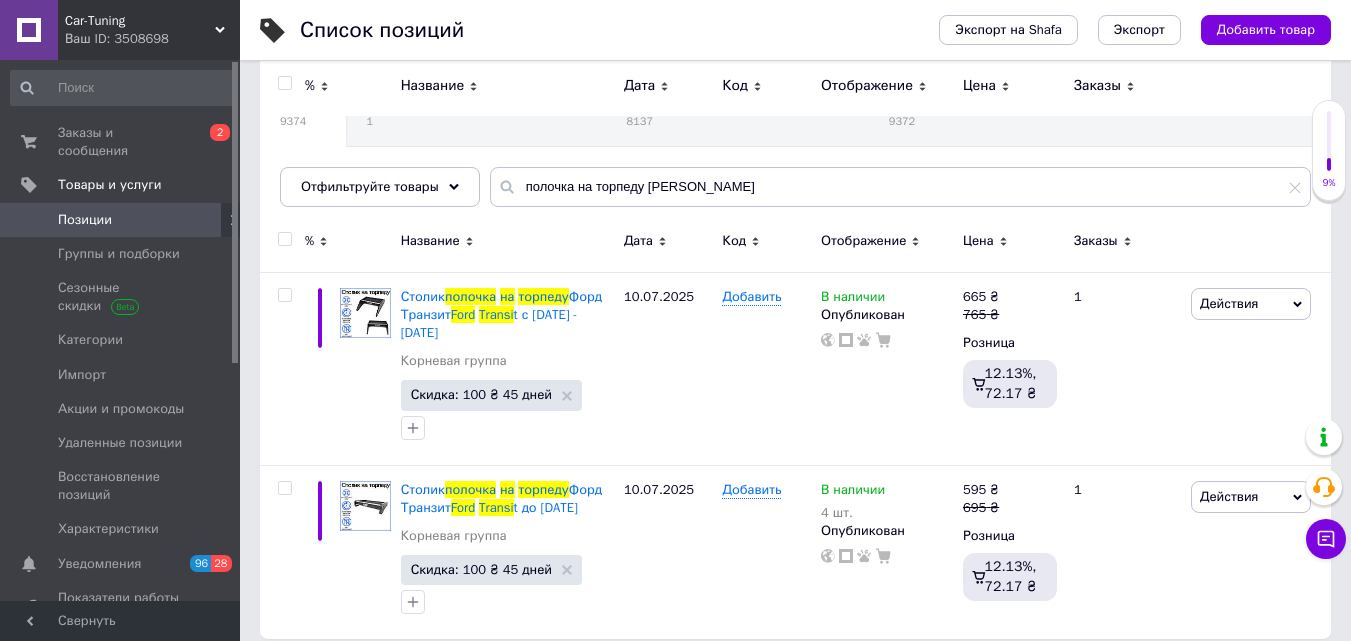 click 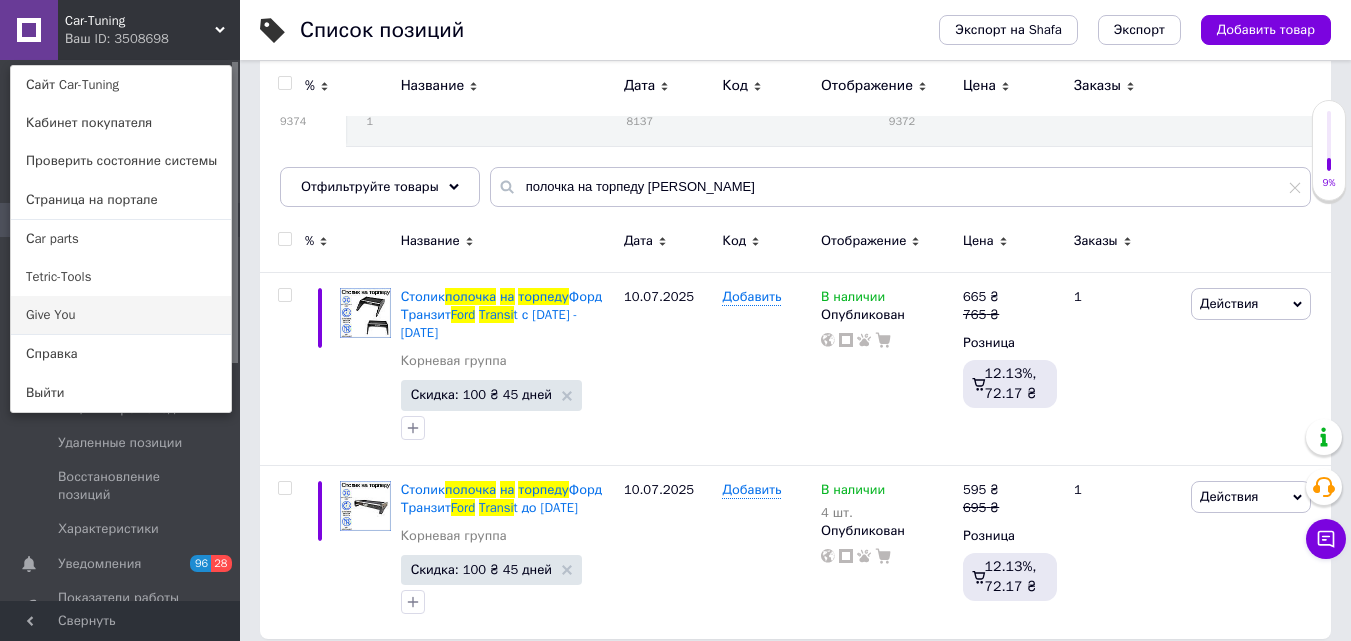 click on "Give You" at bounding box center [121, 315] 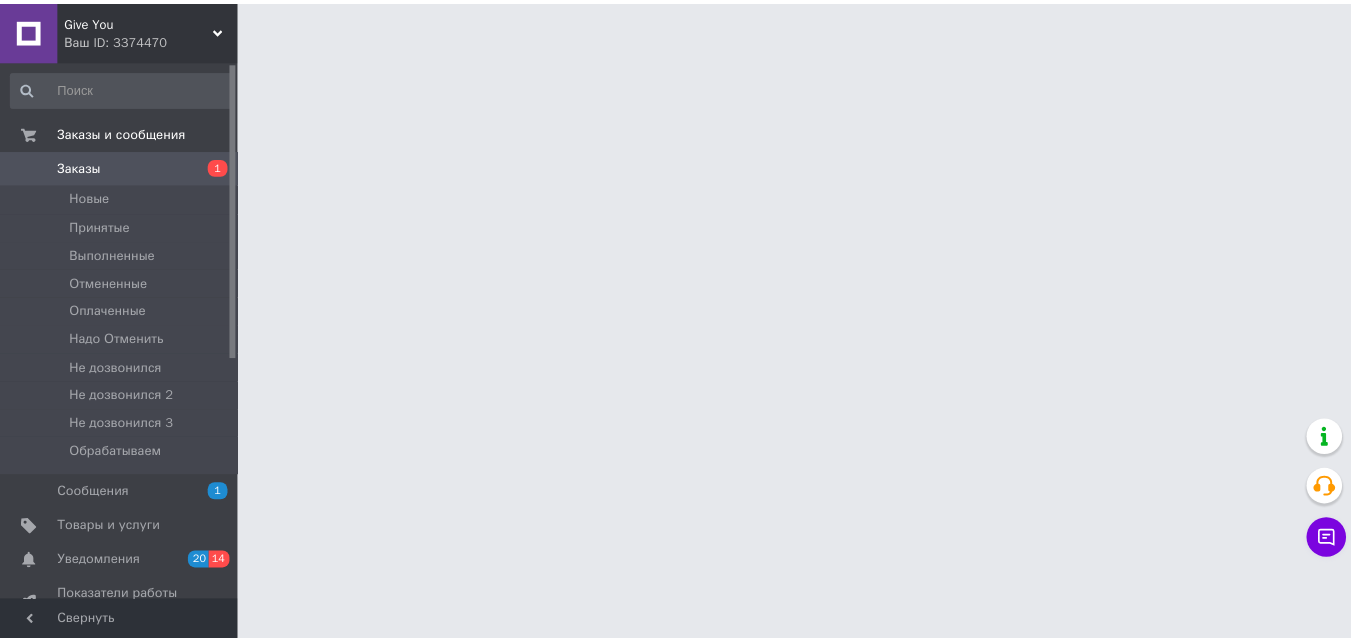 scroll, scrollTop: 0, scrollLeft: 0, axis: both 